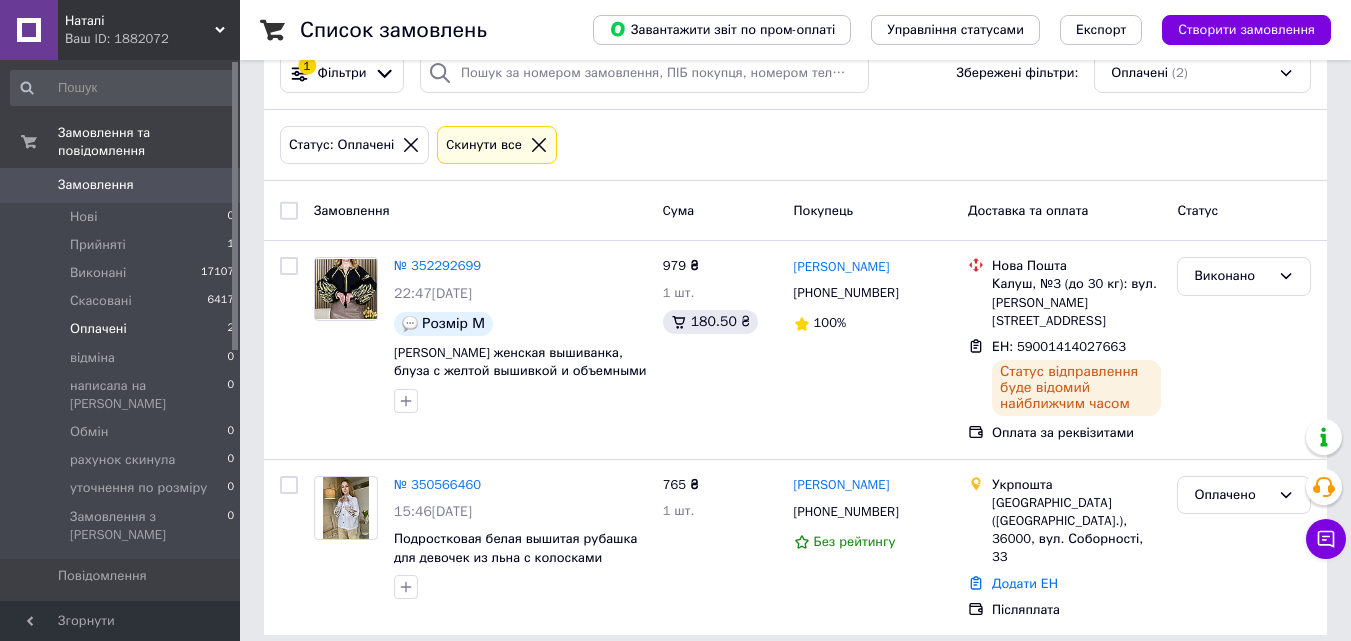 scroll, scrollTop: 46, scrollLeft: 0, axis: vertical 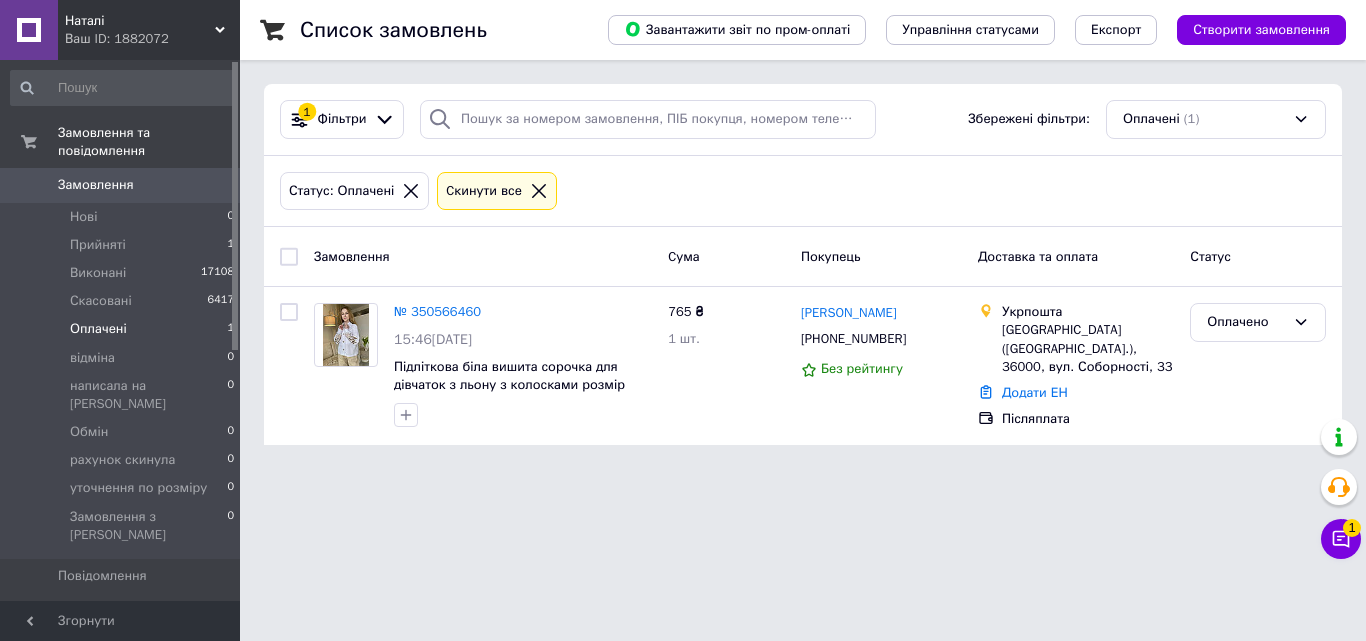 click on "Товари та послуги" at bounding box center (121, 610) 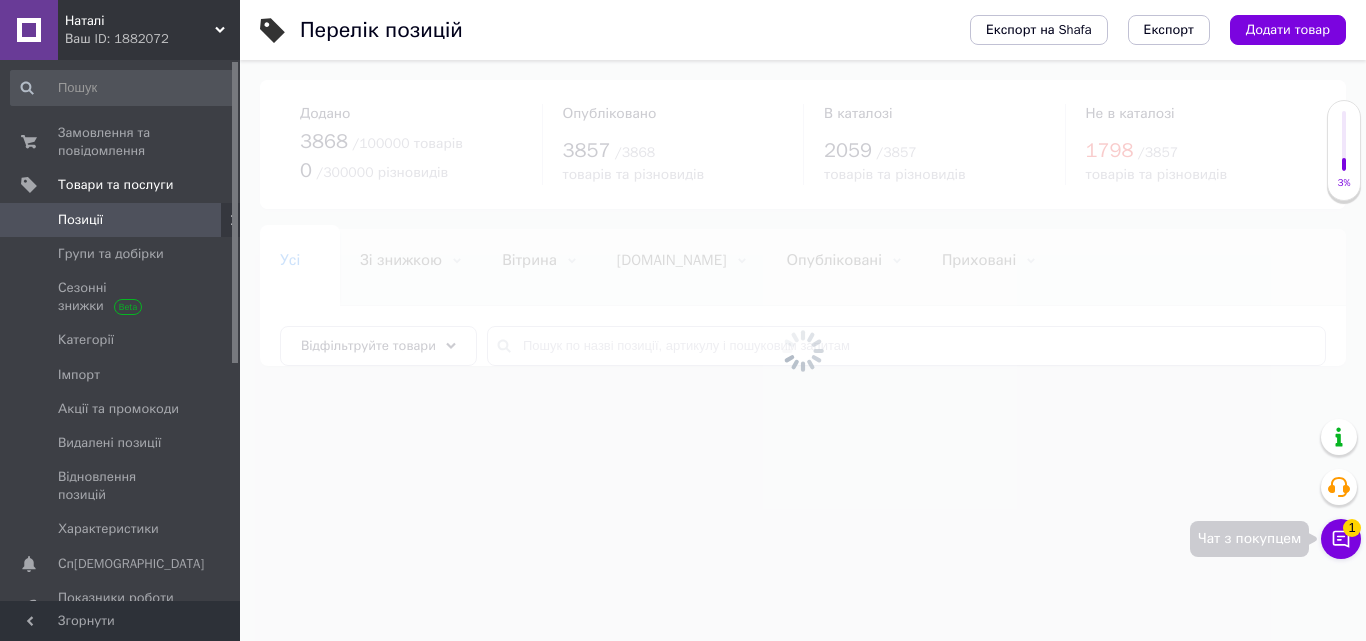 click 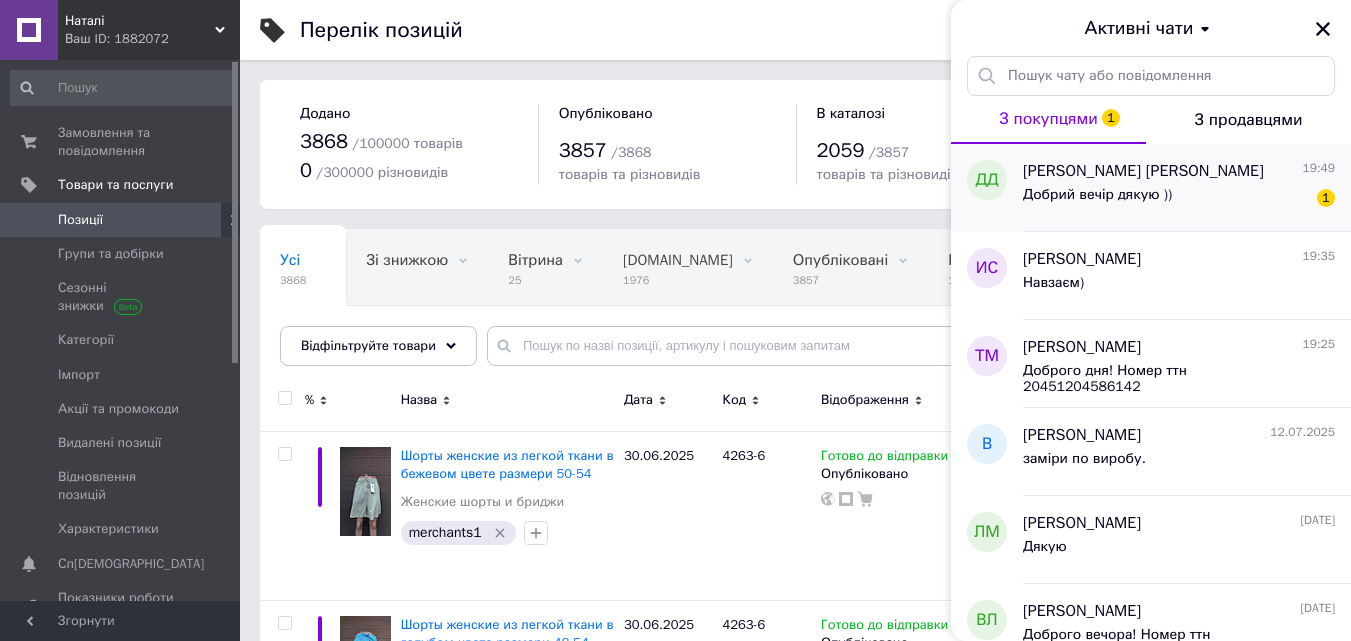 click on "[PERSON_NAME] [PERSON_NAME] 19:49 Добрий вечір дякую )) 1" at bounding box center [1187, 188] 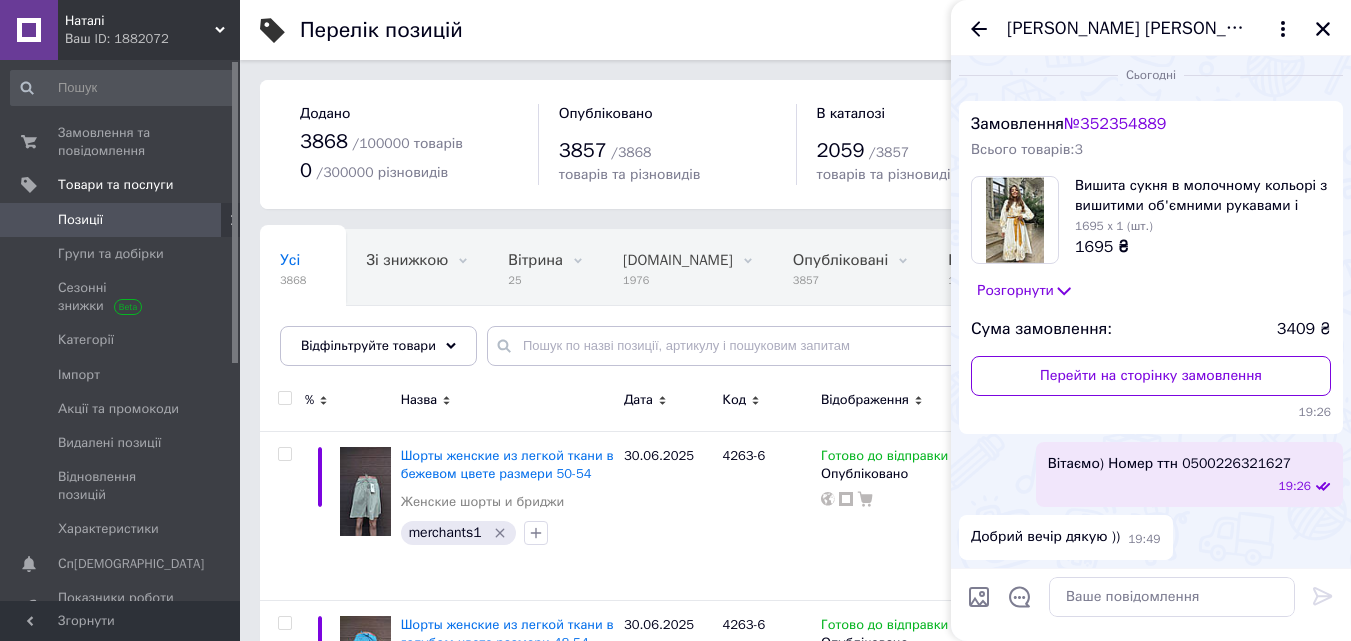 scroll, scrollTop: 2528, scrollLeft: 0, axis: vertical 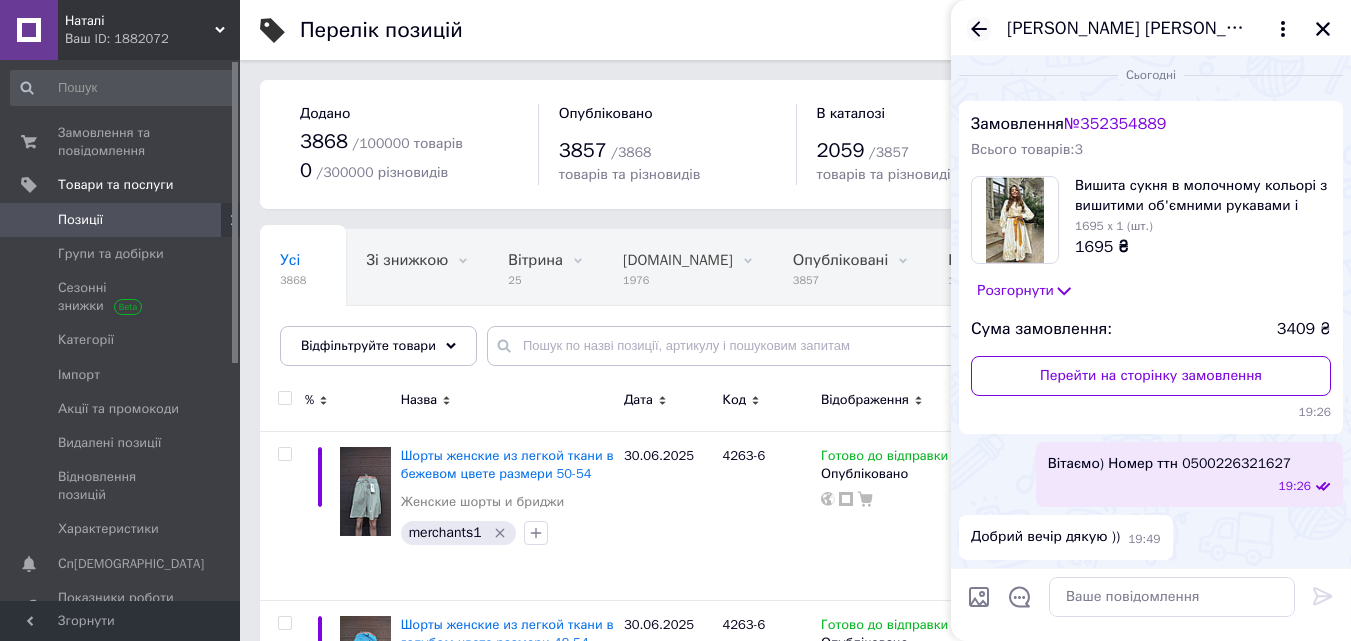click 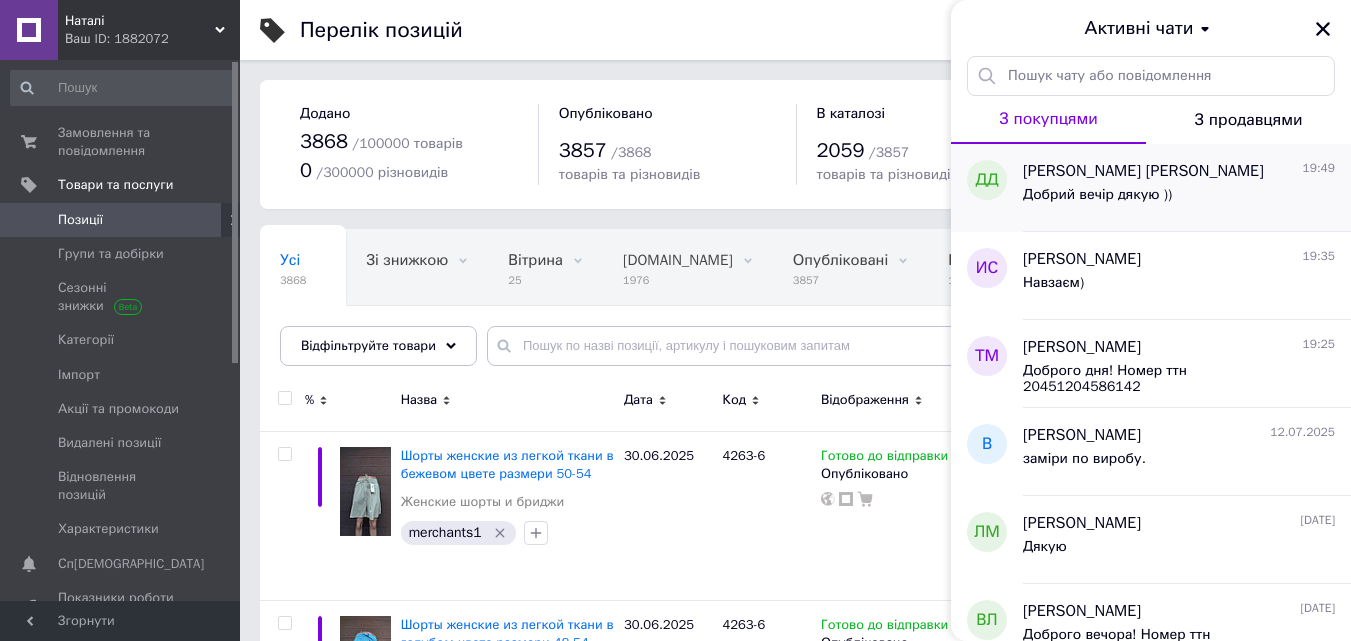 click on "Добрий вечір дякую ))" at bounding box center (1097, 195) 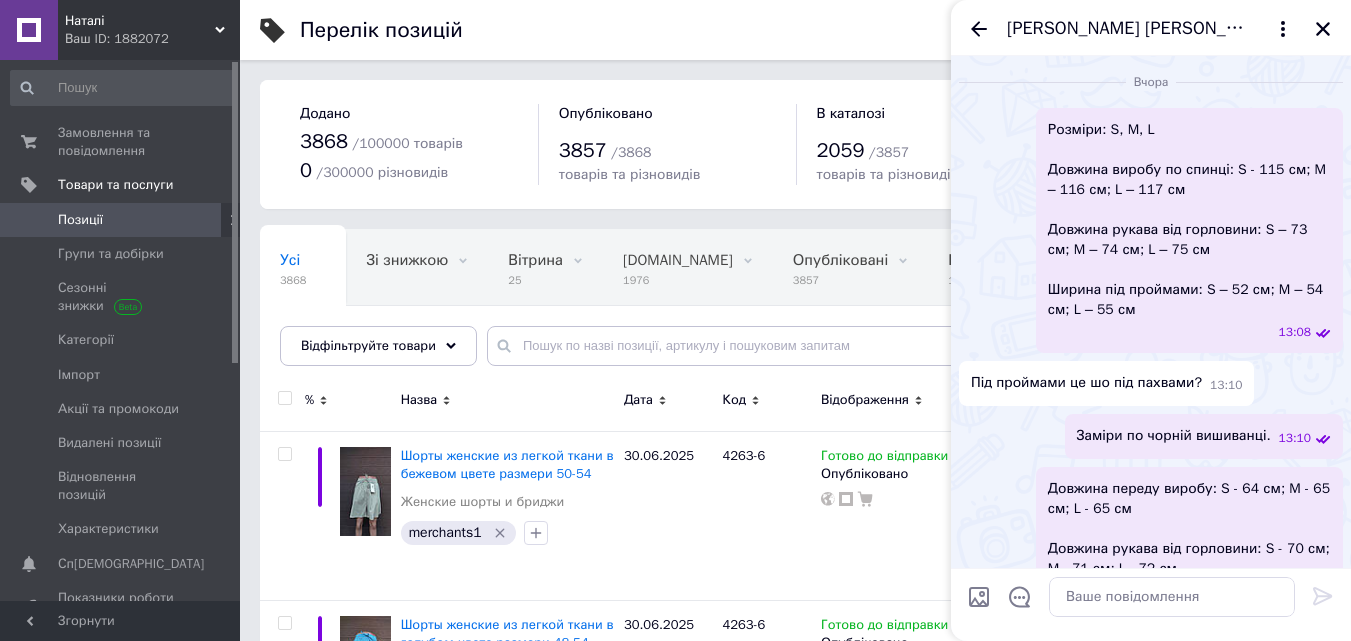 scroll, scrollTop: 2528, scrollLeft: 0, axis: vertical 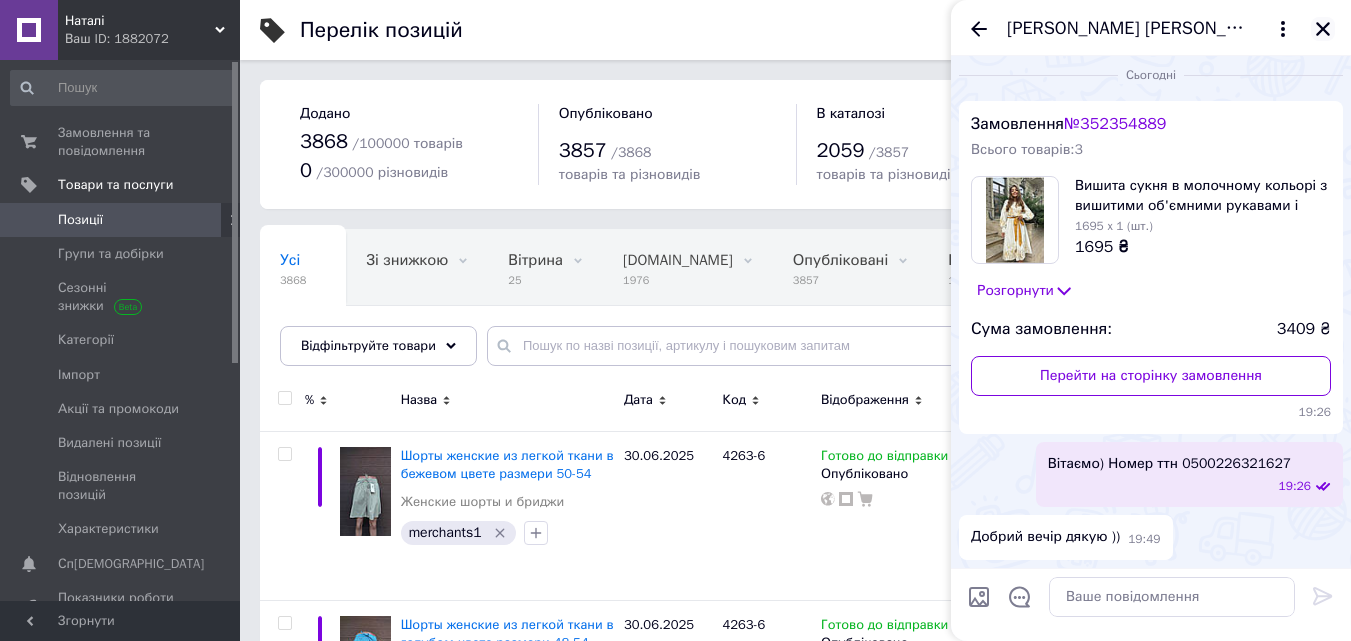 click 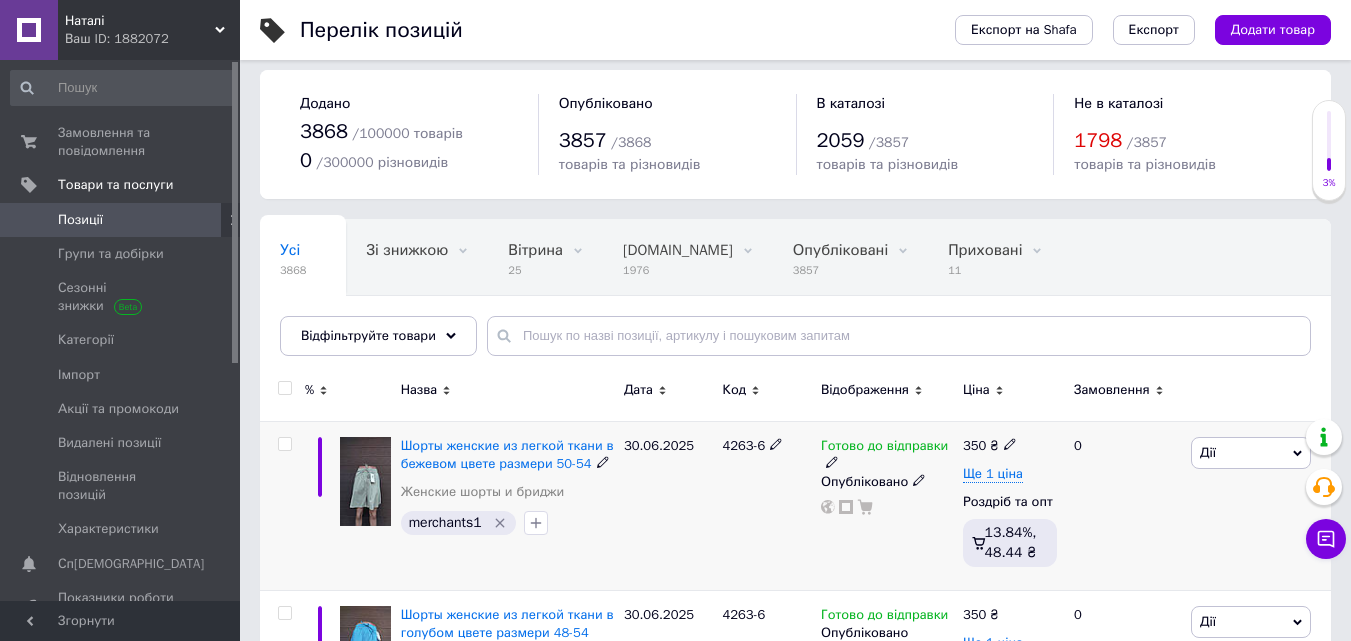 scroll, scrollTop: 0, scrollLeft: 0, axis: both 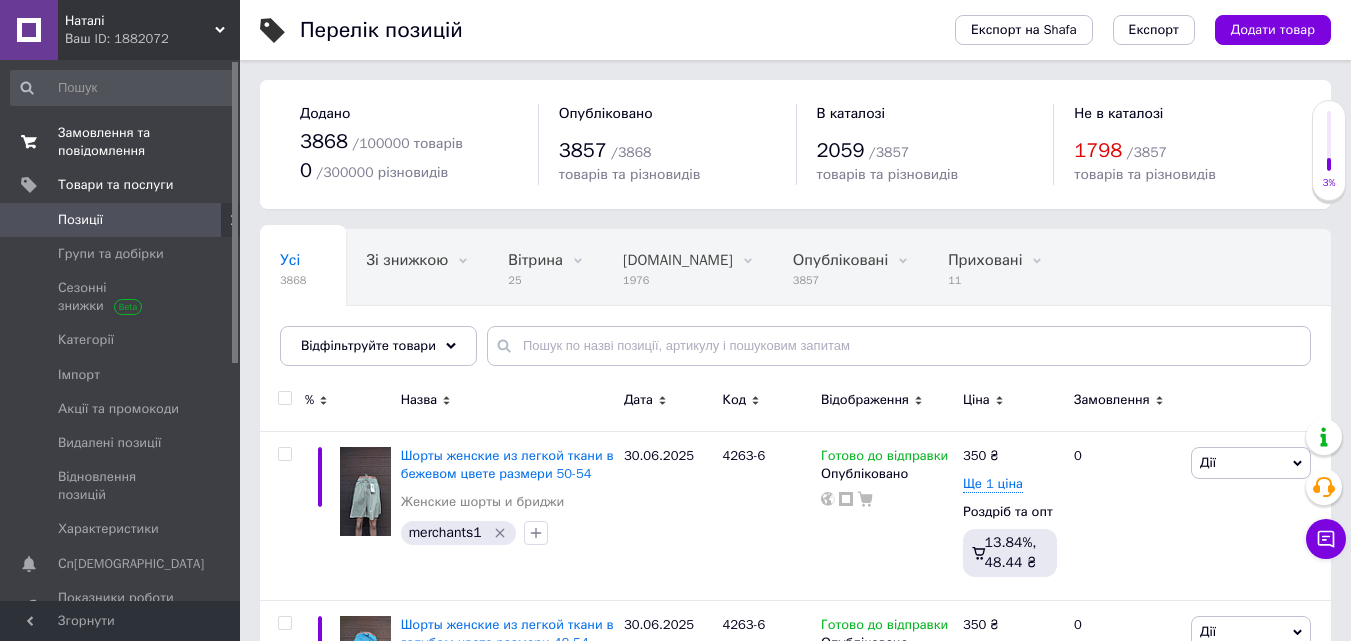 click on "Замовлення та повідомлення" at bounding box center (121, 142) 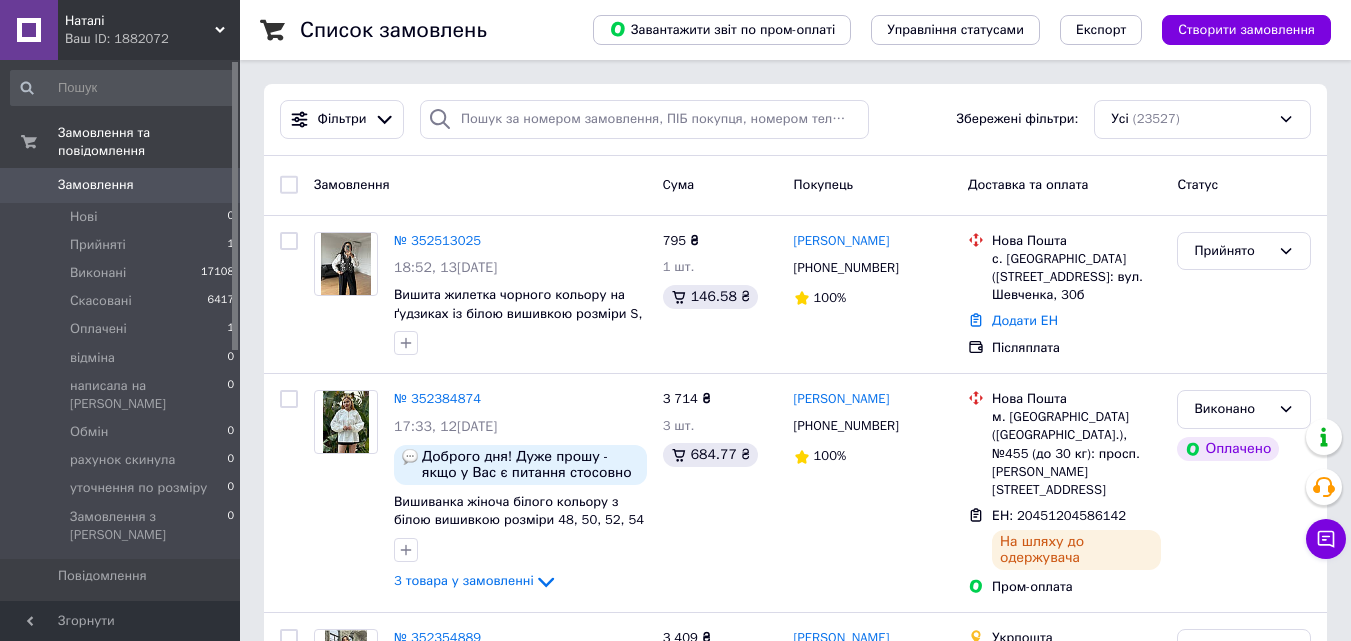 click on "Товари та послуги" at bounding box center [115, 610] 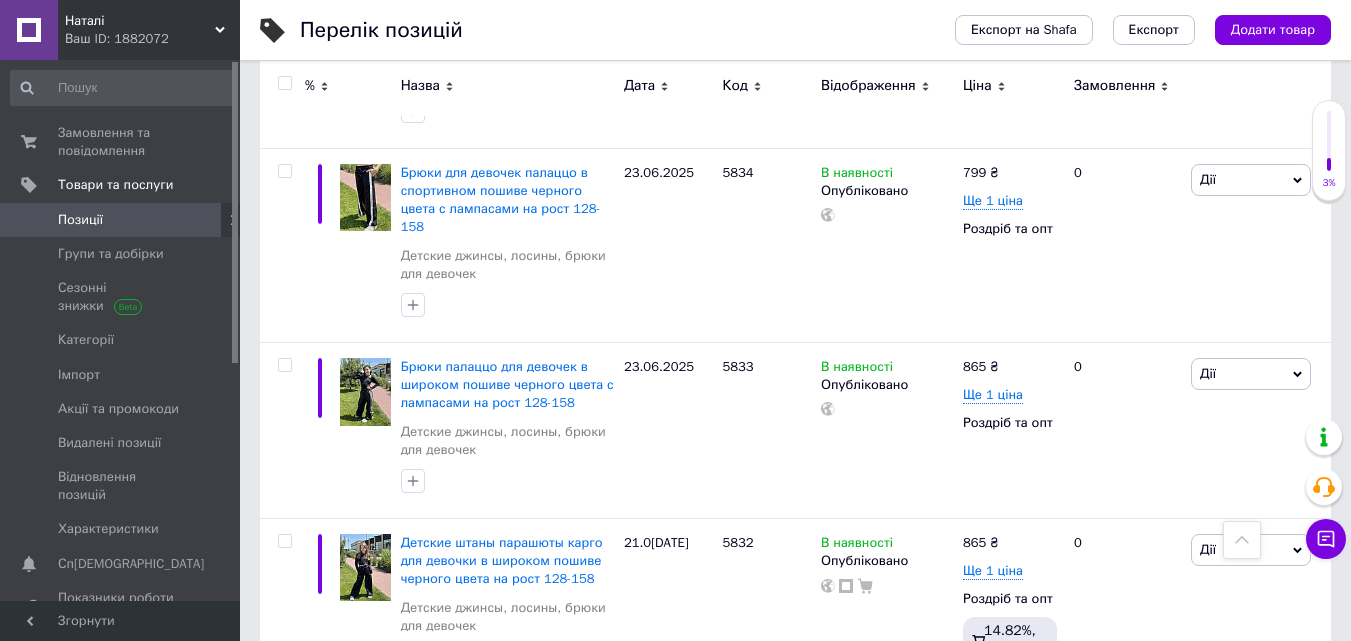 scroll, scrollTop: 2282, scrollLeft: 0, axis: vertical 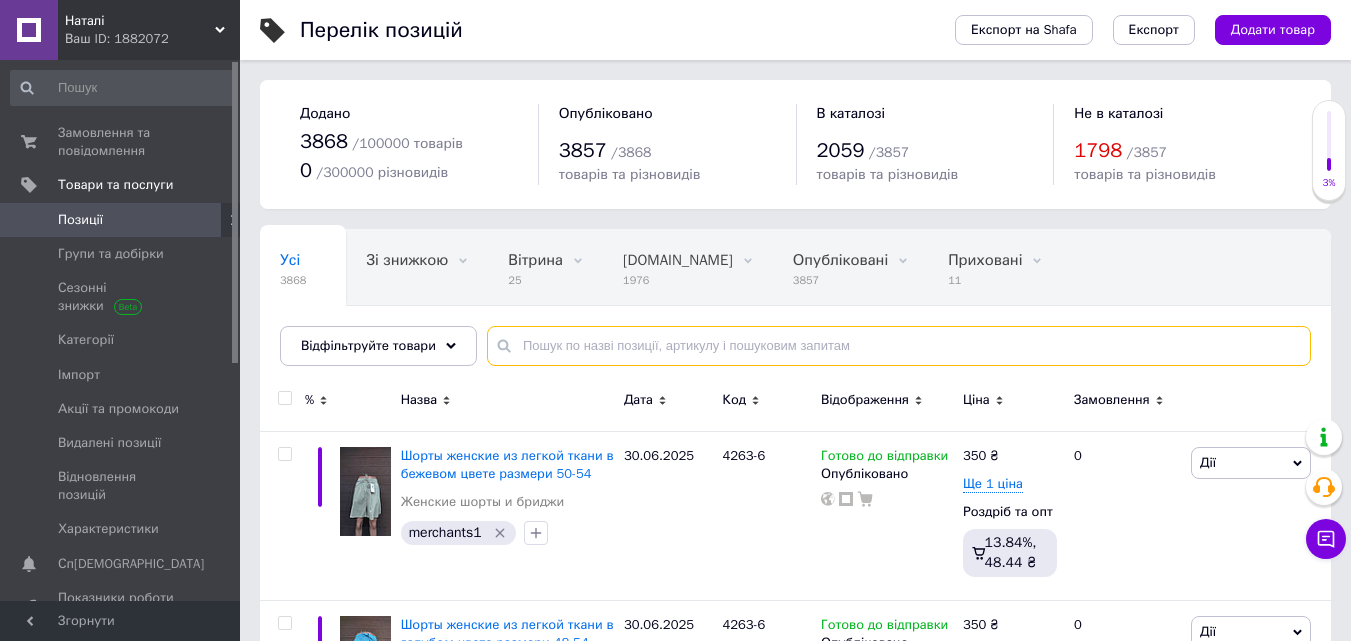 click at bounding box center (899, 346) 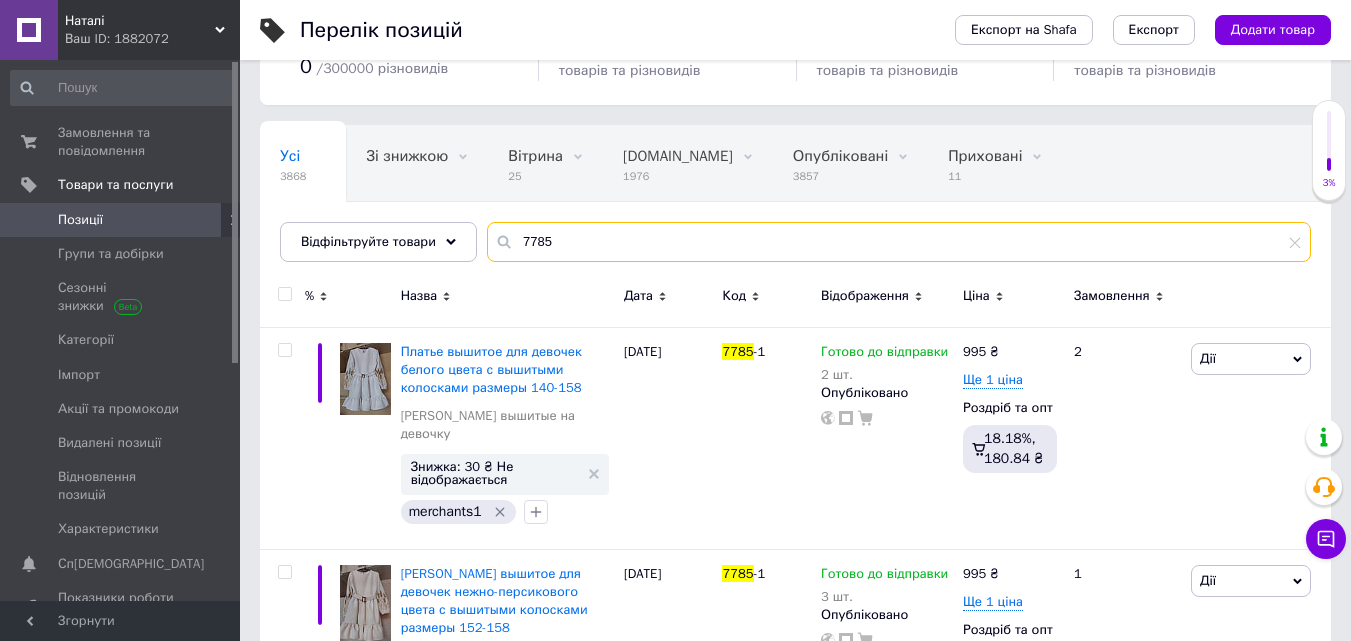 scroll, scrollTop: 200, scrollLeft: 0, axis: vertical 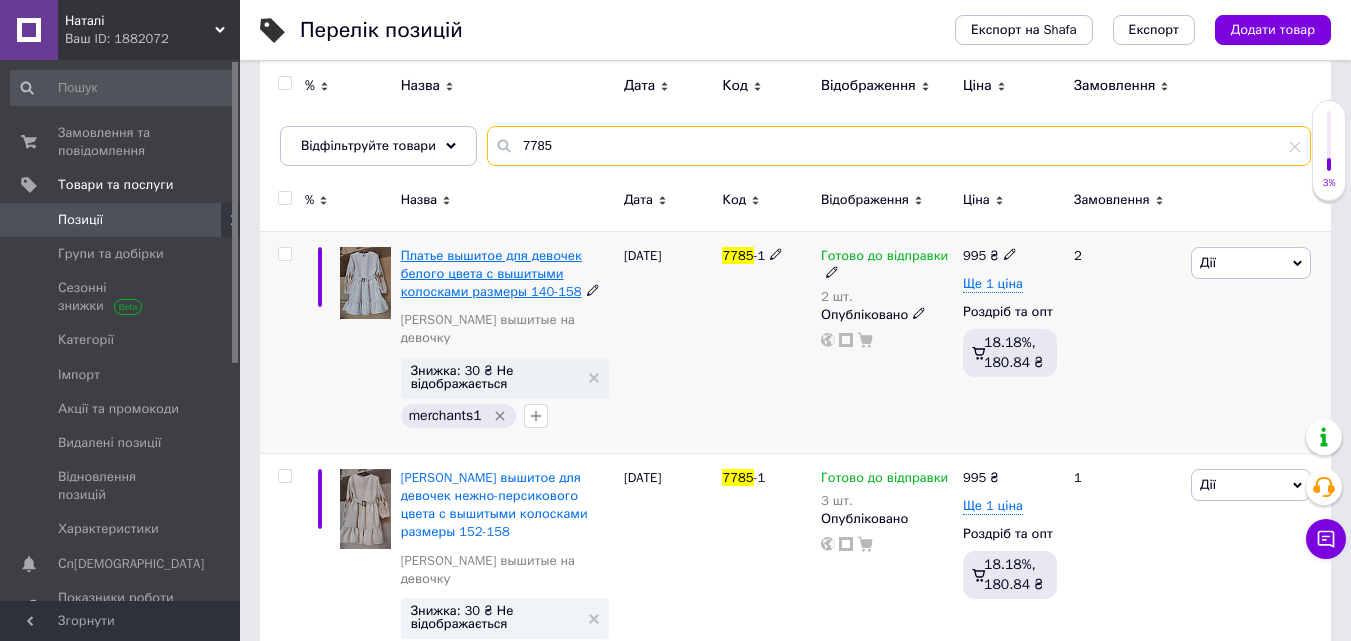type on "7785" 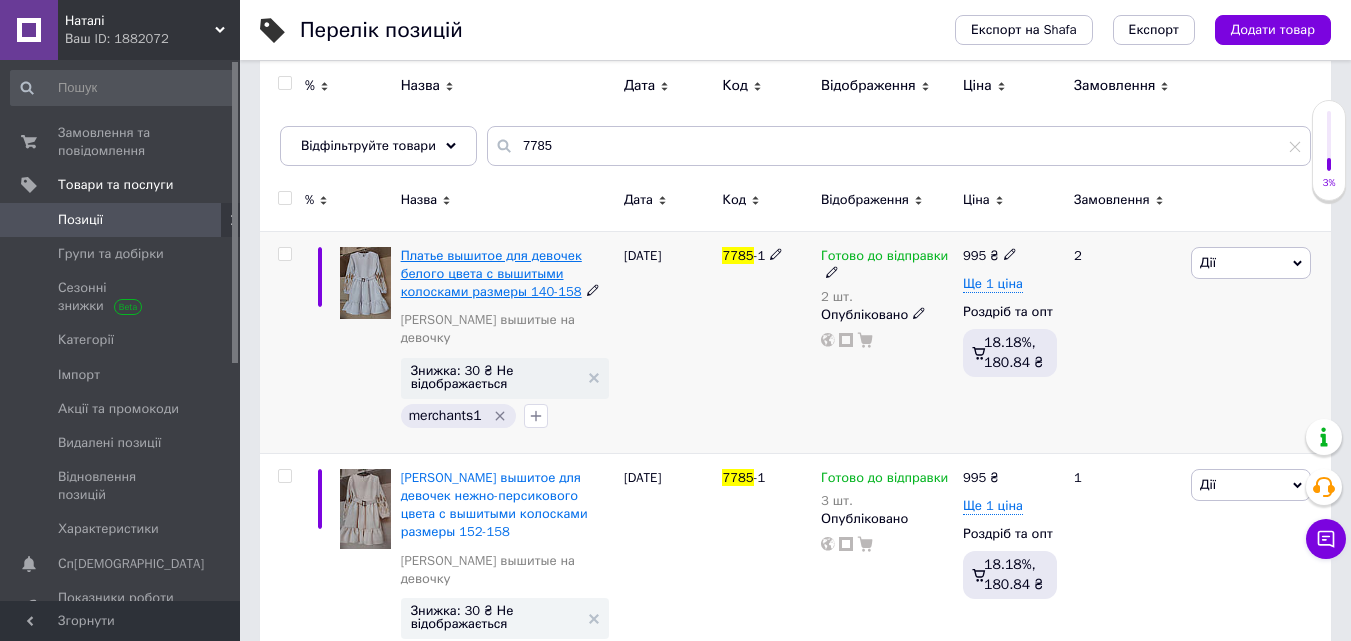 click on "Платье вышитое для девочек белого цвета с вышитыми колосками размеры 140-158" at bounding box center [491, 273] 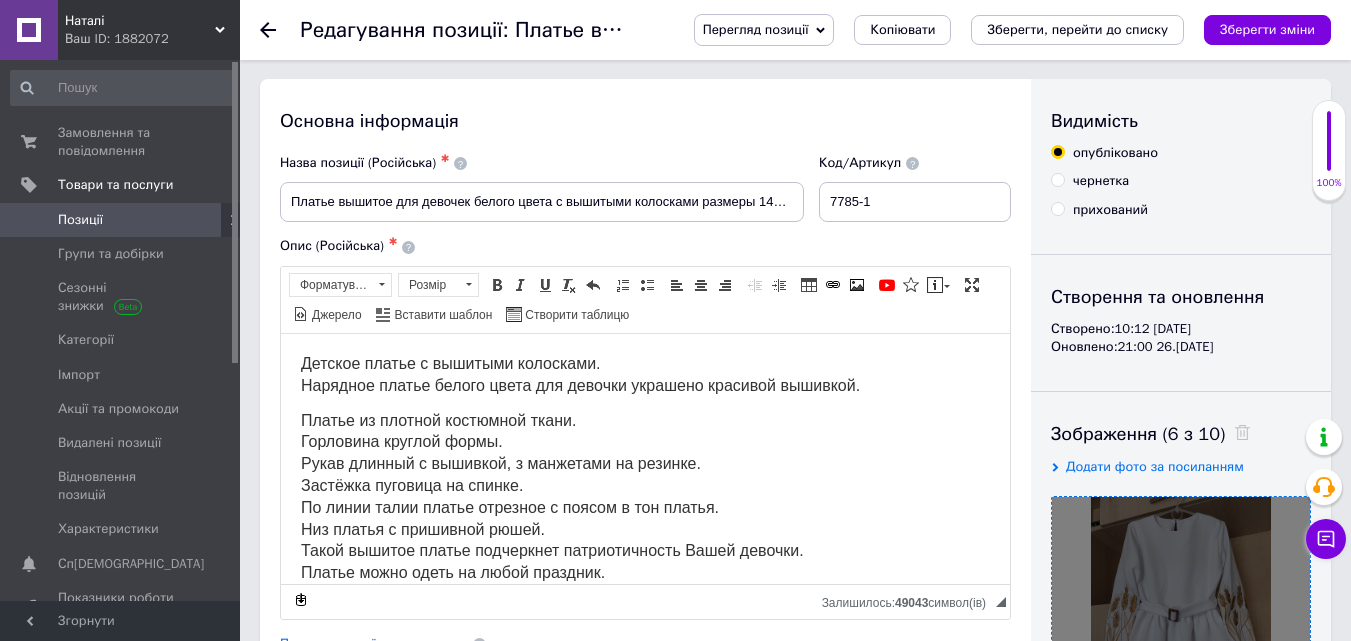 scroll, scrollTop: 0, scrollLeft: 0, axis: both 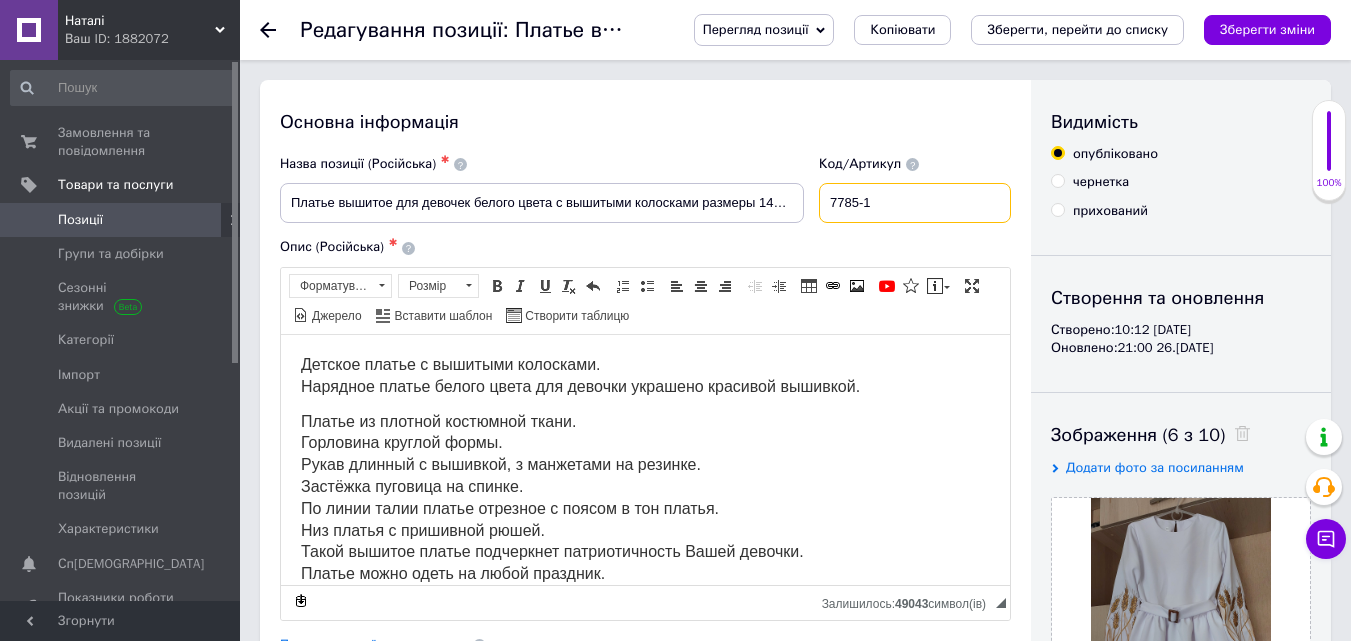 drag, startPoint x: 851, startPoint y: 207, endPoint x: 890, endPoint y: 203, distance: 39.20459 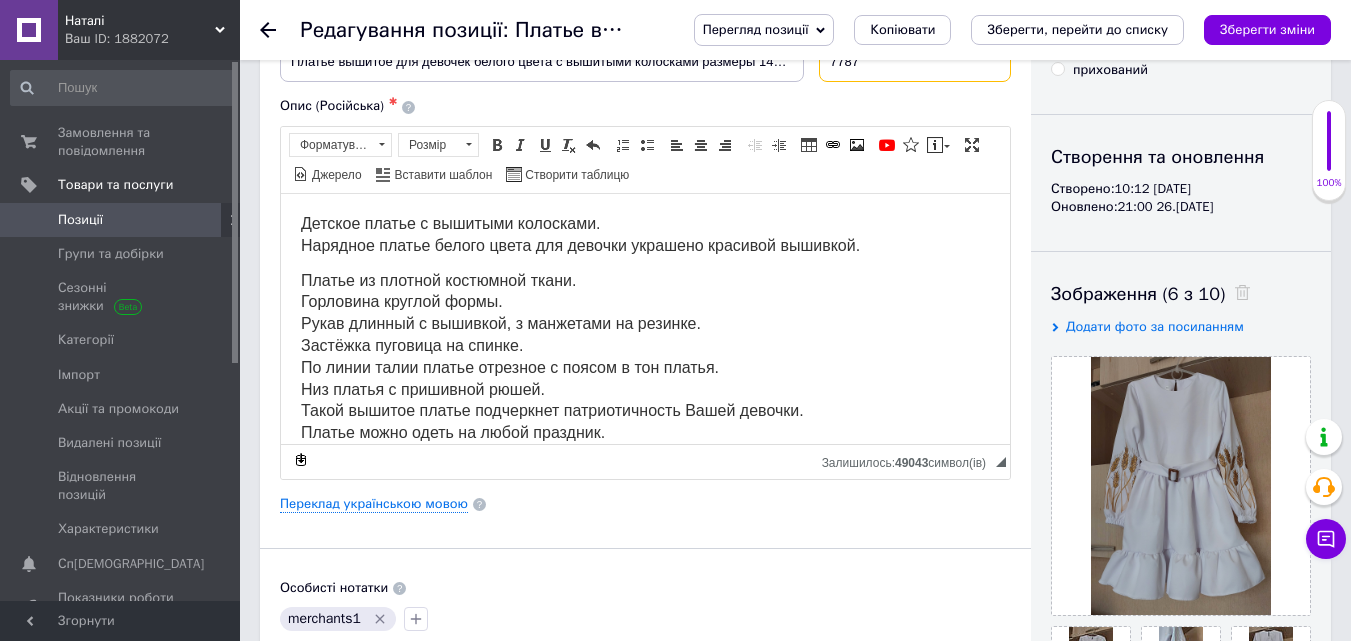 scroll, scrollTop: 200, scrollLeft: 0, axis: vertical 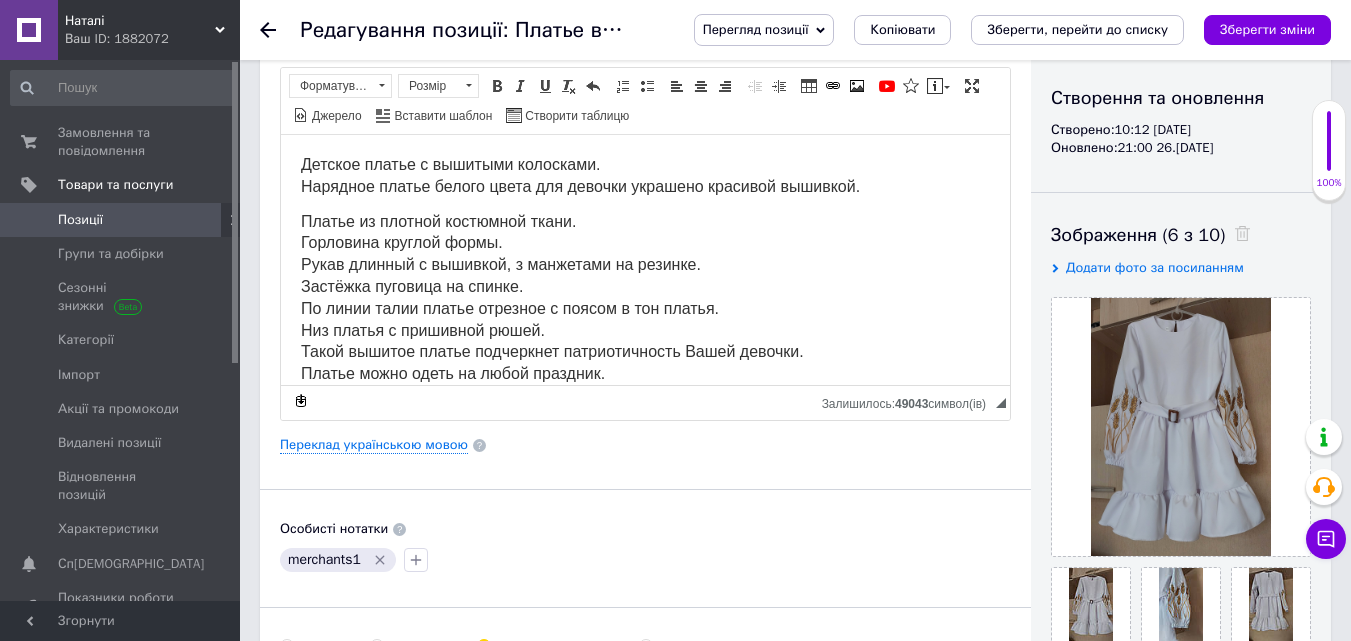 type on "7787" 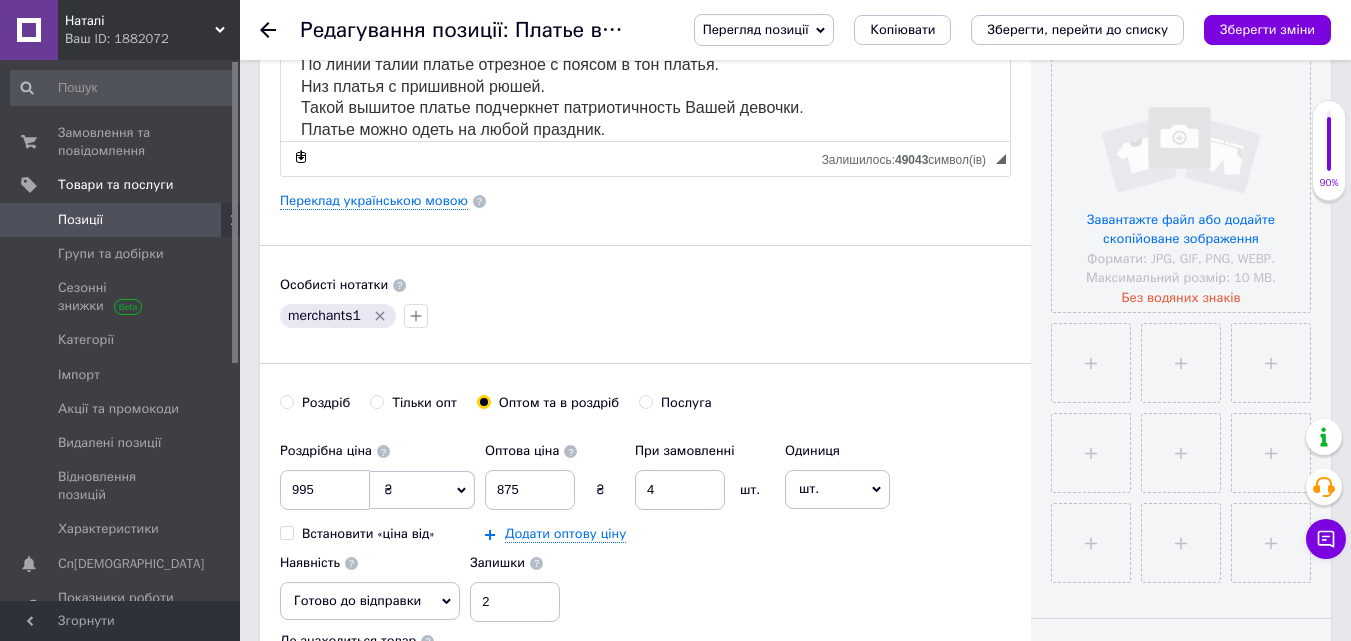 scroll, scrollTop: 500, scrollLeft: 0, axis: vertical 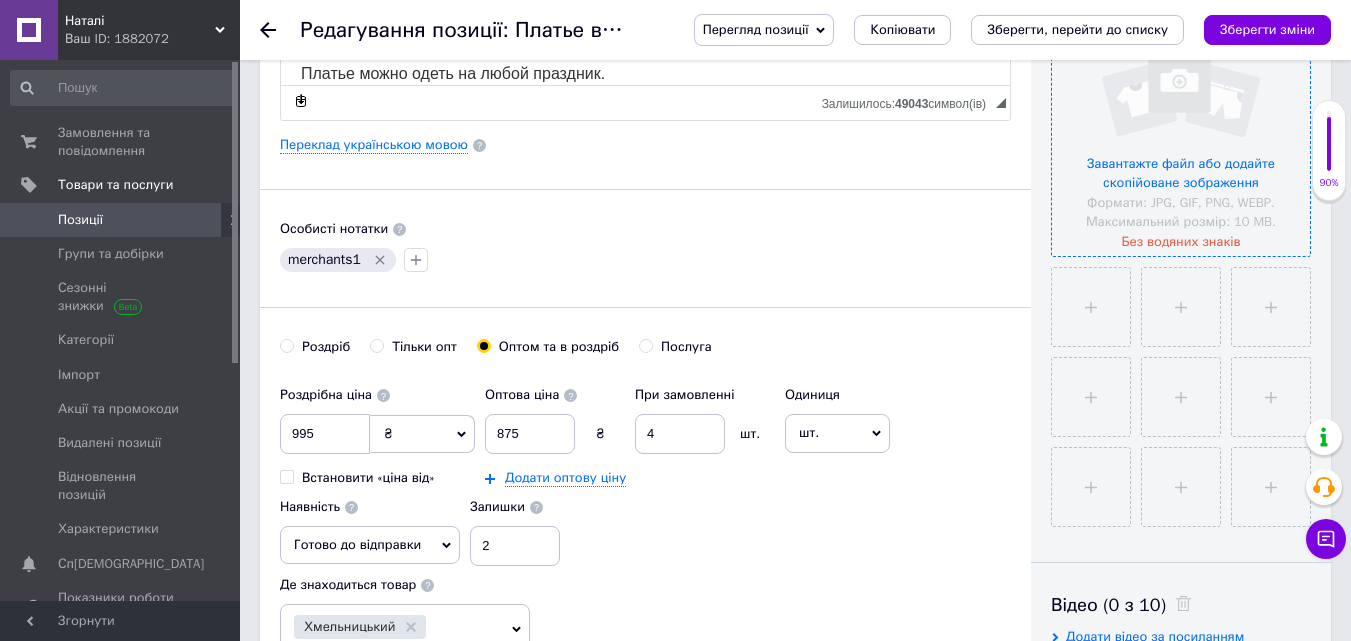 click at bounding box center [1181, 127] 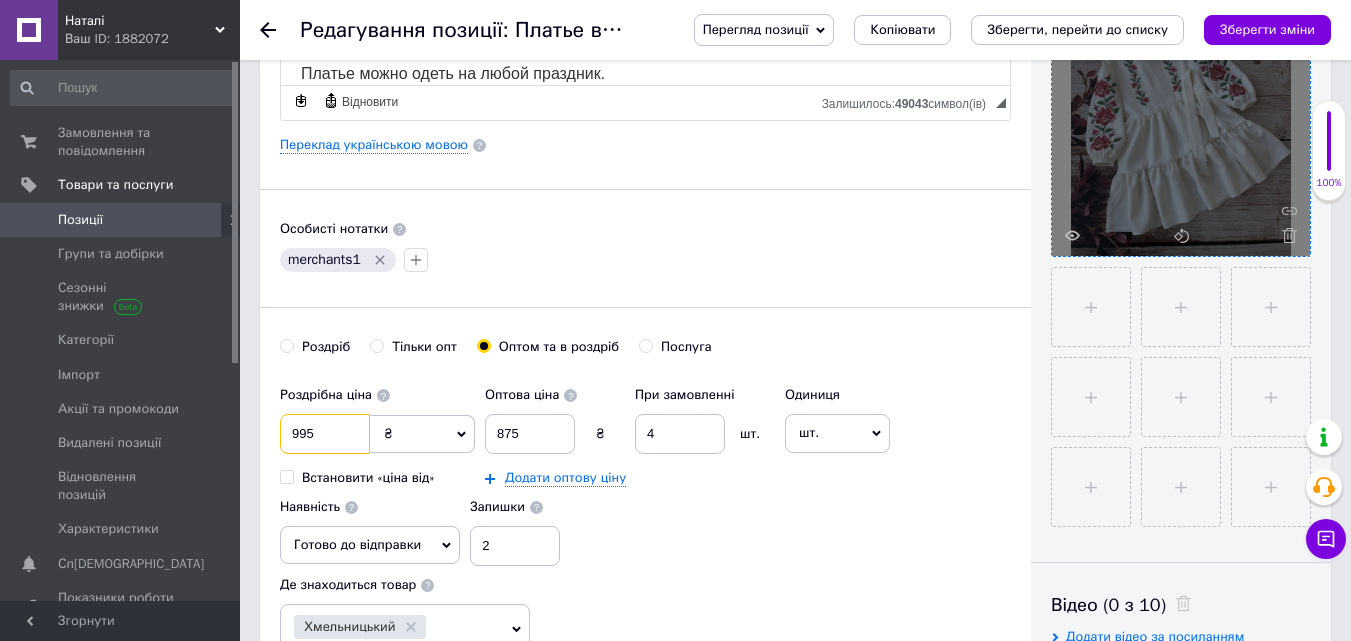 click on "995" at bounding box center [325, 434] 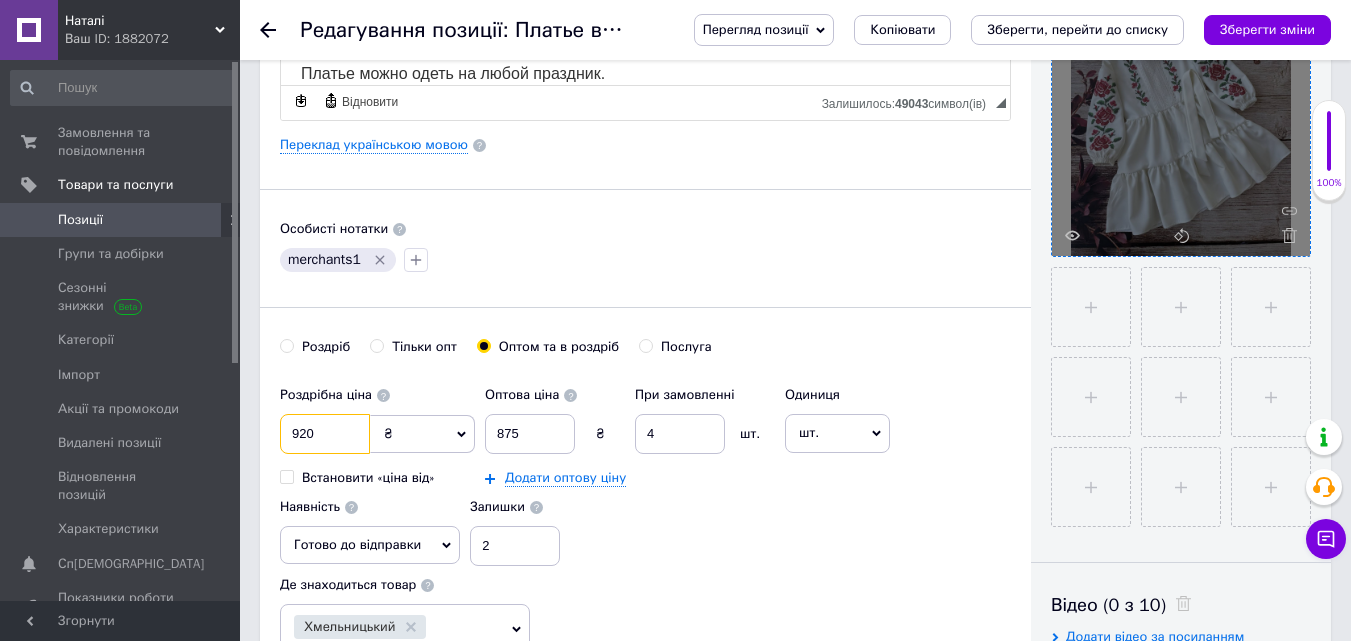 type on "920" 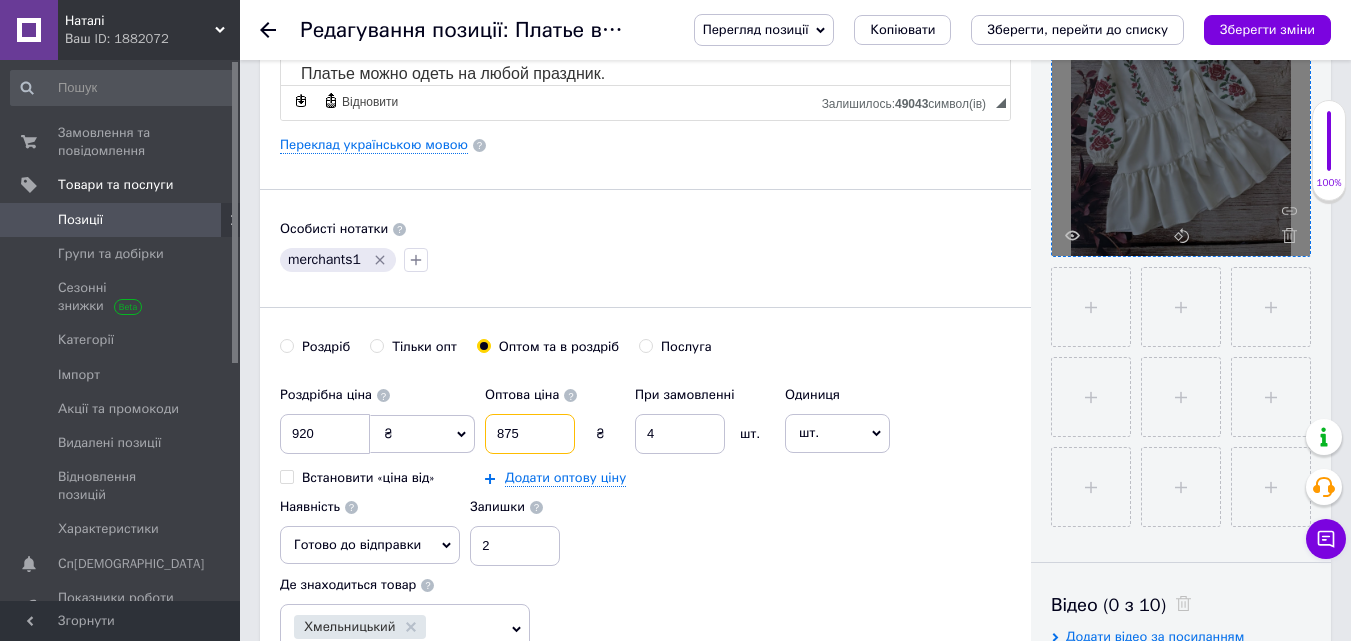 drag, startPoint x: 497, startPoint y: 428, endPoint x: 543, endPoint y: 435, distance: 46.52956 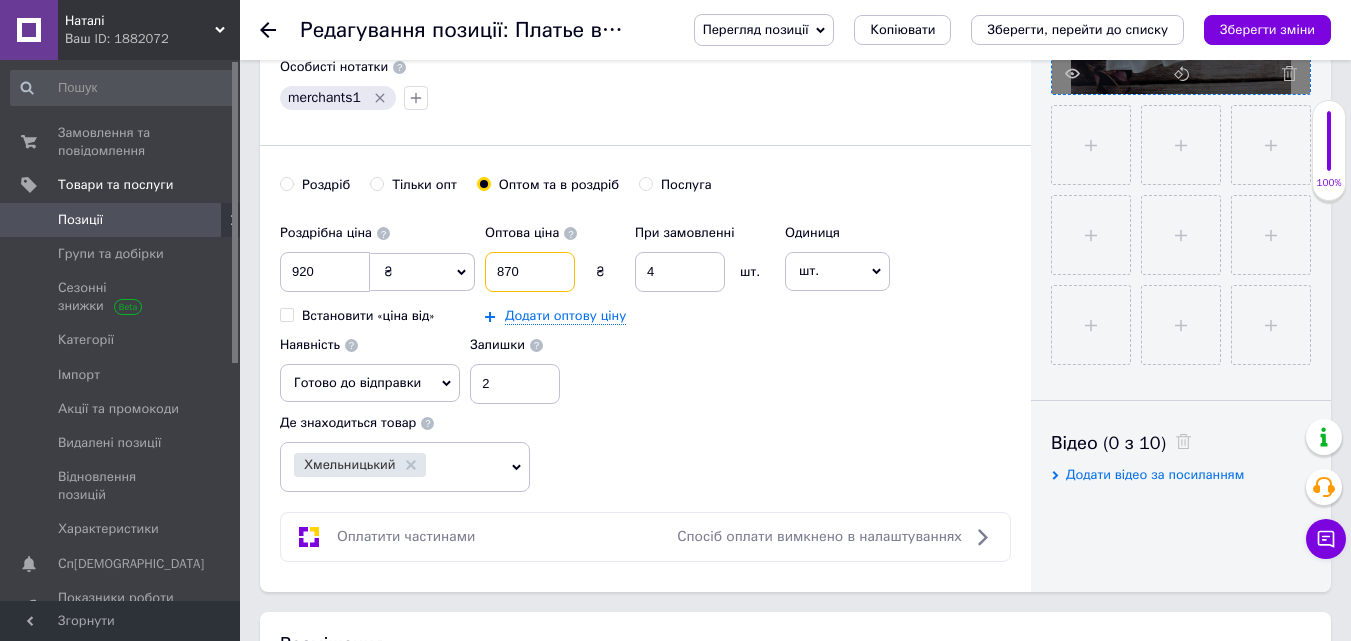 scroll, scrollTop: 700, scrollLeft: 0, axis: vertical 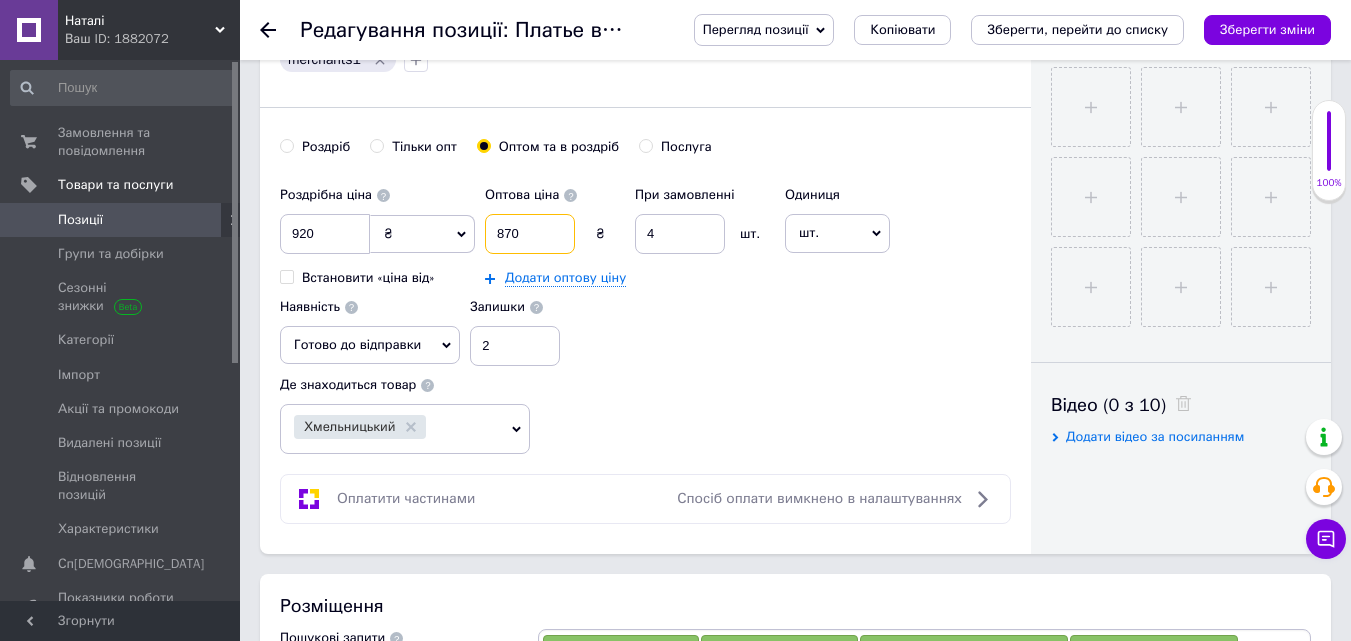 type on "870" 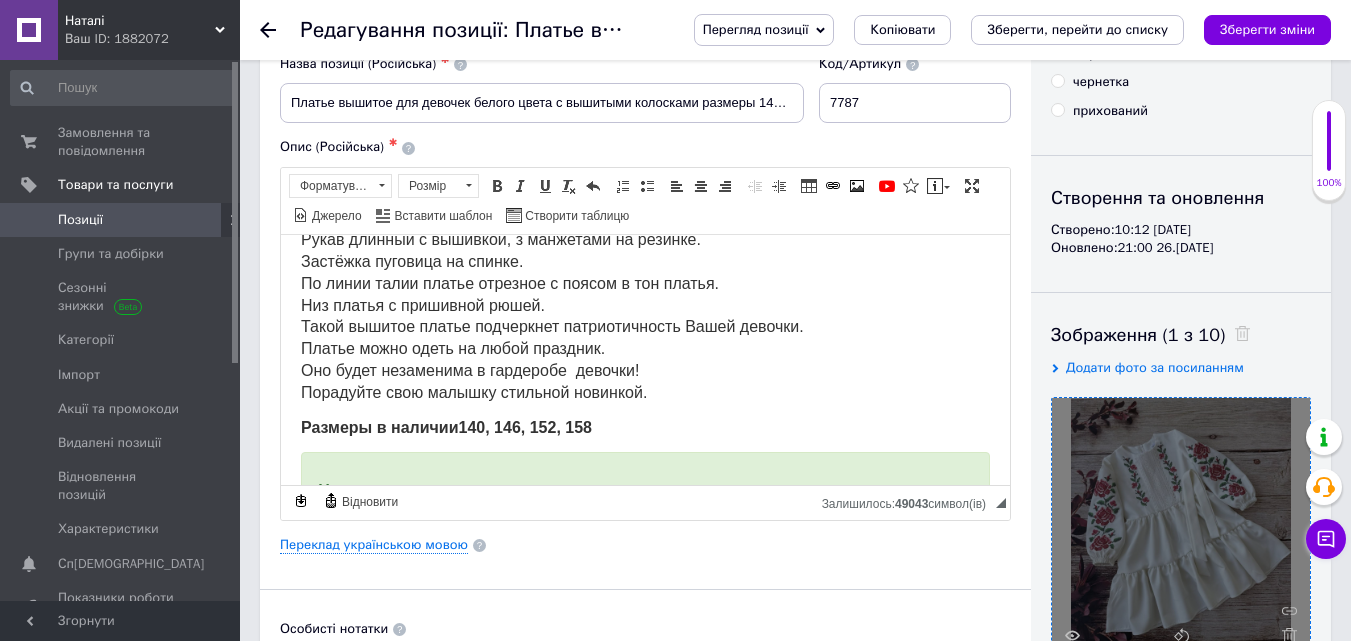 scroll, scrollTop: 200, scrollLeft: 0, axis: vertical 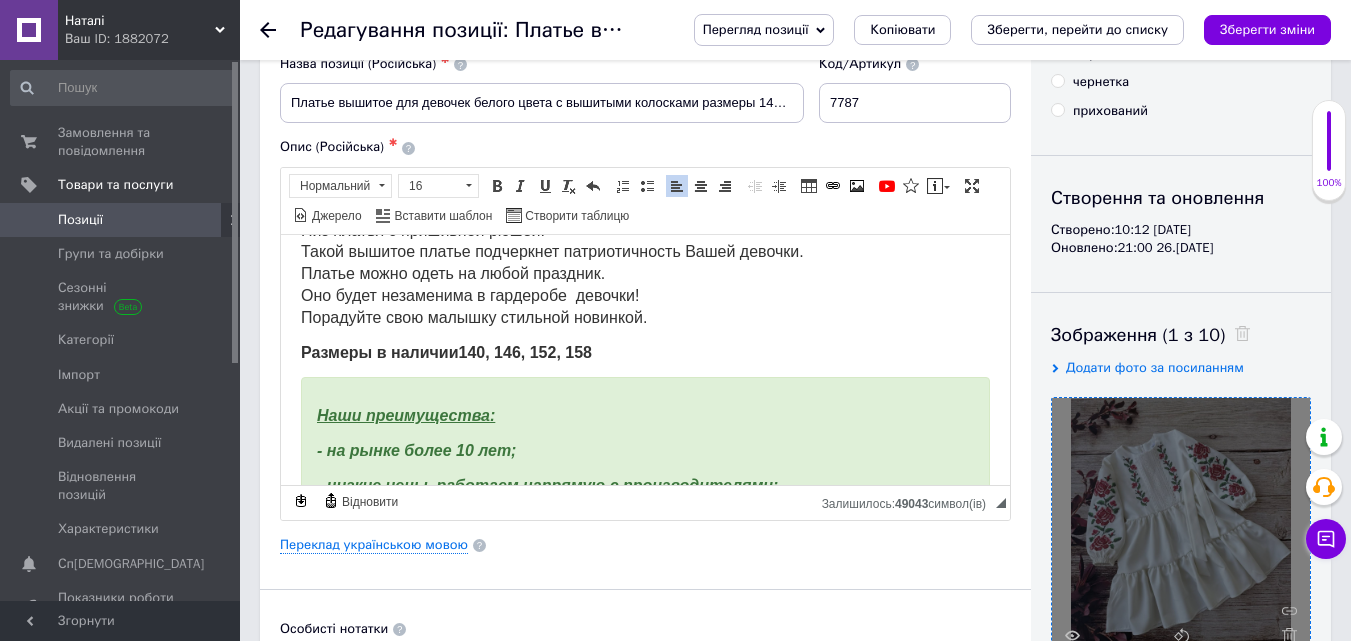 click on "140, 146, 152, 158" at bounding box center (525, 351) 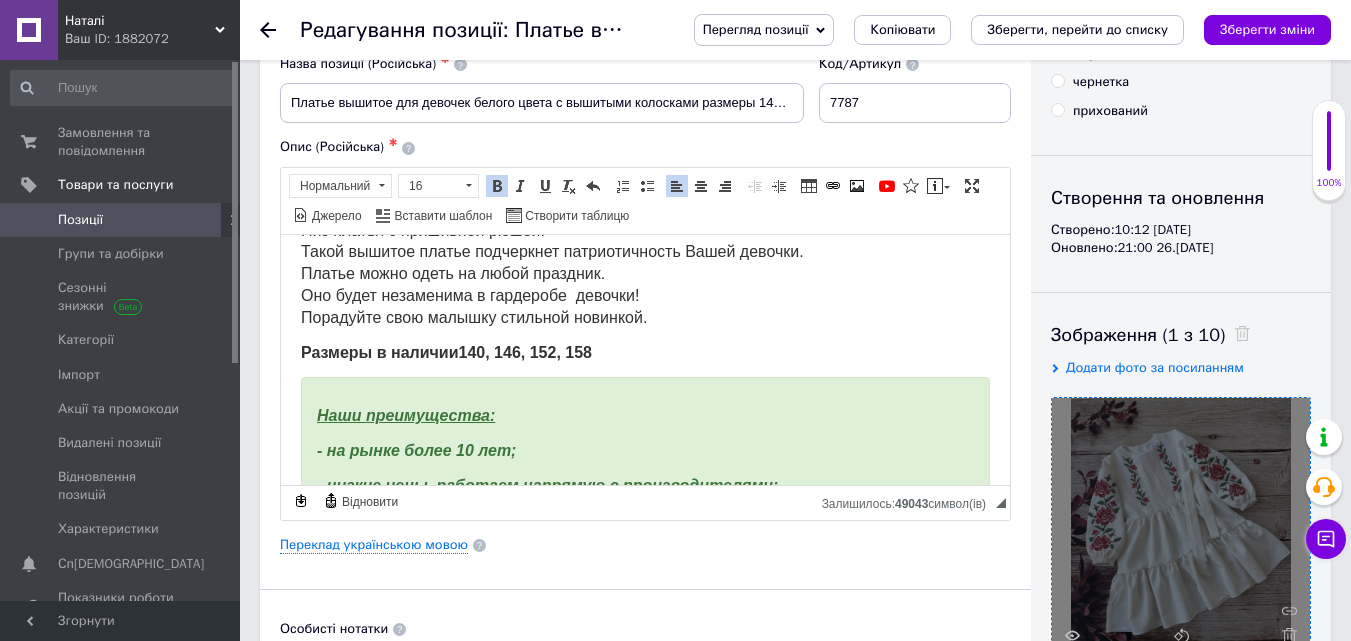 type 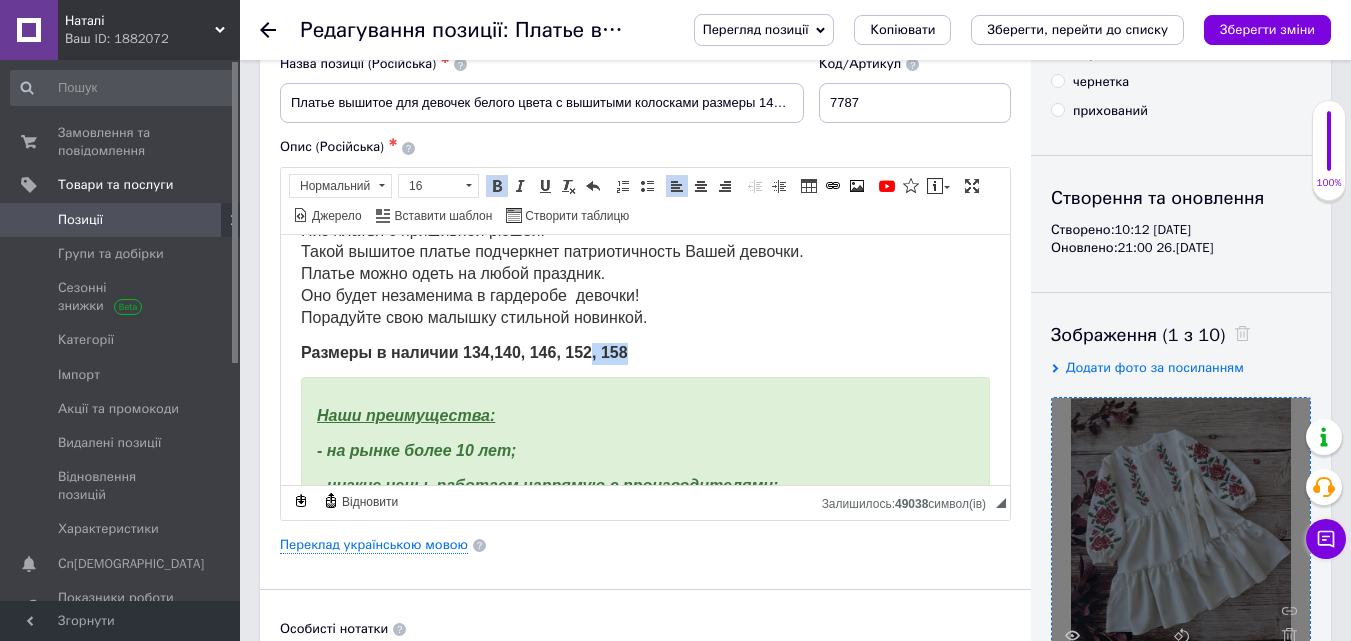 drag, startPoint x: 597, startPoint y: 350, endPoint x: 649, endPoint y: 354, distance: 52.153618 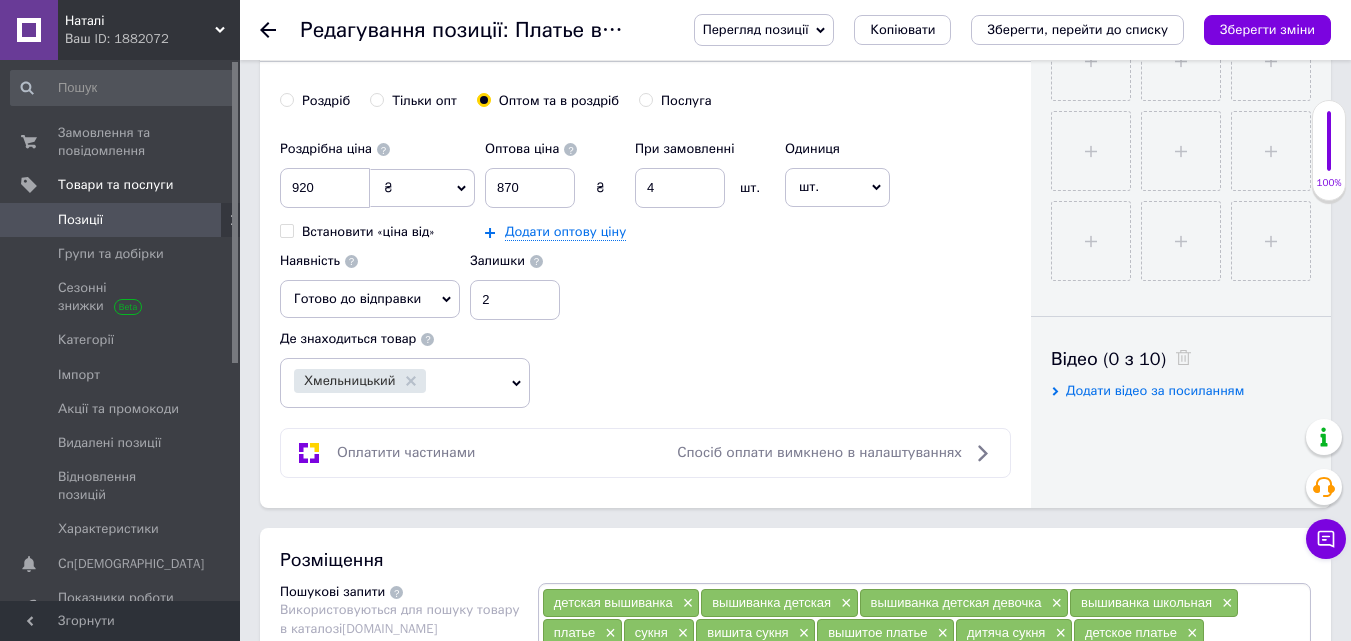 scroll, scrollTop: 800, scrollLeft: 0, axis: vertical 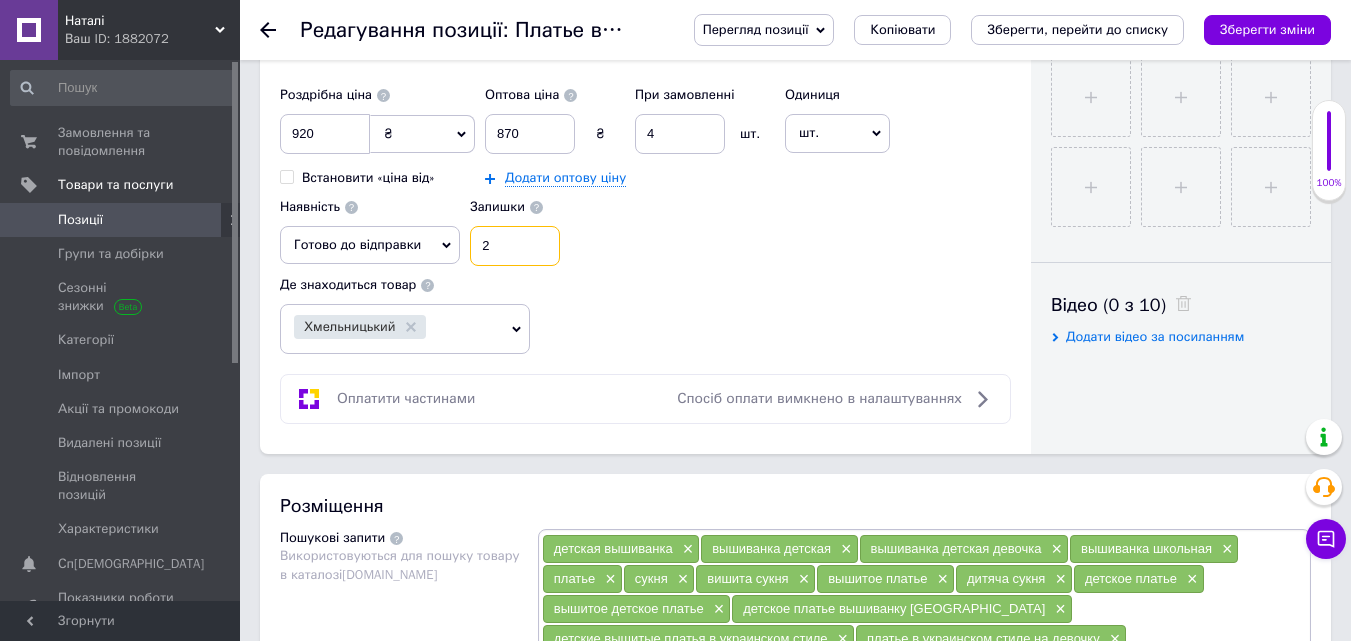 click on "2" at bounding box center [515, 246] 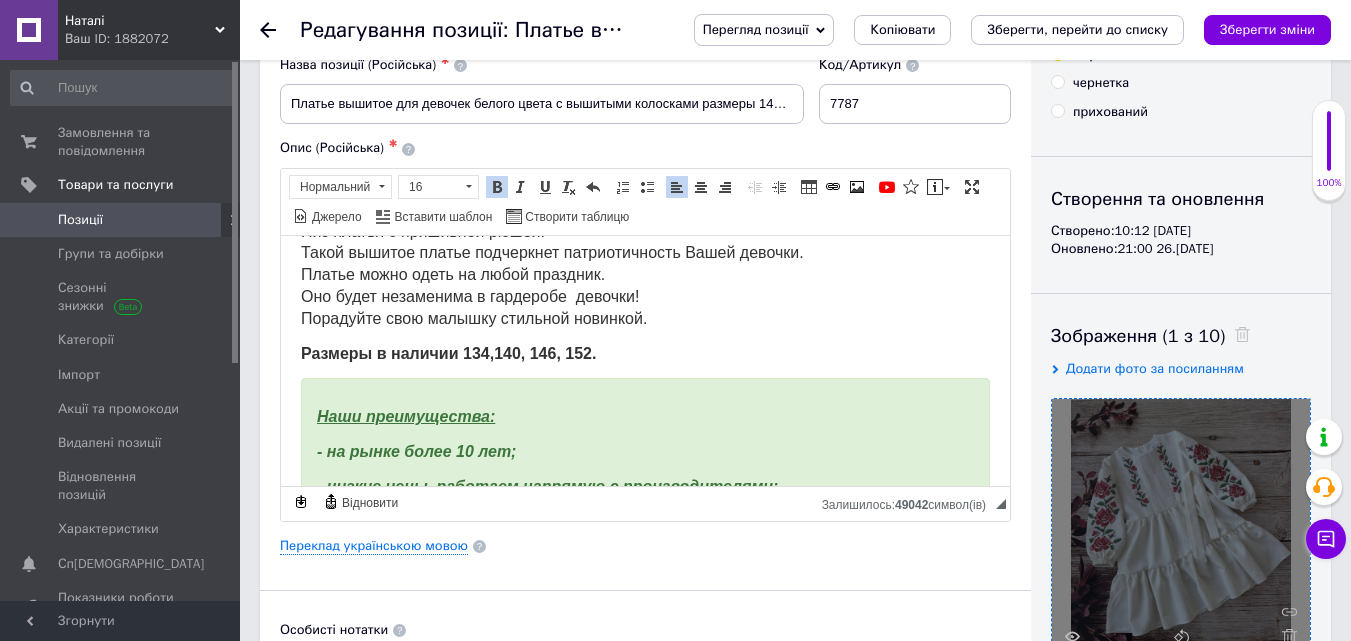 scroll, scrollTop: 0, scrollLeft: 0, axis: both 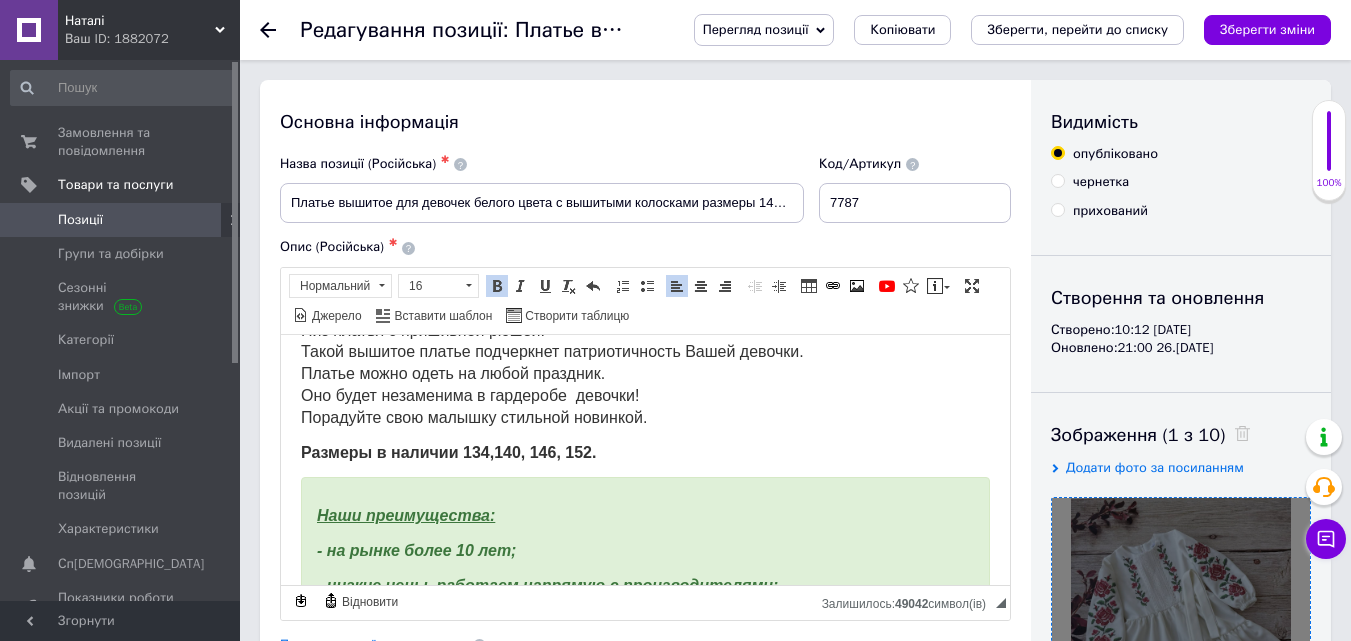 type on "4" 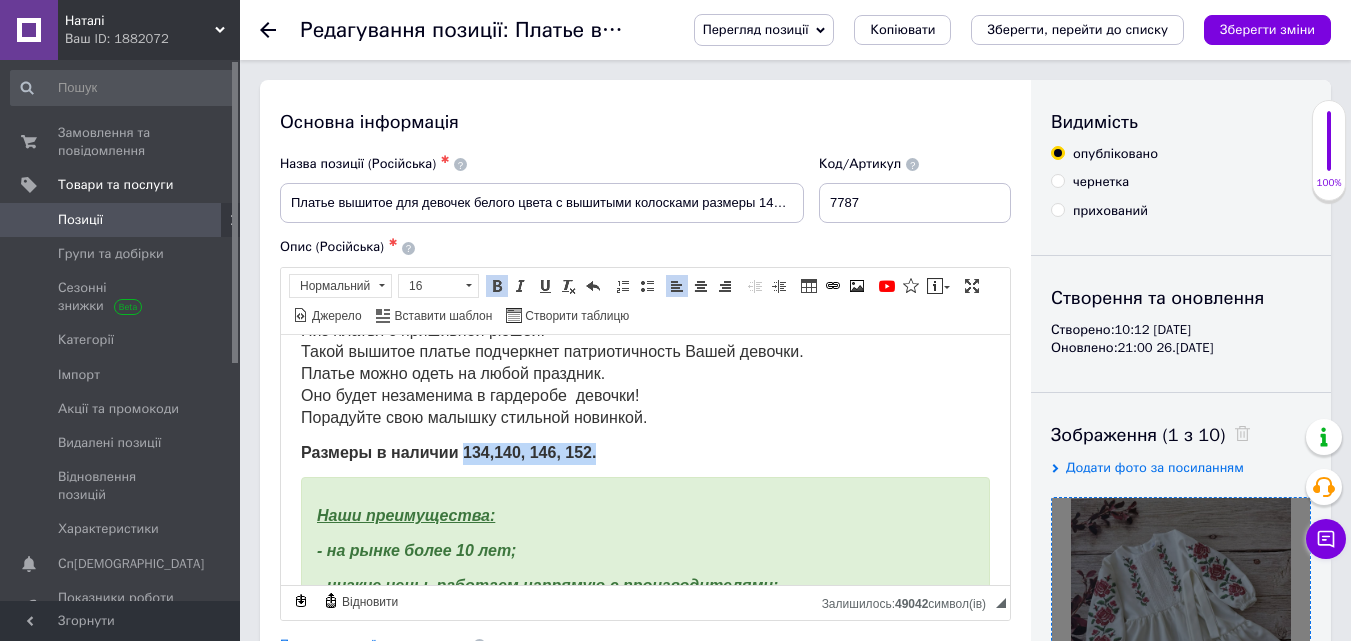 drag, startPoint x: 464, startPoint y: 444, endPoint x: 604, endPoint y: 450, distance: 140.12851 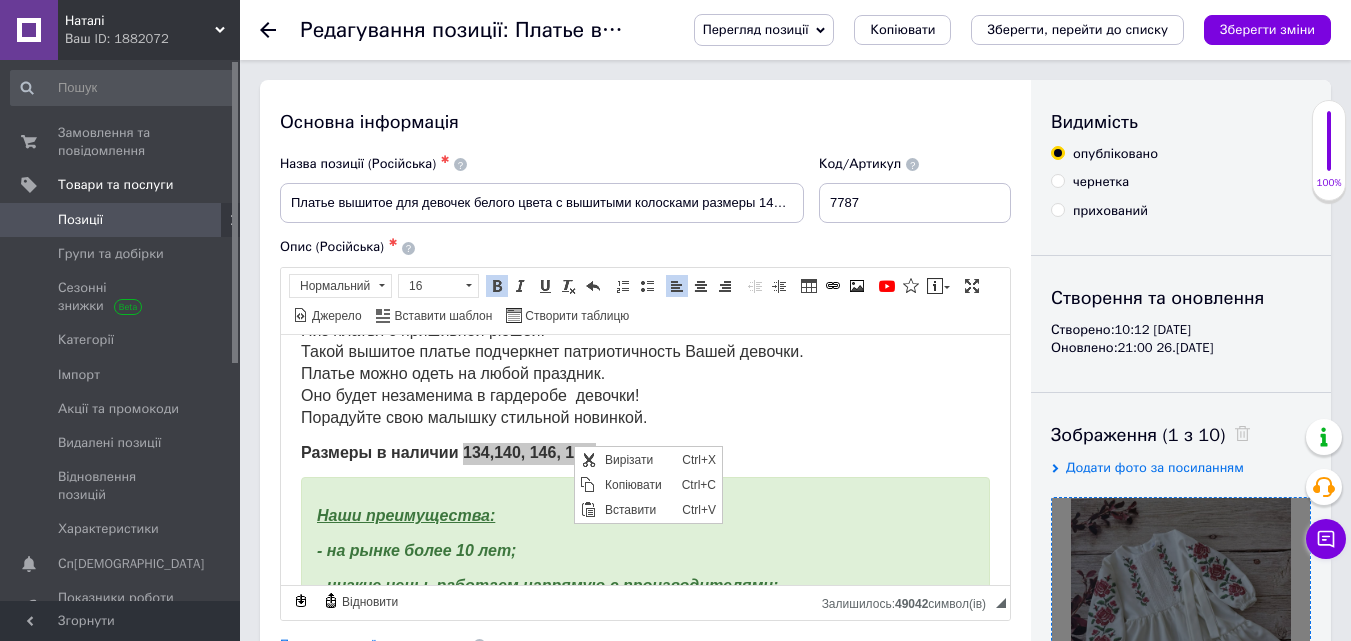 scroll, scrollTop: 0, scrollLeft: 0, axis: both 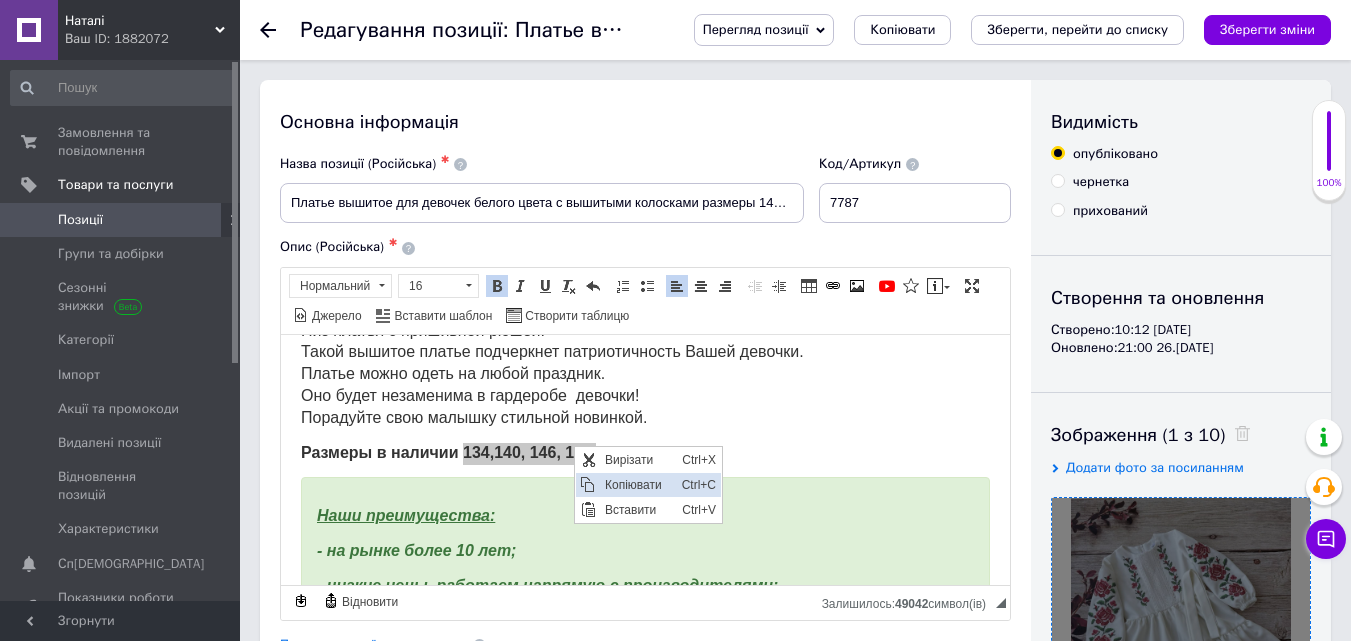 click on "Копіювати" at bounding box center (638, 484) 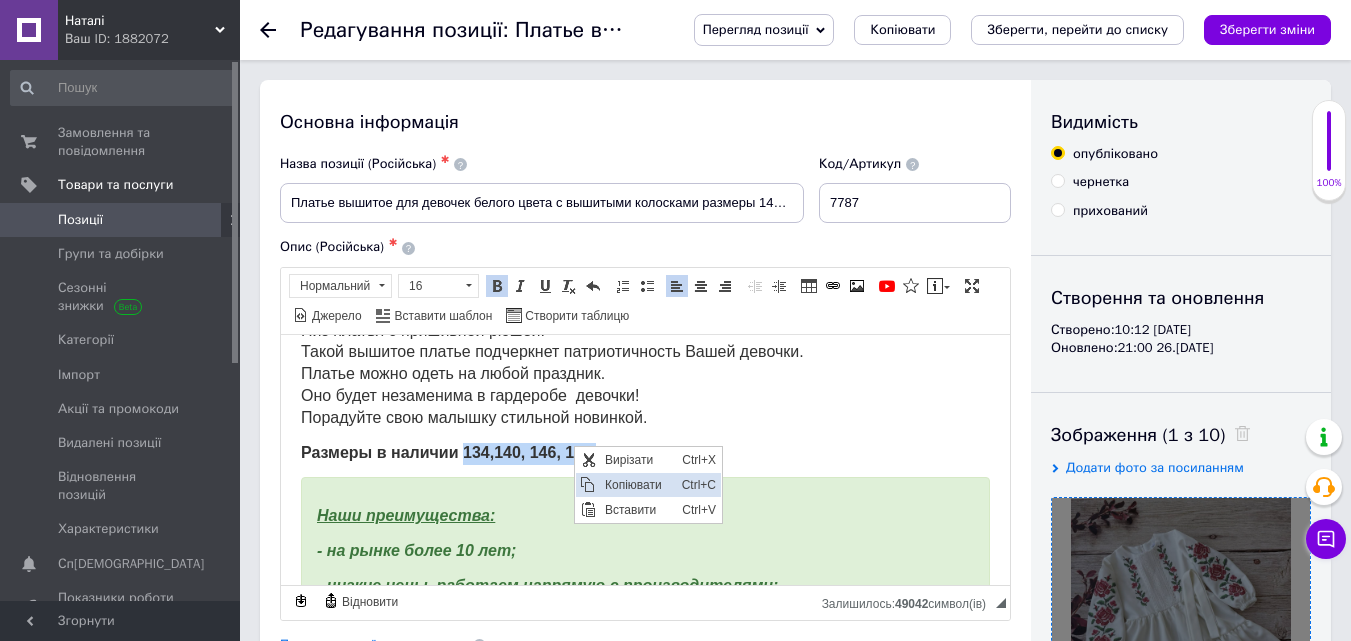copy on "134,  140, 146, 152." 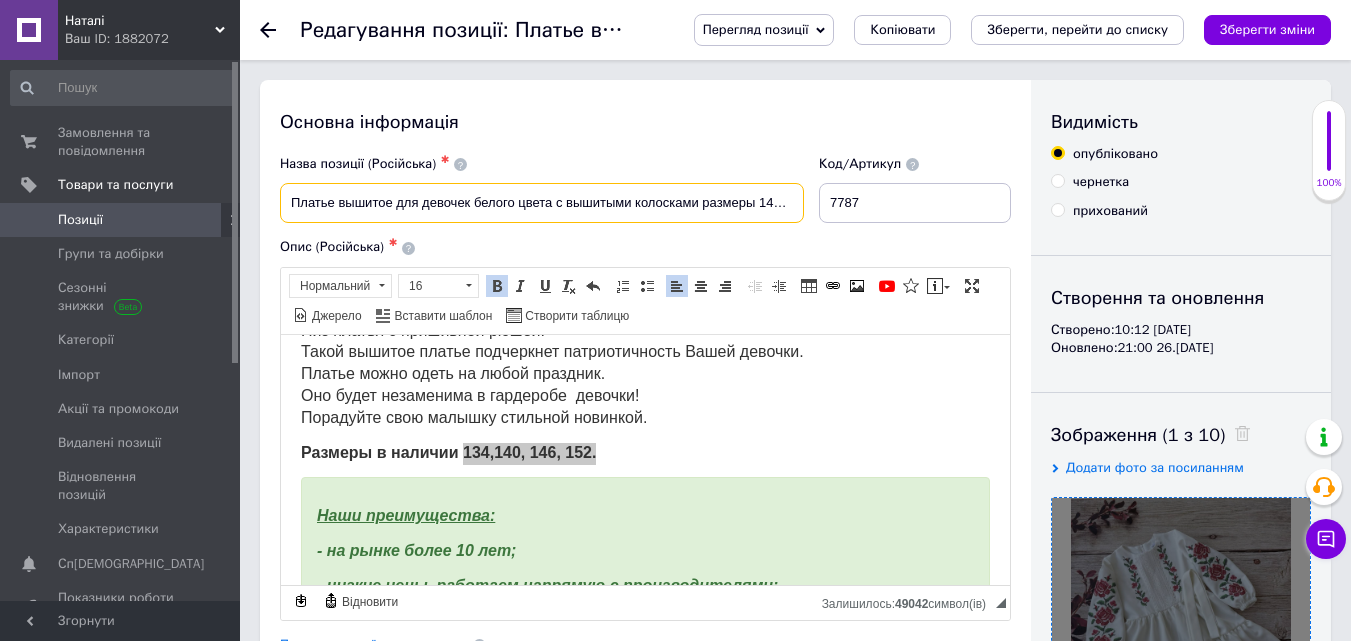 click on "Платье вышитое для девочек белого цвета с вышитыми колосками размеры 140-158" at bounding box center [542, 203] 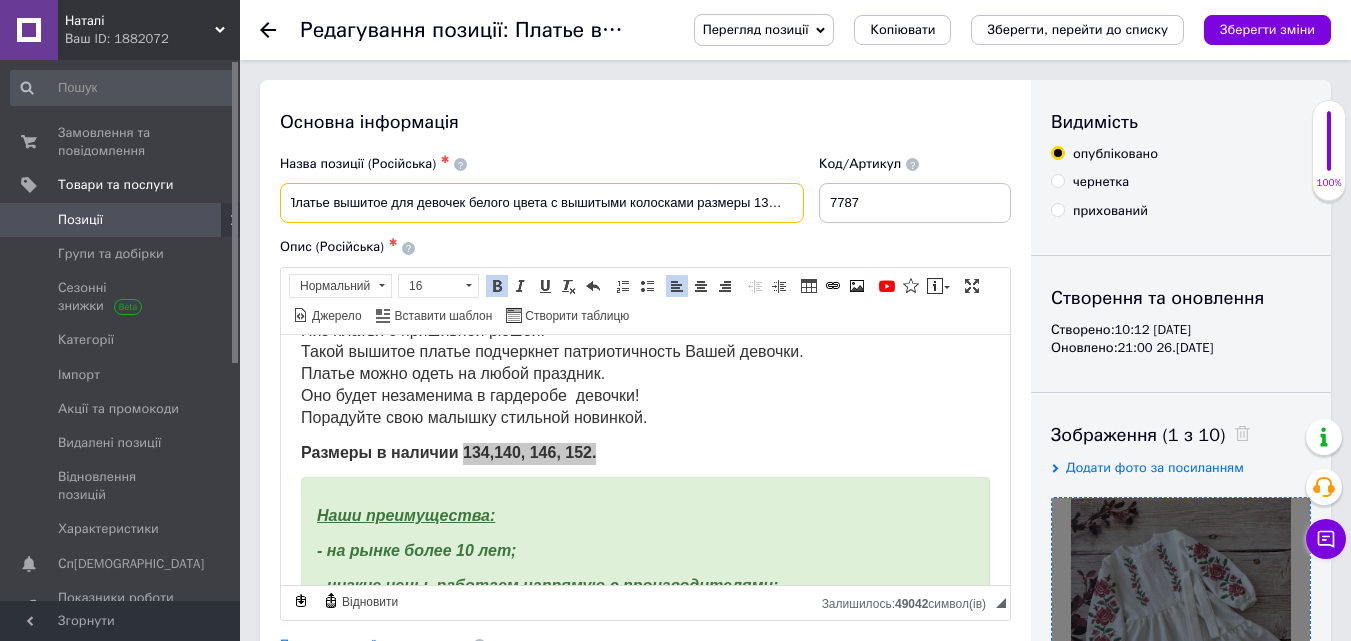 scroll, scrollTop: 0, scrollLeft: 44, axis: horizontal 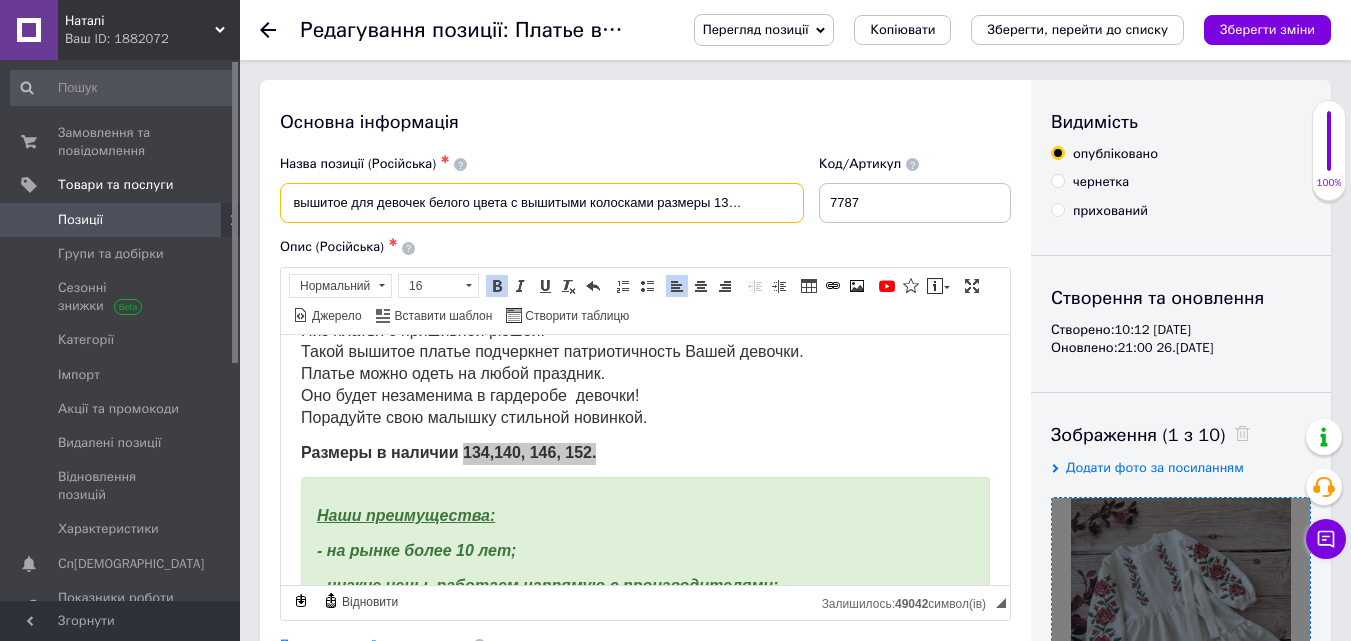 drag, startPoint x: 719, startPoint y: 201, endPoint x: 792, endPoint y: 203, distance: 73.02739 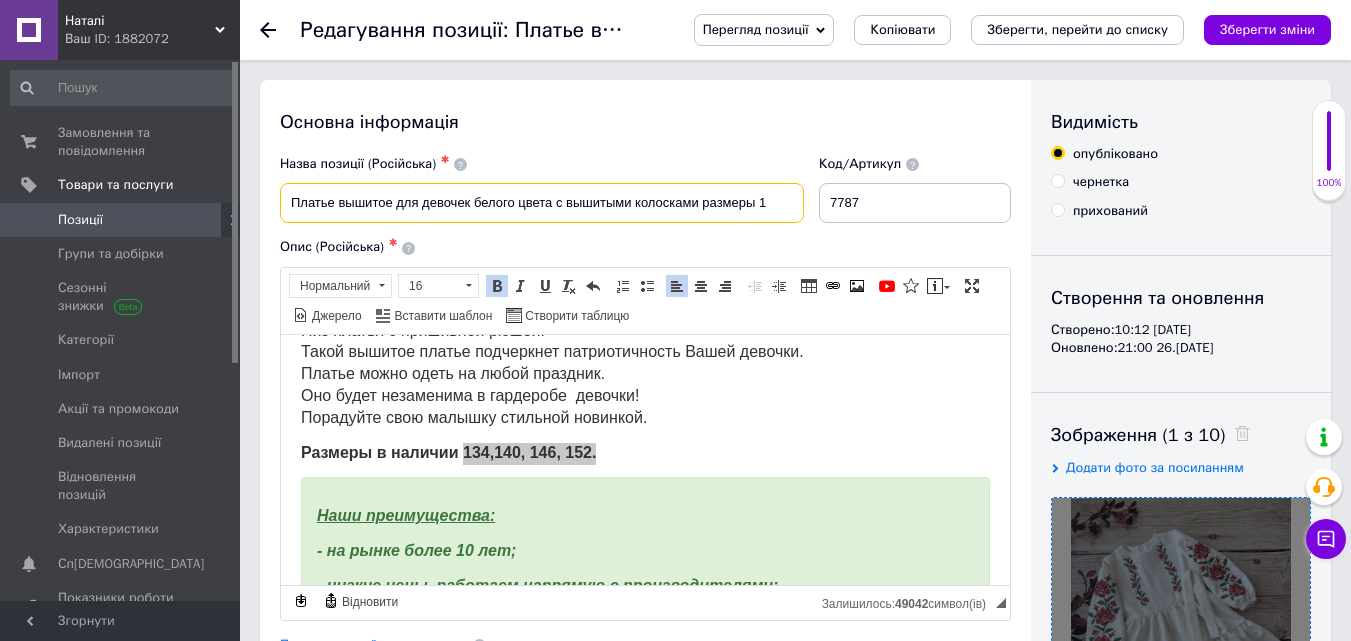 scroll, scrollTop: 0, scrollLeft: 0, axis: both 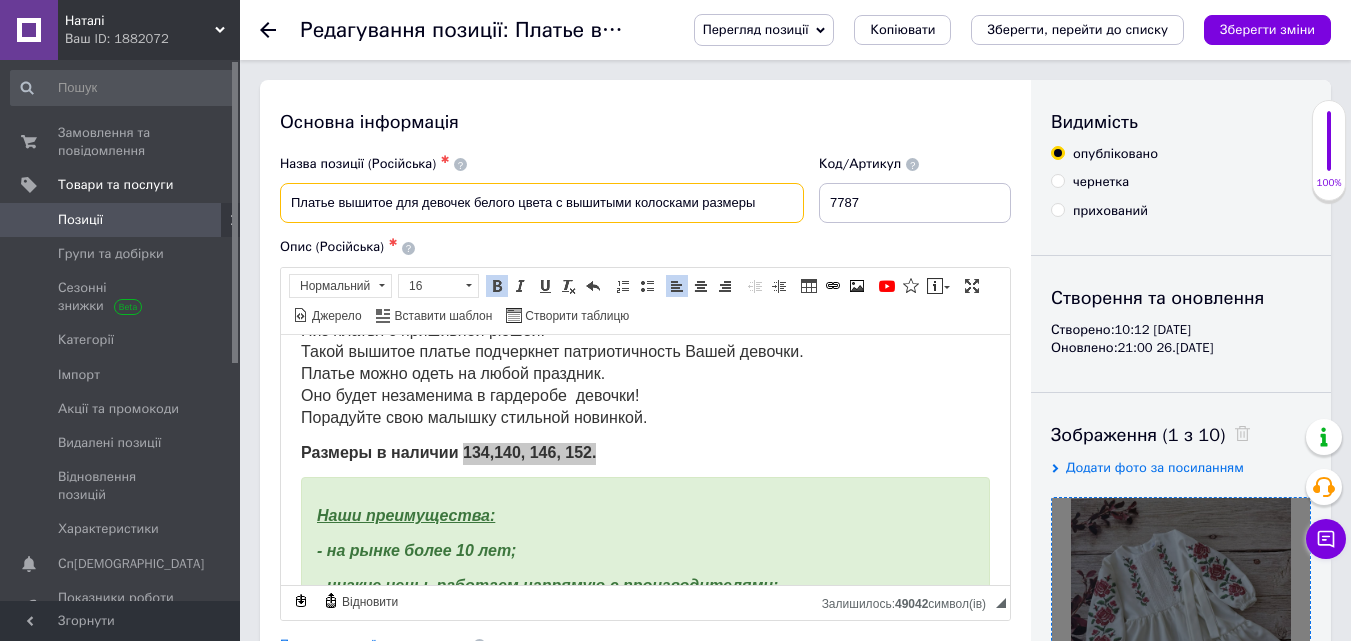 paste on "134, 140, 146, 152." 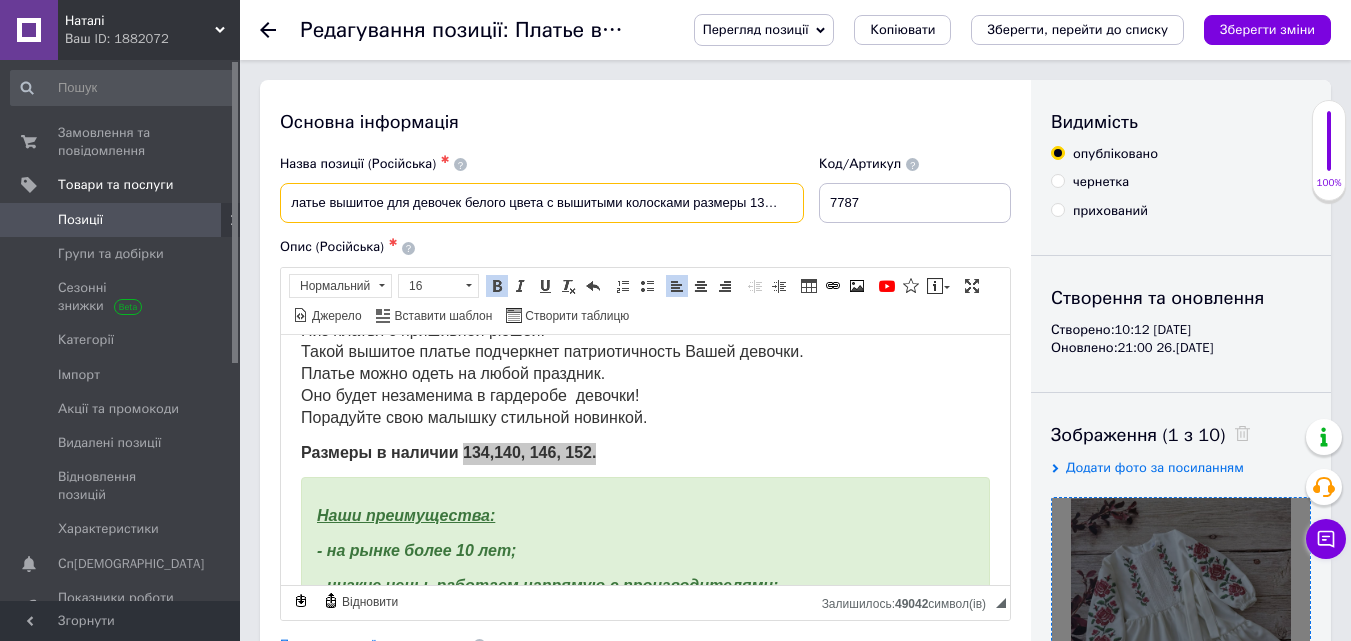 scroll, scrollTop: 0, scrollLeft: 0, axis: both 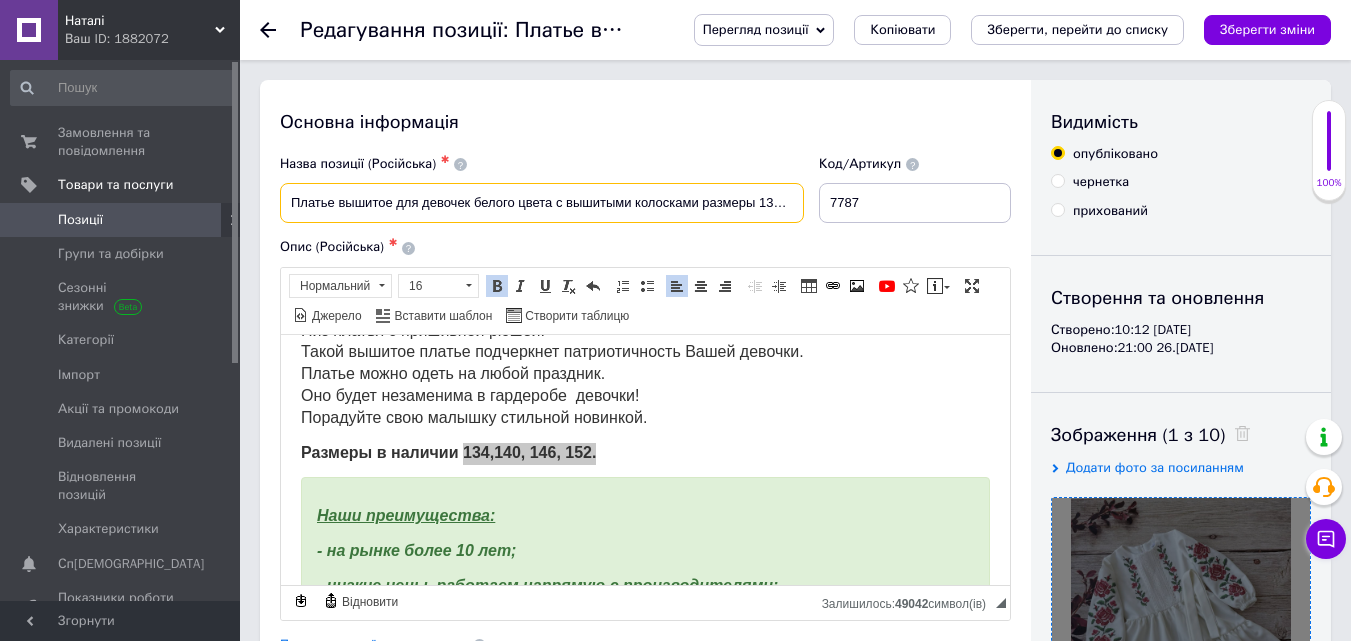 drag, startPoint x: 600, startPoint y: 200, endPoint x: 683, endPoint y: 212, distance: 83.86298 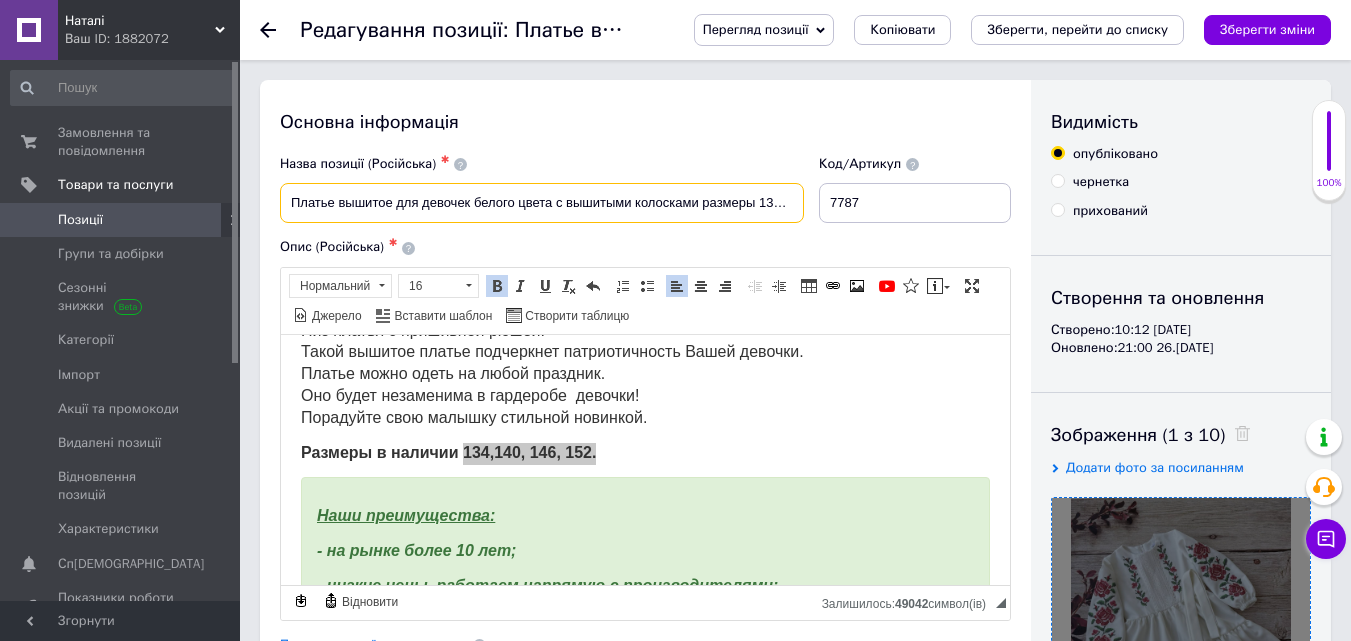 click on "Платье вышитое для девочек белого цвета с вышитыми колосками размеры 134, 140, 146, 152." at bounding box center [542, 203] 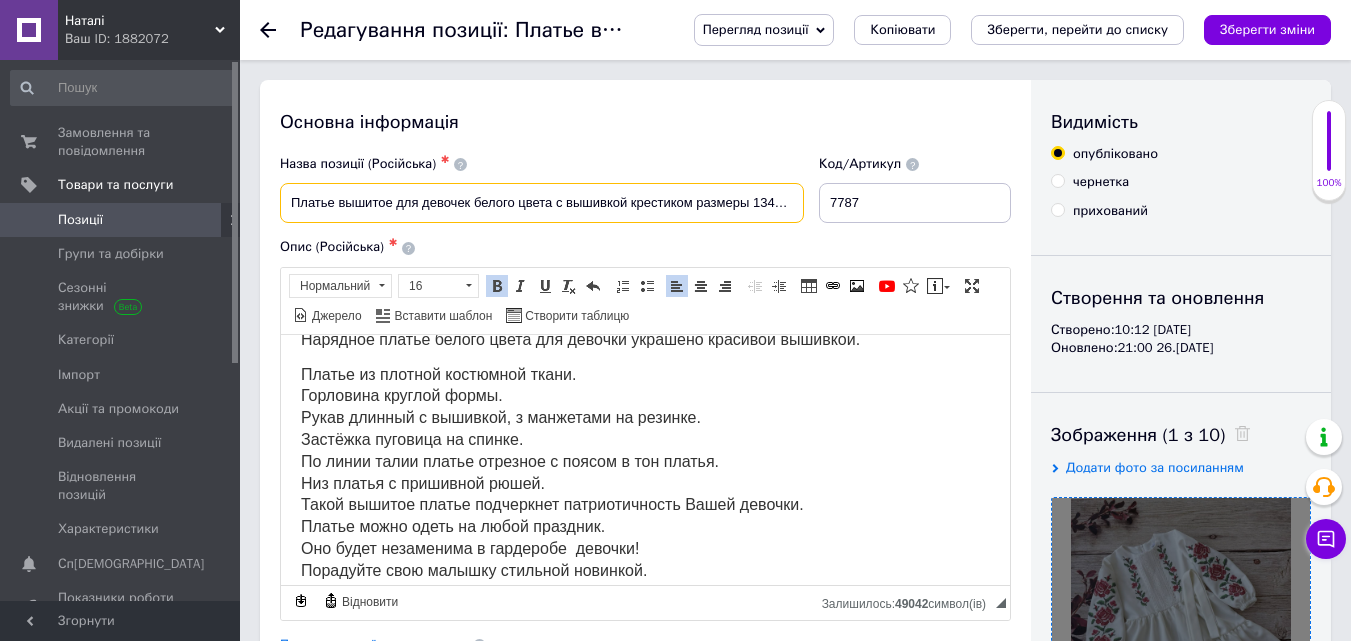 scroll, scrollTop: 0, scrollLeft: 0, axis: both 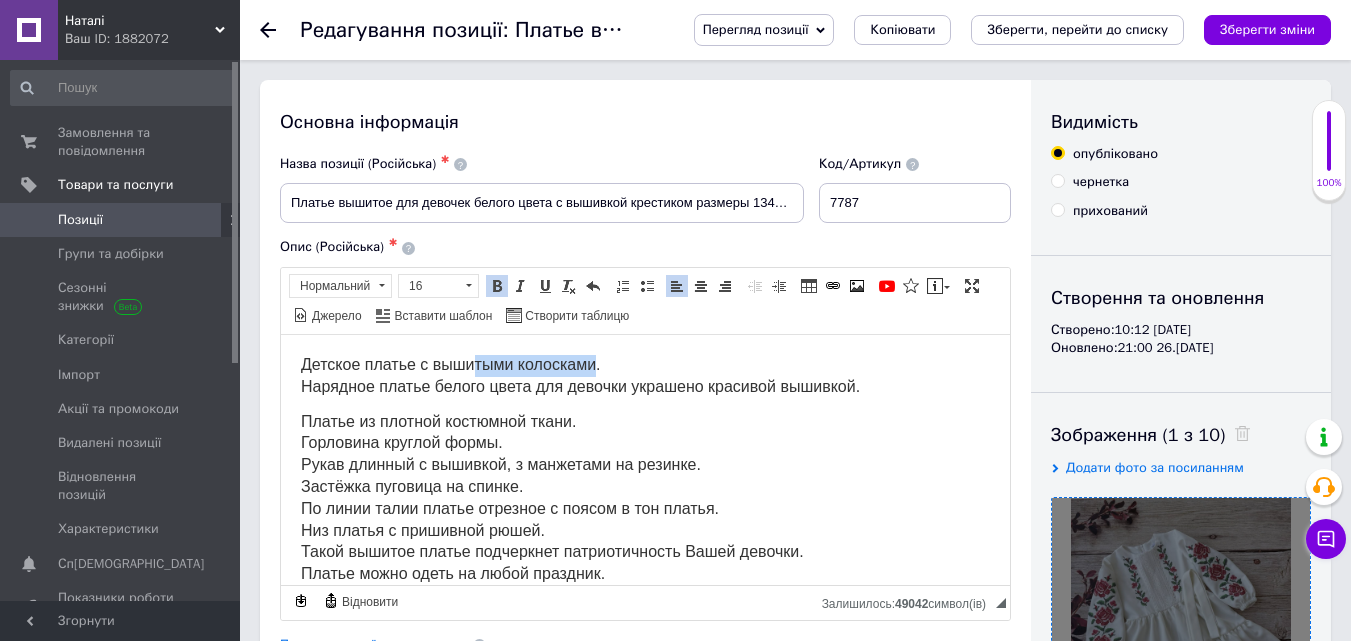 drag, startPoint x: 475, startPoint y: 358, endPoint x: 569, endPoint y: 369, distance: 94.641426 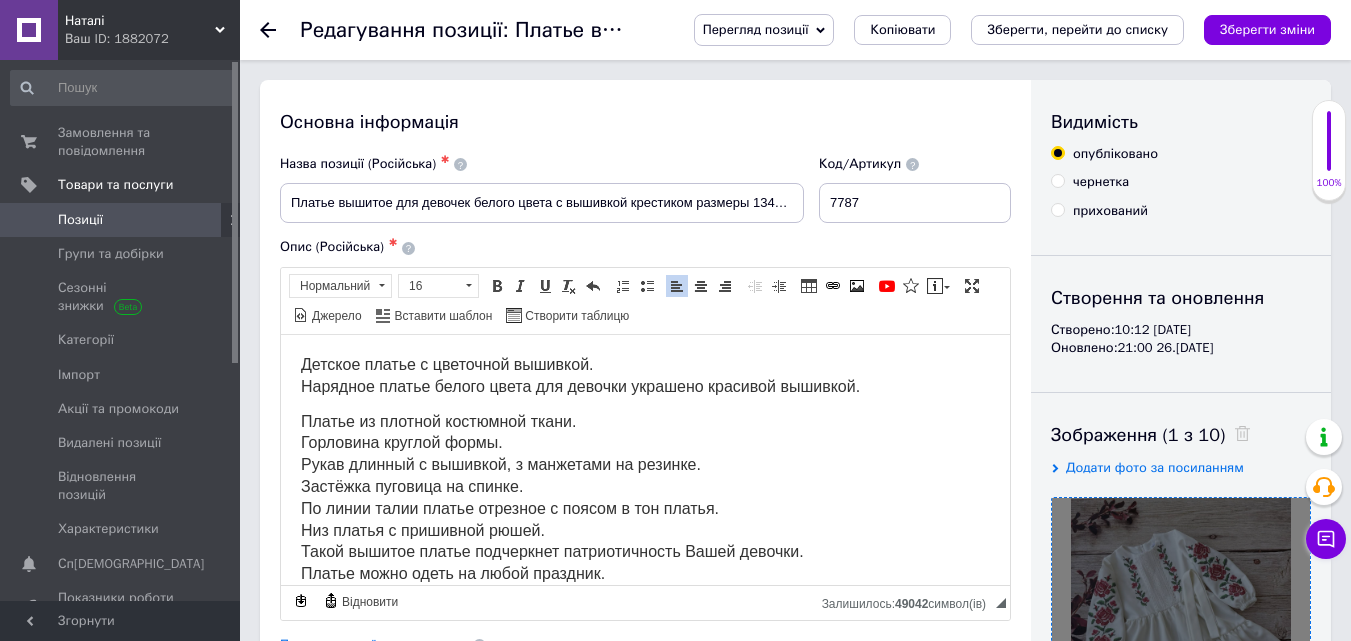click on "Детское платье с цветочной вышивкой. Нарядное платье белого цвета для девочки украшено красивой вышивкой." at bounding box center [580, 374] 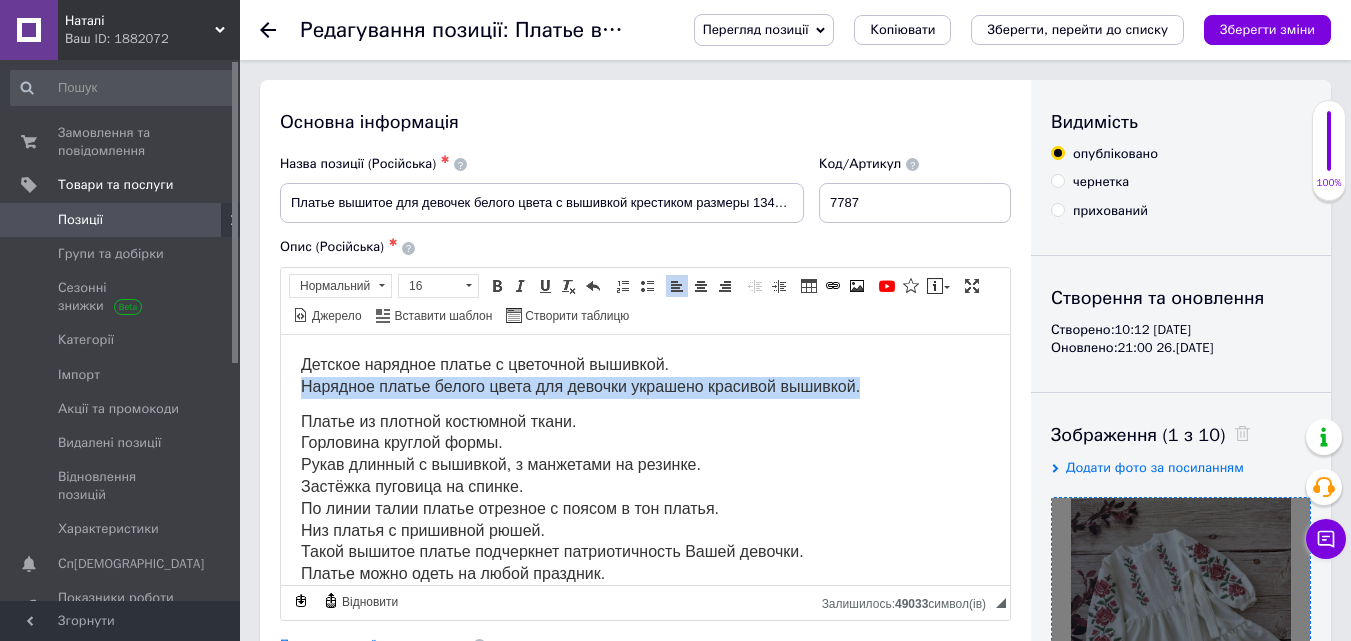 drag, startPoint x: 298, startPoint y: 389, endPoint x: 876, endPoint y: 388, distance: 578.00085 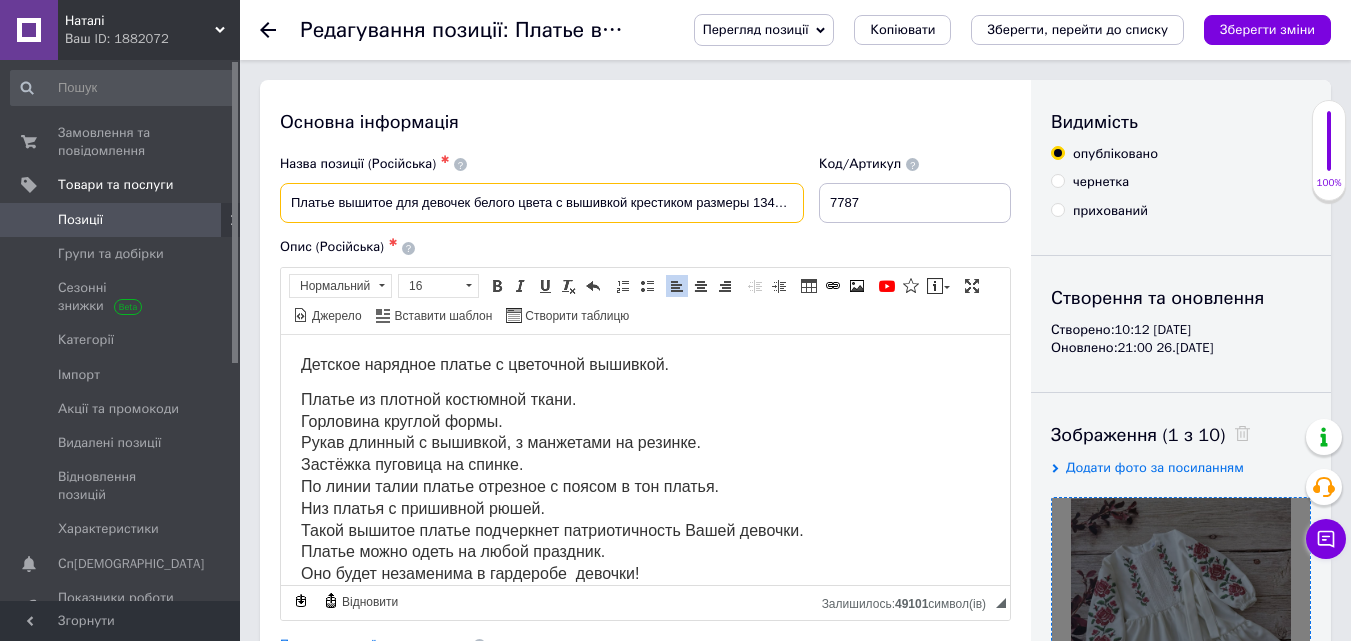 click on "Платье вышитое для девочек белого цвета с вышивкой крестиком размеры 134, 140, 146, 152." at bounding box center (542, 203) 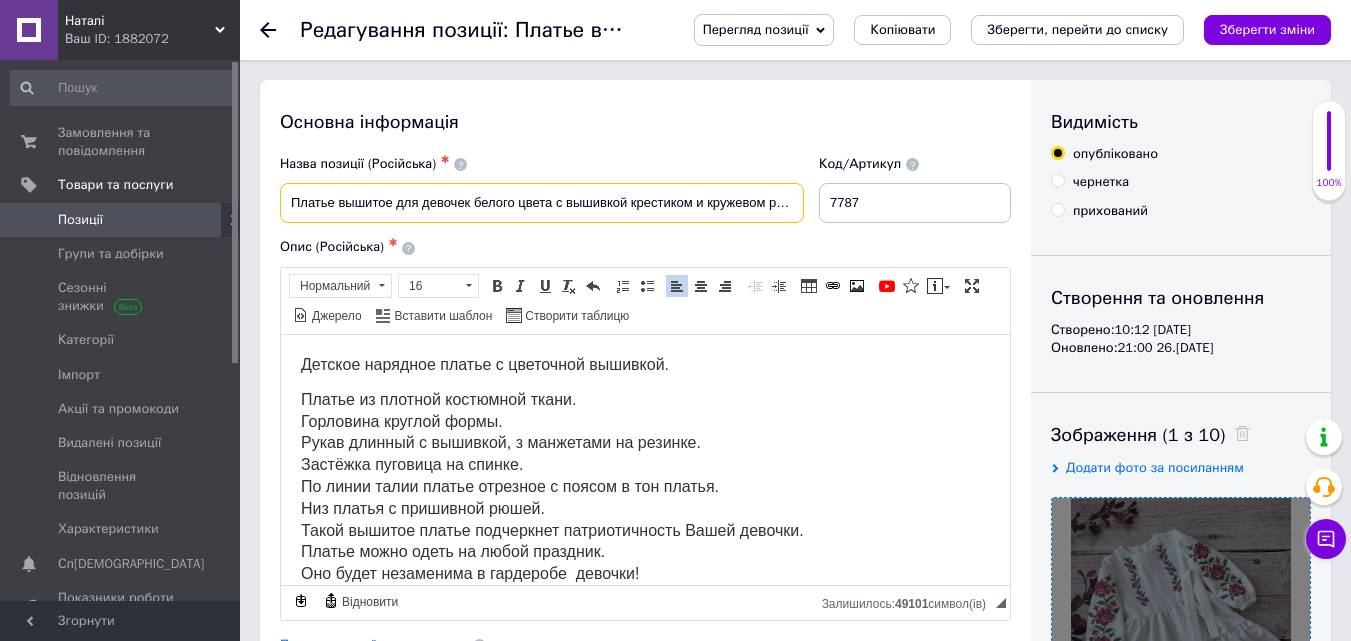 type on "Платье вышитое для девочек белого цвета с вышивкой крестиком и кружевом размеры 134, 140, 146, 152." 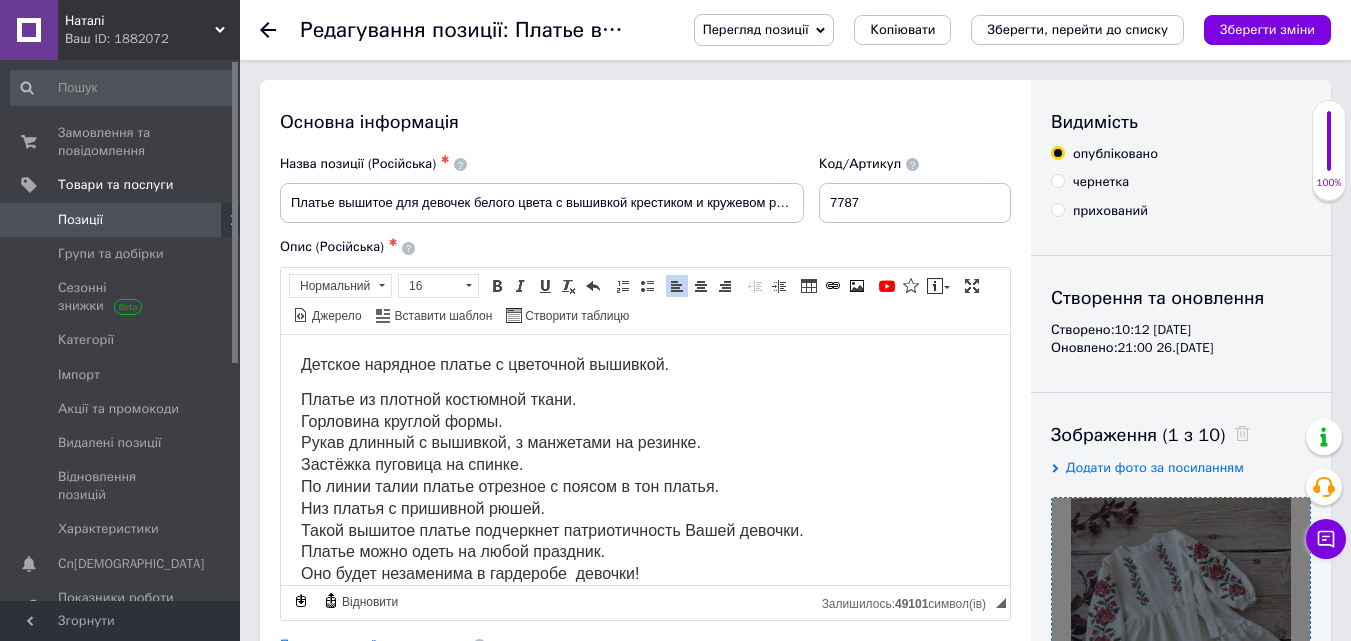 click on "Детское нарядное платье с цветочной вышивкой." at bounding box center (485, 363) 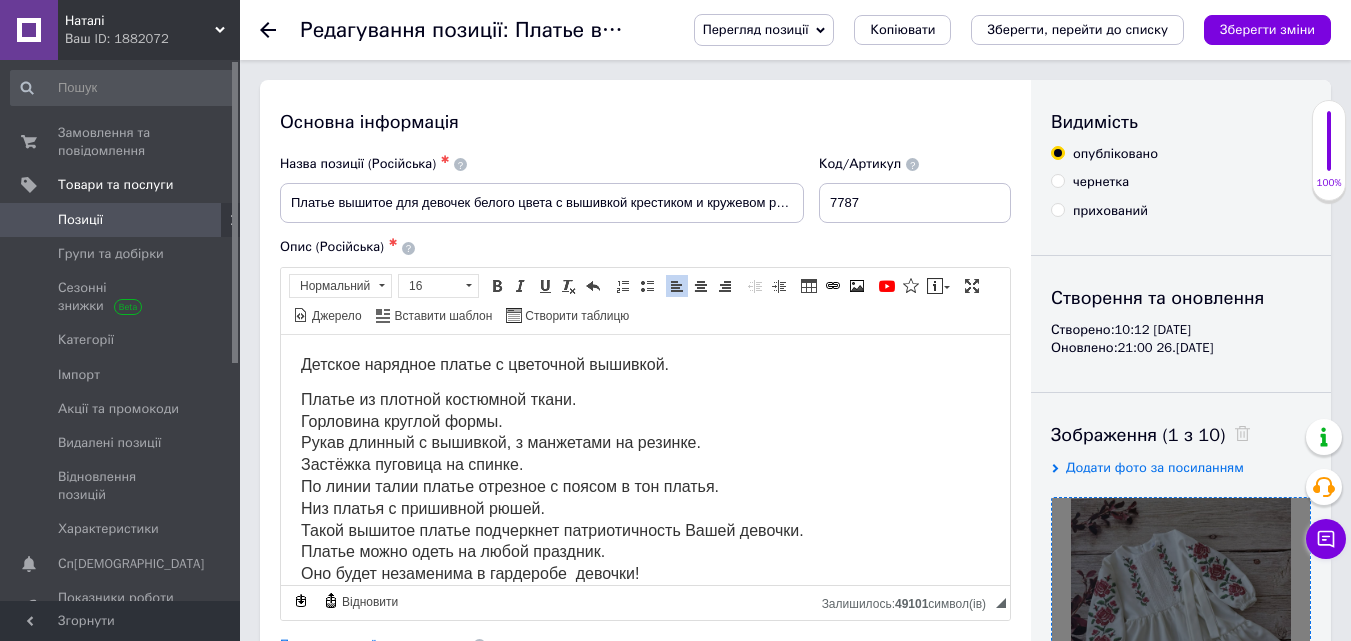click on "Детское нарядное платье с цветочной вышивкой." at bounding box center [645, 365] 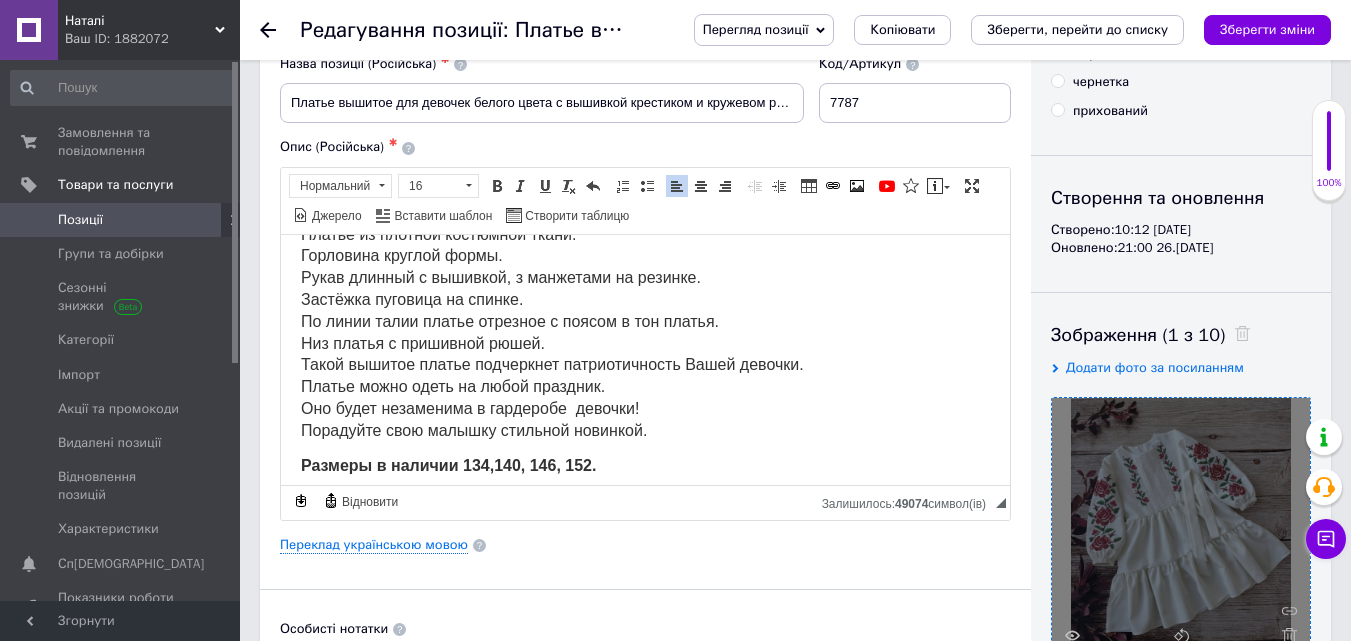 scroll, scrollTop: 0, scrollLeft: 0, axis: both 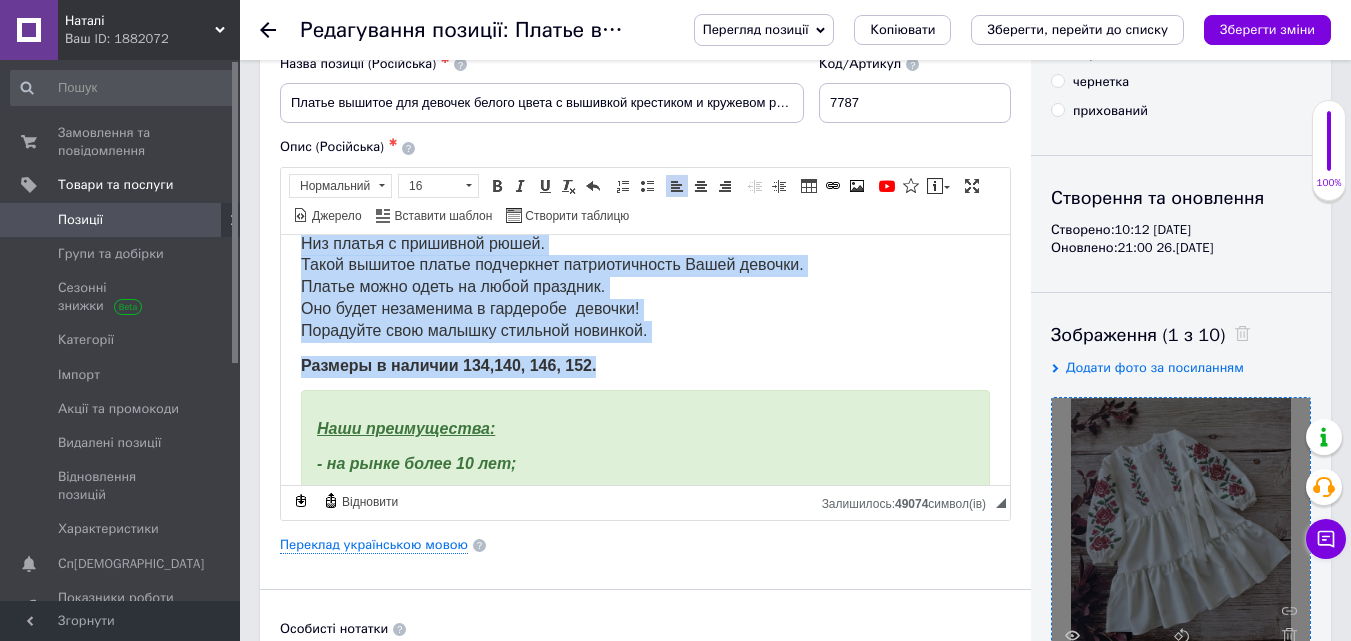 drag, startPoint x: 298, startPoint y: 257, endPoint x: 635, endPoint y: 354, distance: 350.6822 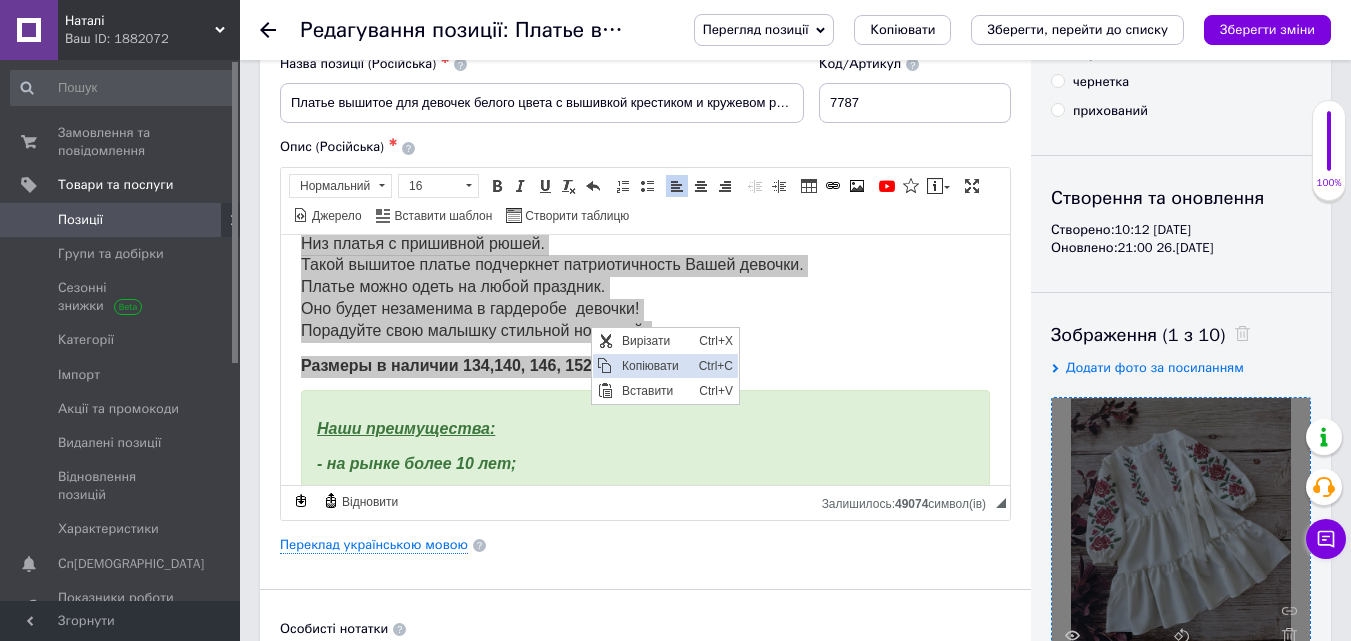 drag, startPoint x: 645, startPoint y: 359, endPoint x: 1064, endPoint y: 380, distance: 419.5259 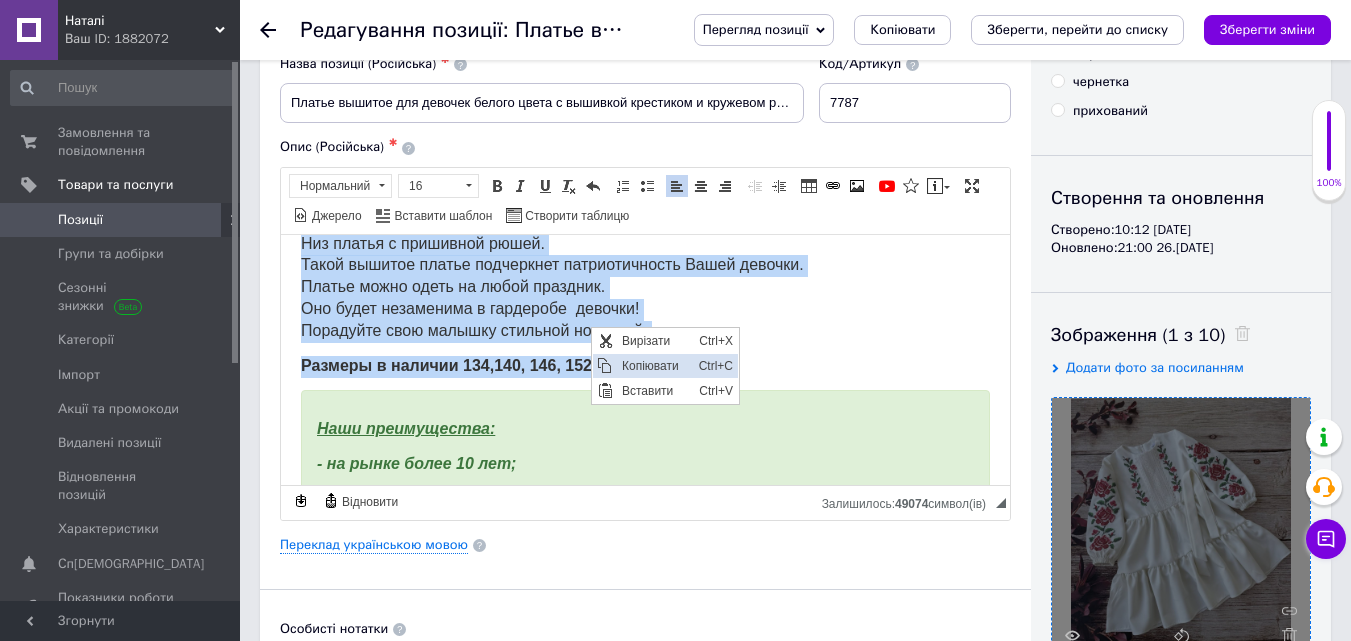 copy on "Детское нарядное платье с цветочной вышивкой. Платье украшено кружевом. Платье из плотной костюмной ткани. Горловина круглой формы. Рукав длинный с вышивкой, з манжетами на резинке. Застёжка пуговица на спинке. По линии талии платье отрезное с поясом в тон платья. Низ платья с пришивной рюшей. Такой вышитое платье подчеркнет патриотичность Вашей девочки. Платье можно одеть на любой праздник. Оно будет незаменима в гардеробе  девочки! Порадуйте свою малышку стильной новинкой. Размеры в наличии 134,  140, 146, 152." 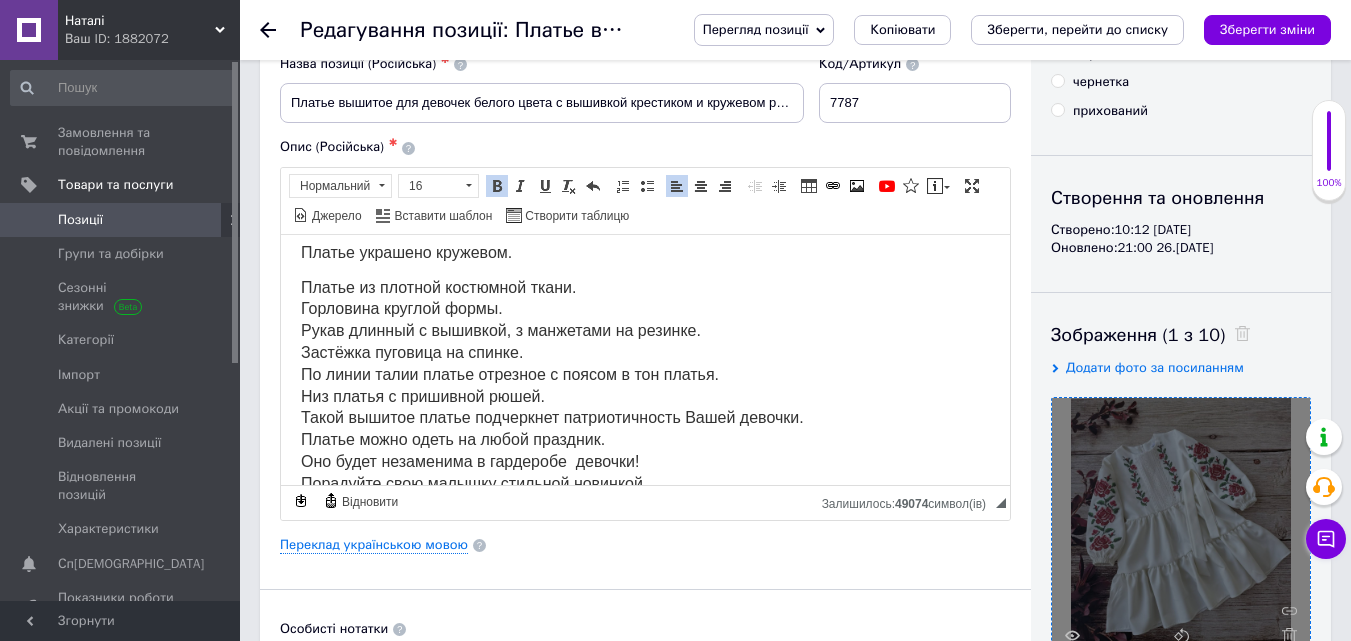 scroll, scrollTop: 0, scrollLeft: 0, axis: both 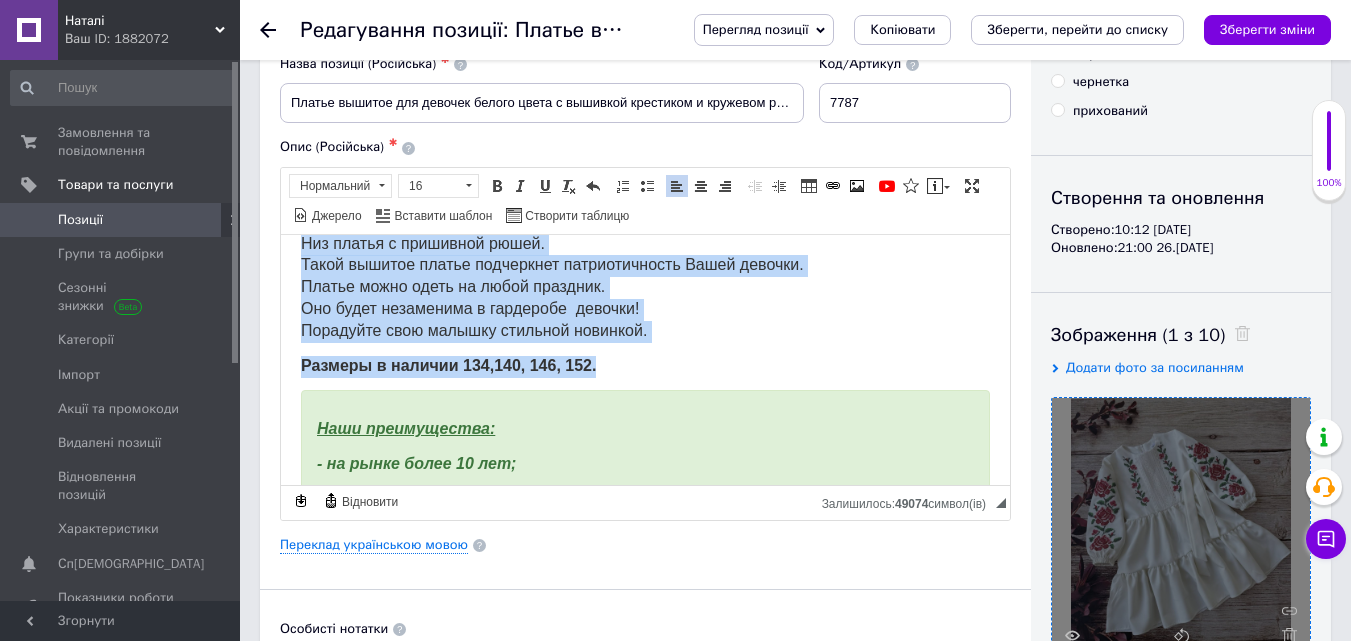drag, startPoint x: 286, startPoint y: 255, endPoint x: 643, endPoint y: 354, distance: 370.47266 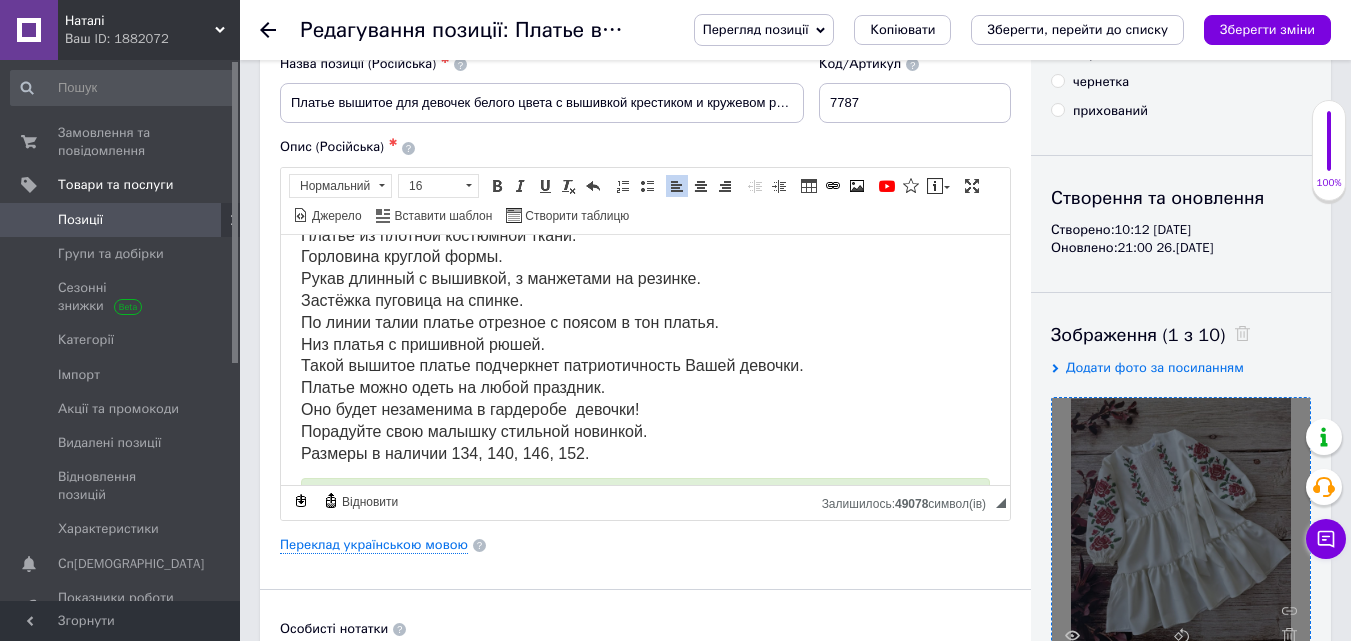 scroll, scrollTop: 100, scrollLeft: 0, axis: vertical 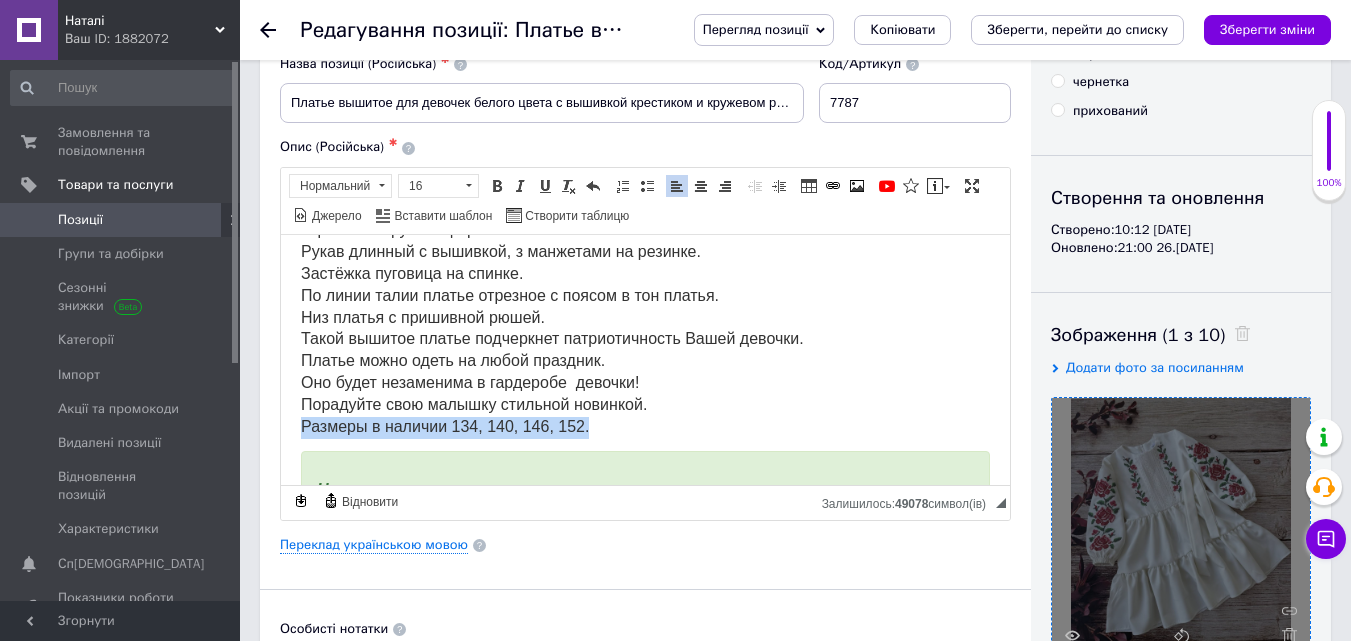 drag, startPoint x: 297, startPoint y: 427, endPoint x: 617, endPoint y: 428, distance: 320.00156 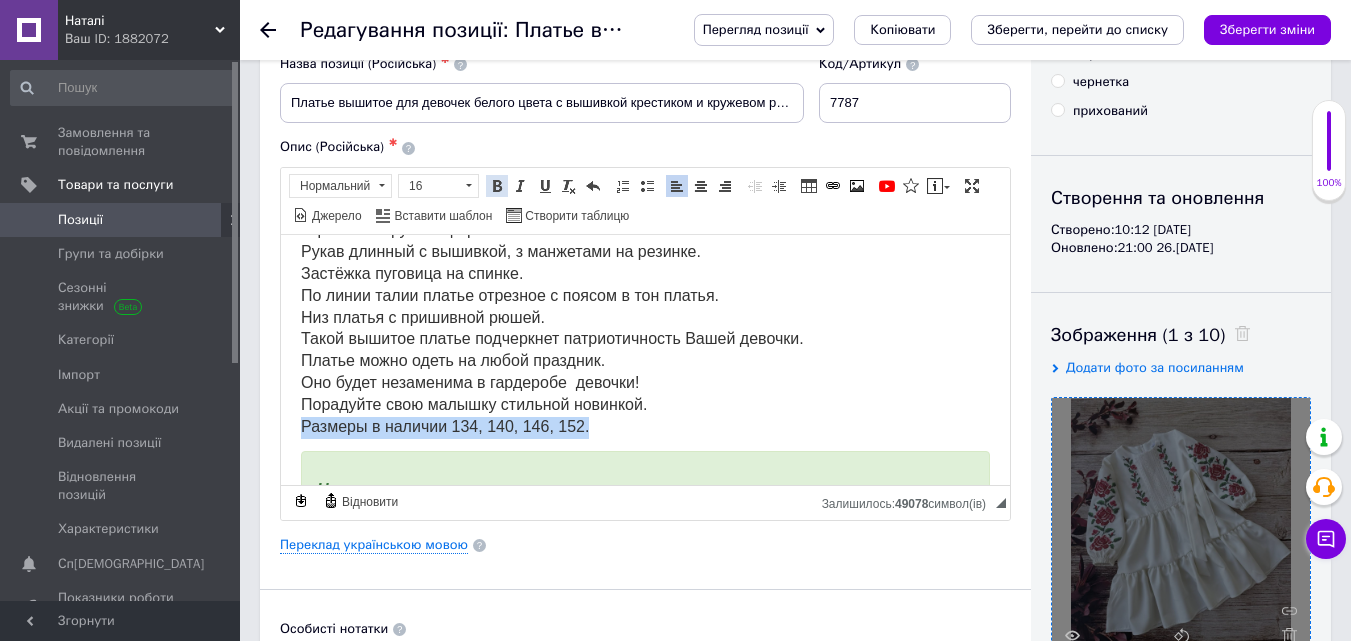 click at bounding box center [497, 186] 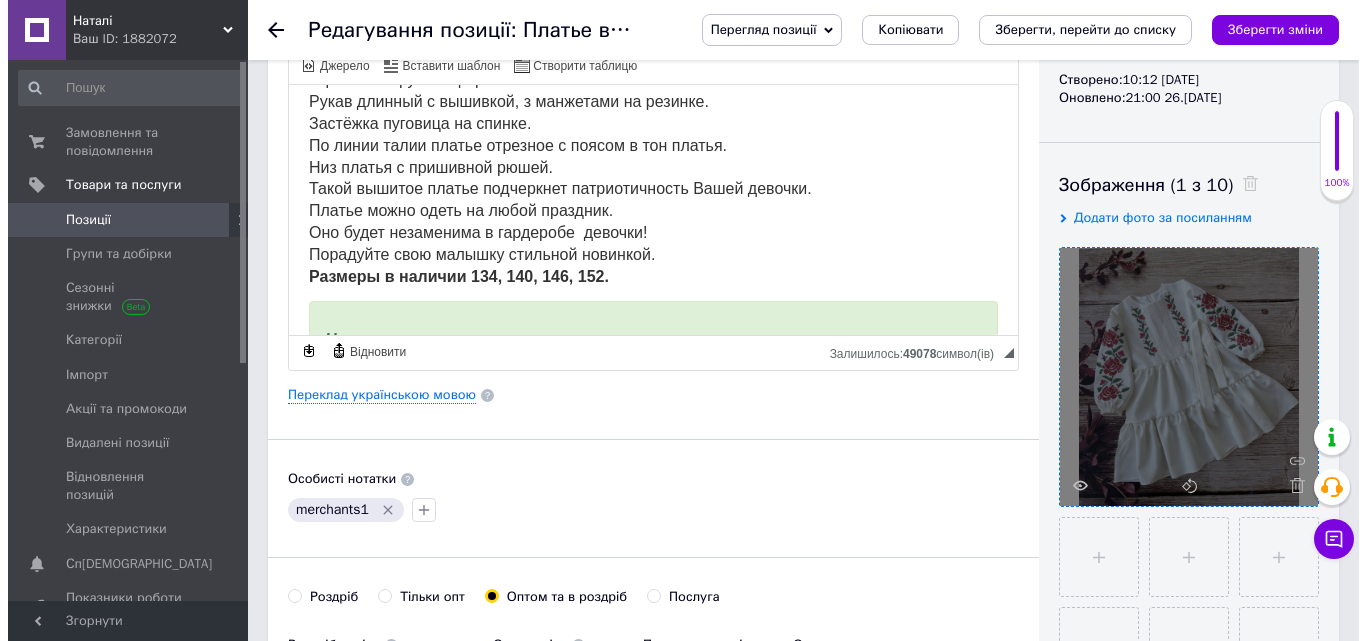 scroll, scrollTop: 300, scrollLeft: 0, axis: vertical 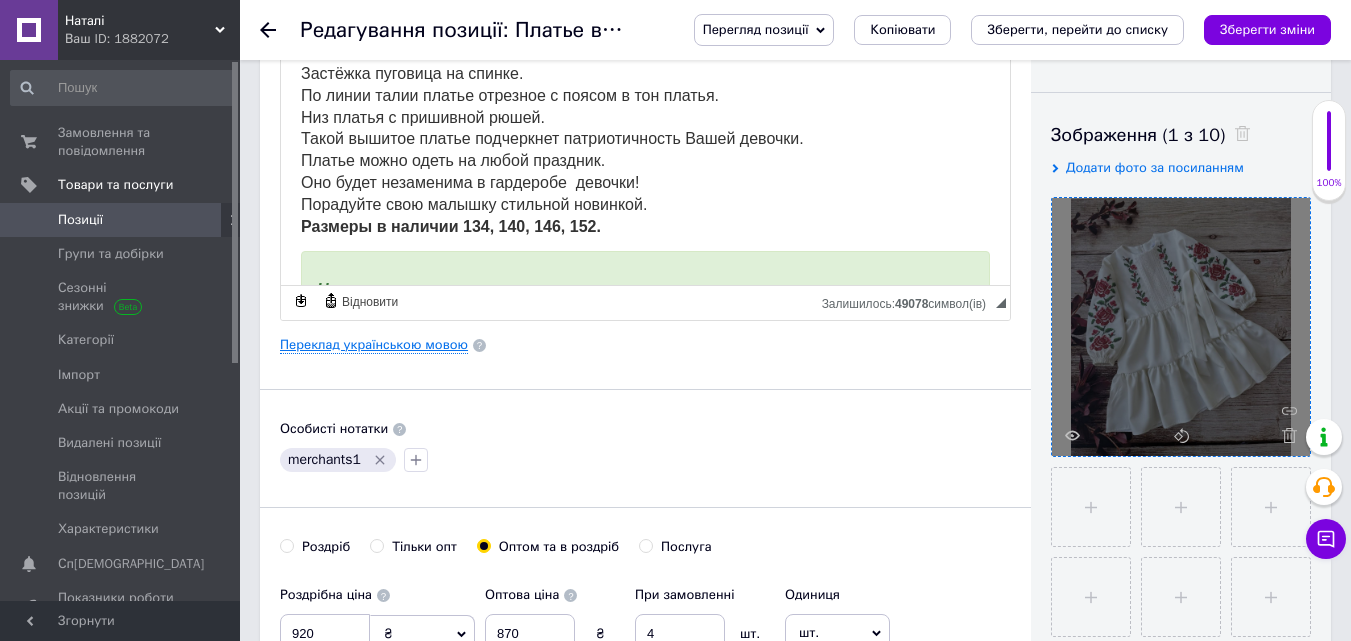 click on "Переклад українською мовою" at bounding box center (374, 345) 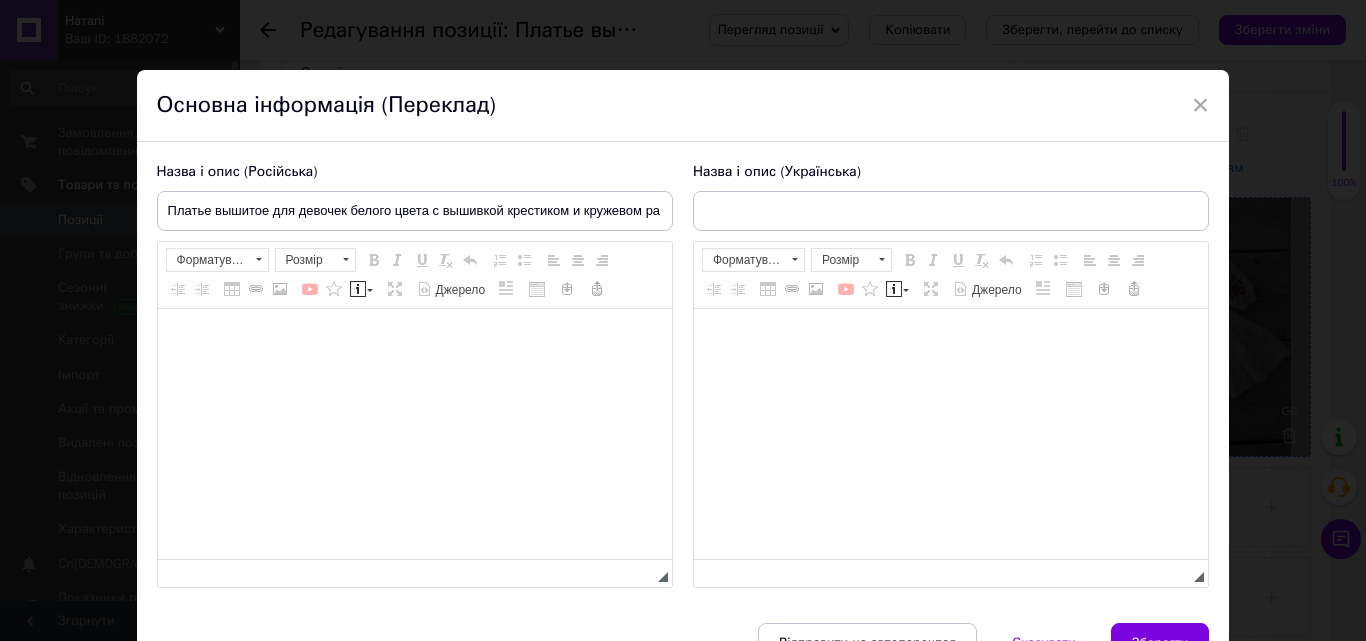 type on "Сукня вишита для дівчаток білого кольору із вишитими колосками розміри 140-158" 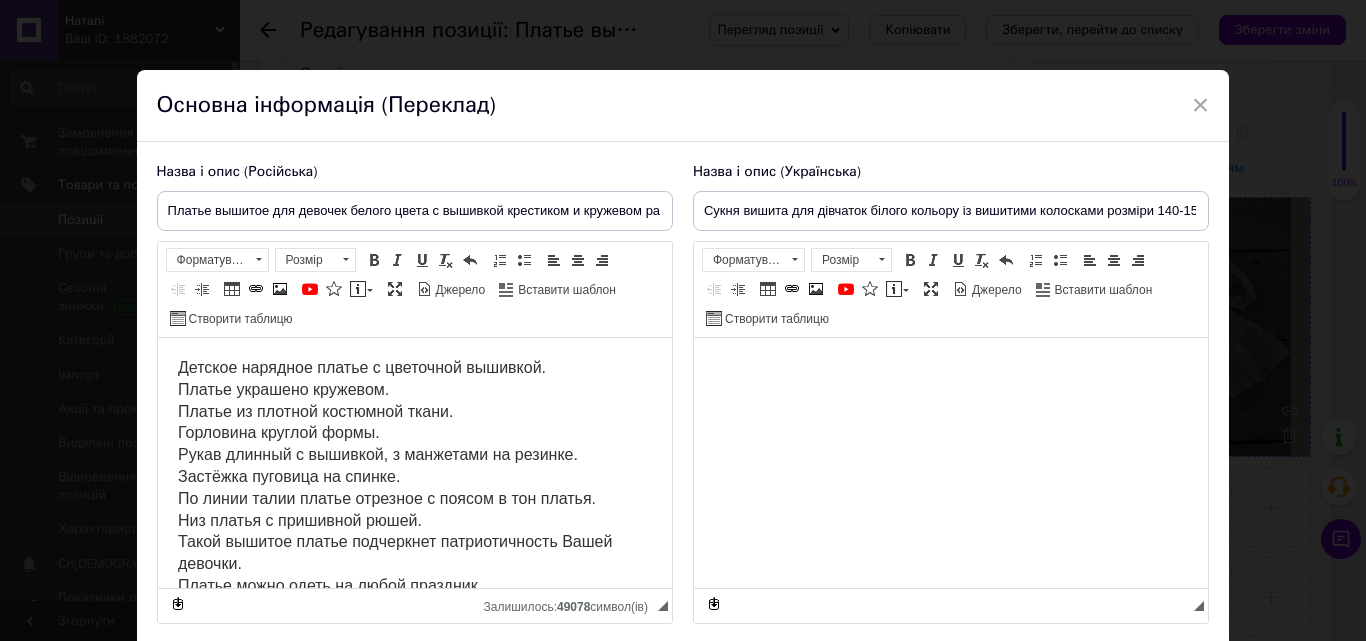 scroll, scrollTop: 0, scrollLeft: 0, axis: both 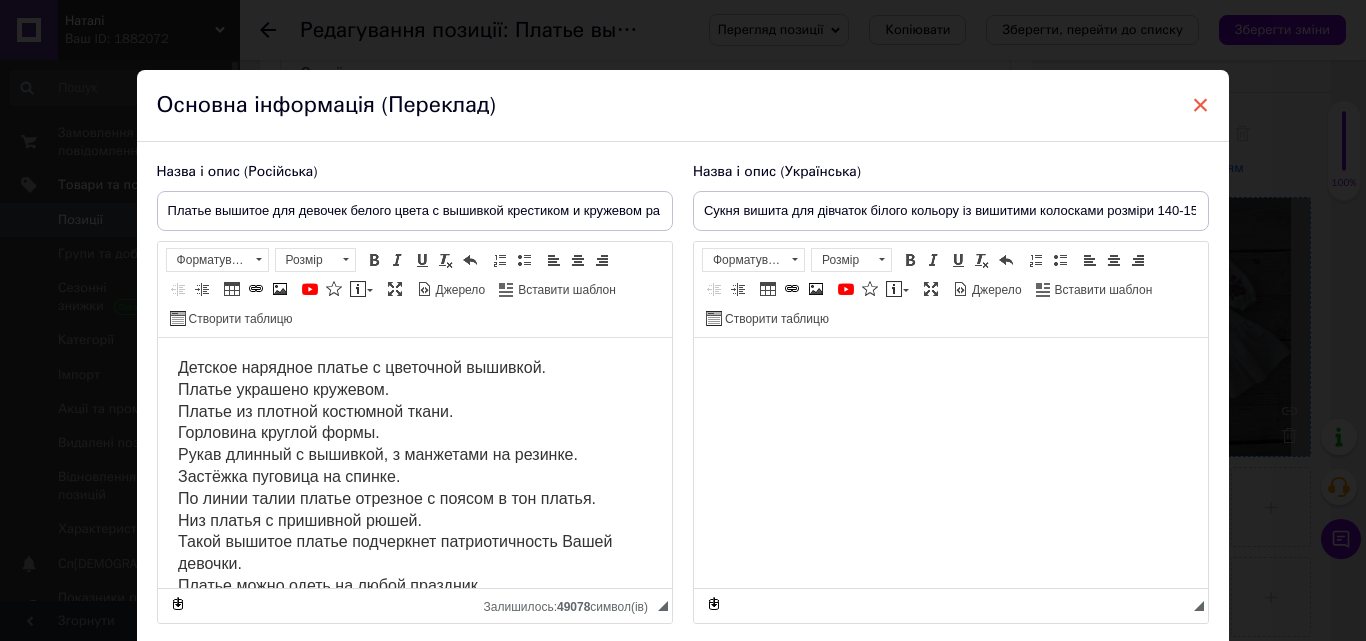 click on "×" at bounding box center [1201, 105] 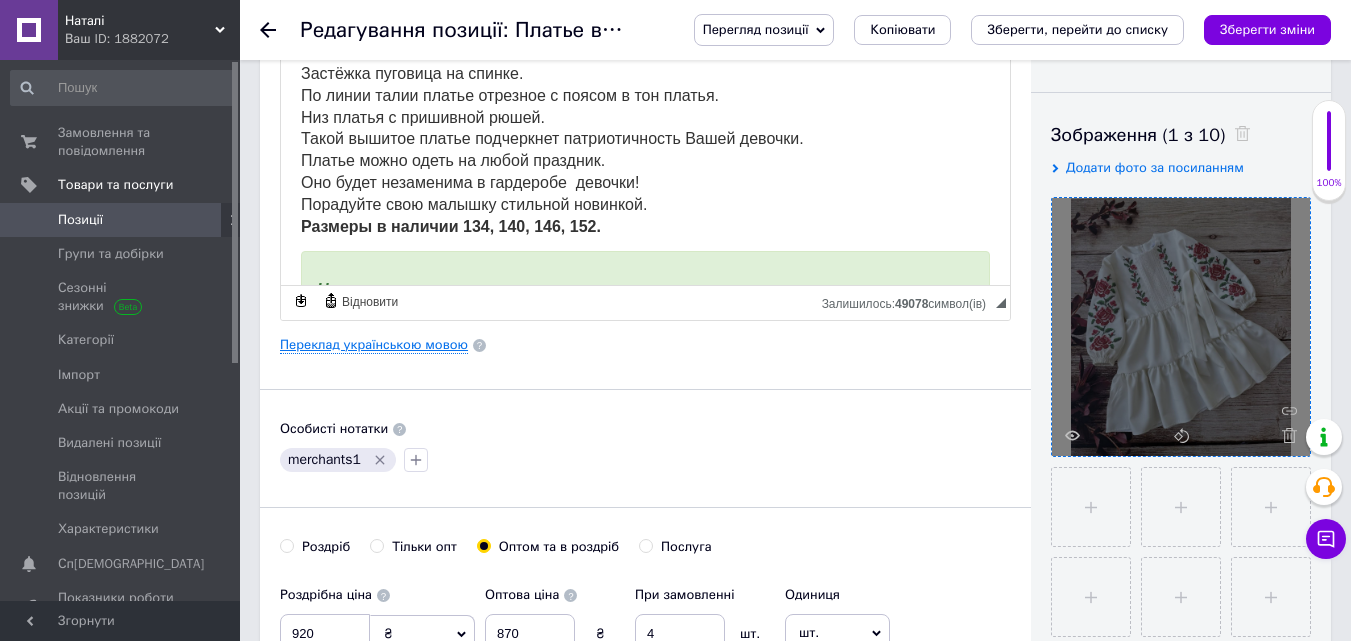 click on "Переклад українською мовою" at bounding box center [374, 345] 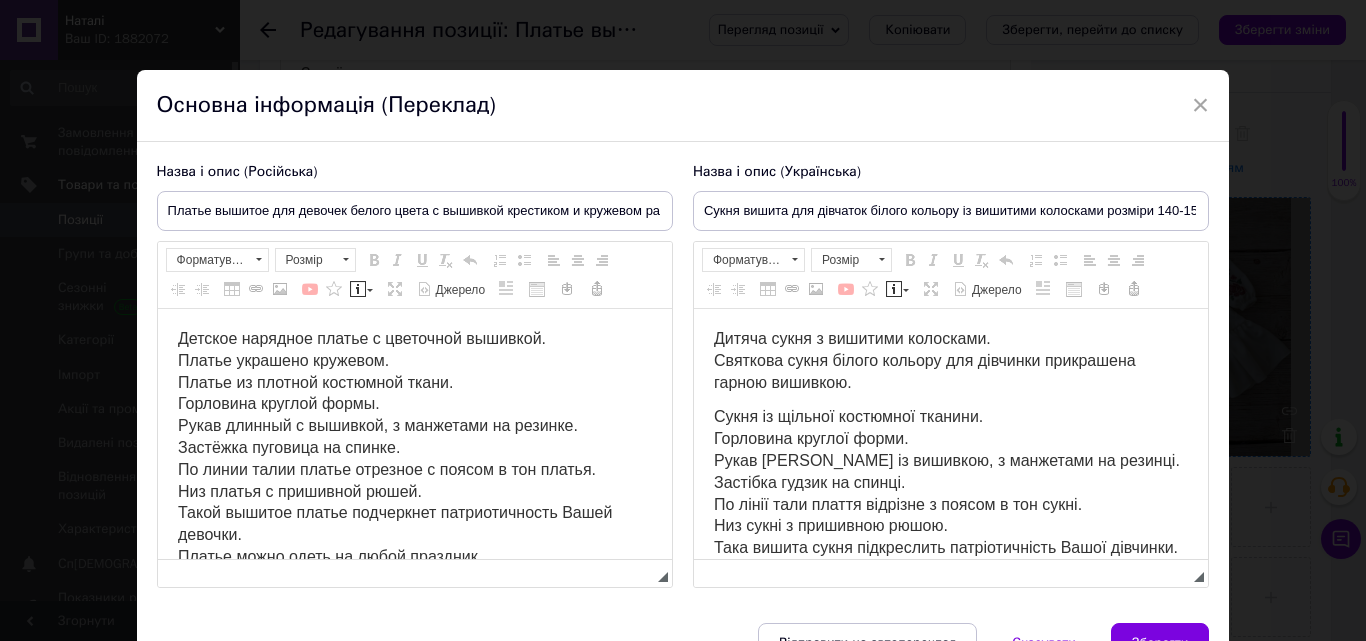 scroll, scrollTop: 0, scrollLeft: 0, axis: both 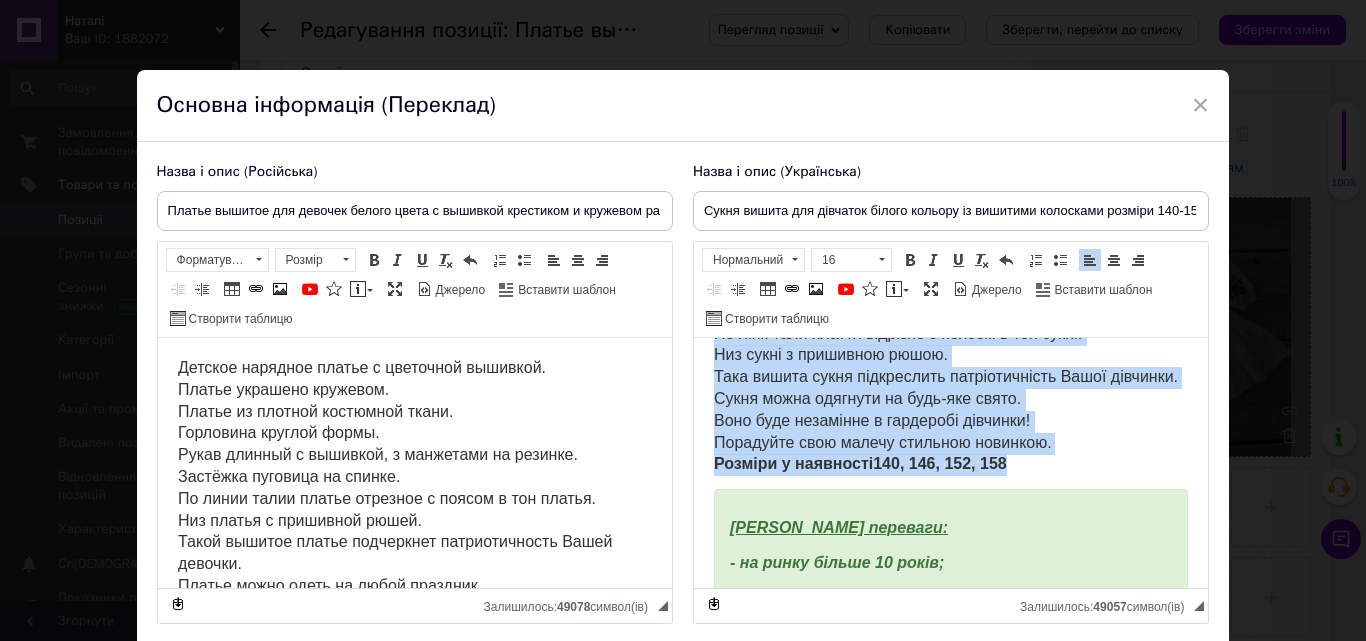 drag, startPoint x: 712, startPoint y: 361, endPoint x: 1028, endPoint y: 490, distance: 341.31656 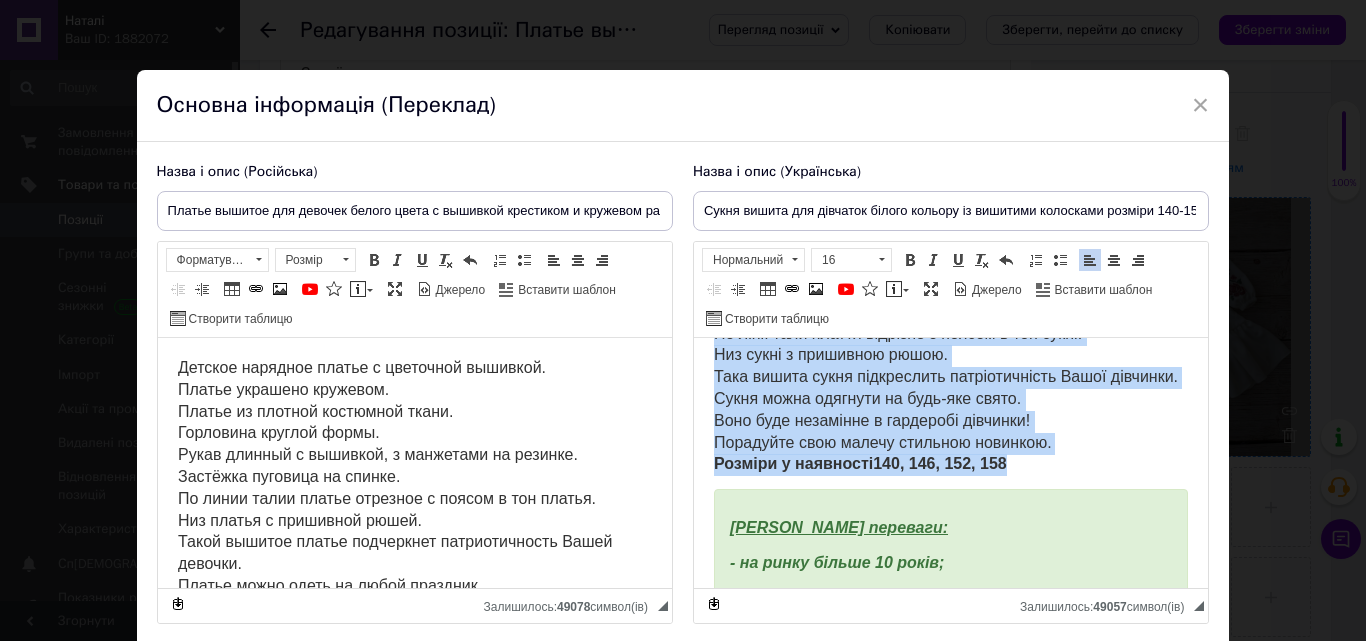 click on "Дитяча сукня з вишитими колосками. Святкова сукня білого кольору для дівчинки прикрашена гарною вишивкою. Сукня із щільної костюмної тканини. Горловина круглої форми. Рукав [PERSON_NAME] із вишивкою, з манжетами на резинці. Застібка гудзик на спинці. По лінії тали плаття відрізне з поясом в тон сукні. Низ сукні з пришивною рюшою. Така вишита сукня підкреслить патріотичність Вашої дівчинки. Сукня можна одягнути на будь-яке свято. Воно буде незамінне в гардеробі дівчинки! Порадуйте свою малечу стильною новинкою. Розміри у наявності  140, 146, 152, 158 [PERSON_NAME] переваги:" at bounding box center (950, 559) 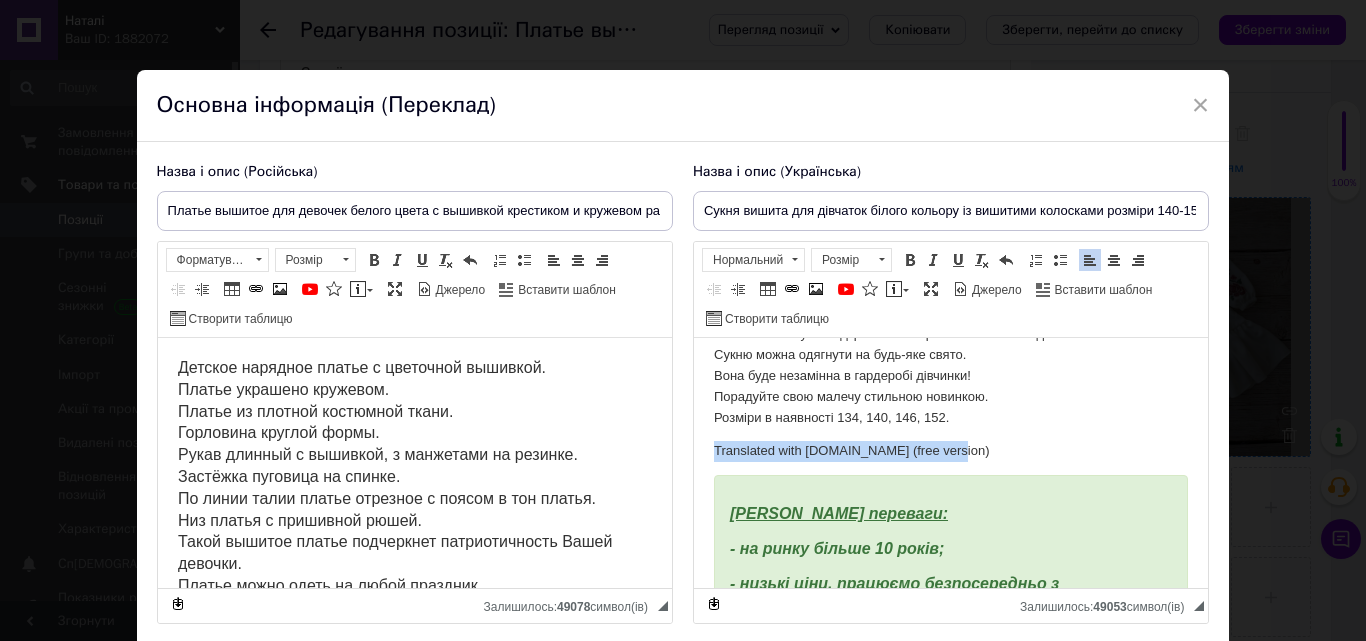 drag, startPoint x: 709, startPoint y: 434, endPoint x: 974, endPoint y: 447, distance: 265.31866 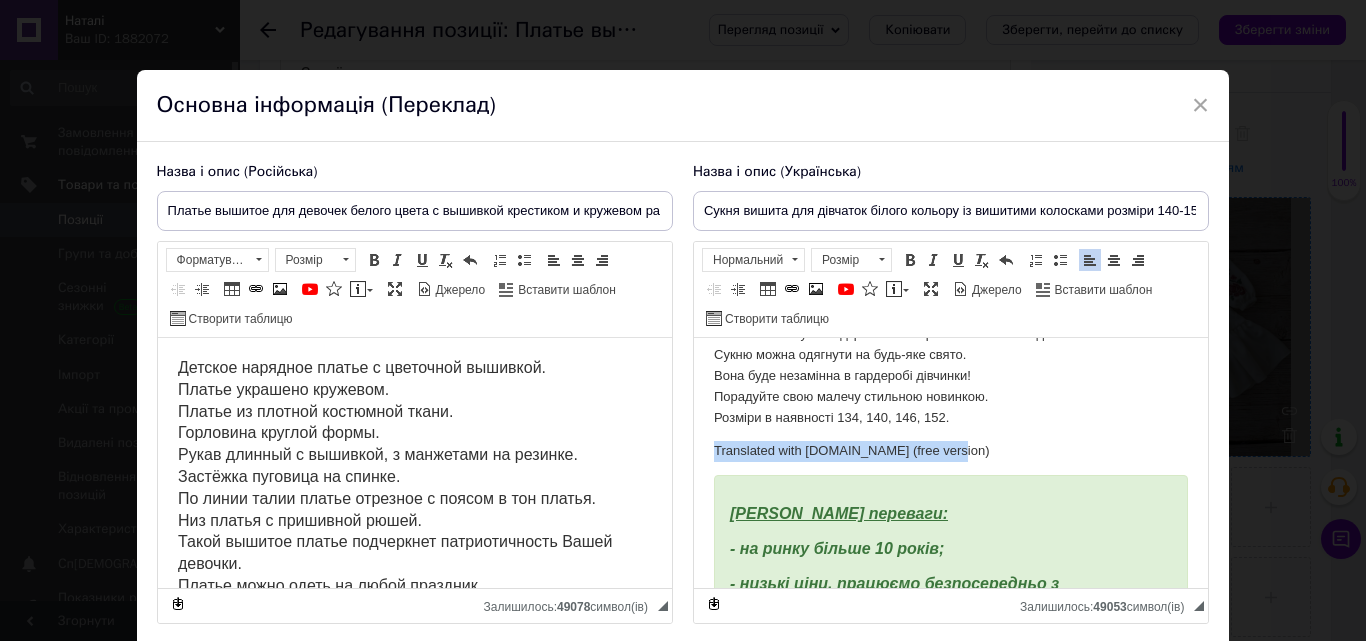 click on "Дитяче ошатне плаття з квітковою вишивкою. Сукня прикрашена мереживом. Сукня зі щільної костюмної тканини. Горловина круглої форми. Рукав [PERSON_NAME] з вишивкою, з манжетами на гумці. Застібка ґудзик на спинці. По лінії талії сукня відрізна з поясом у тон сукні. Низ сукні з пришивною рюшею. Така вишита сукня підкреслить патріотичність Вашої дівчинки. Сукню можна одягнути на будь-яке свято. Вона буде незамінна в гардеробі дівчинки! Порадуйте свою малечу стильною новинкою. Розміри в наявності 134, 140, 146, 152. Translated with [DOMAIN_NAME] (free version) [PERSON_NAME]:" at bounding box center [950, 552] 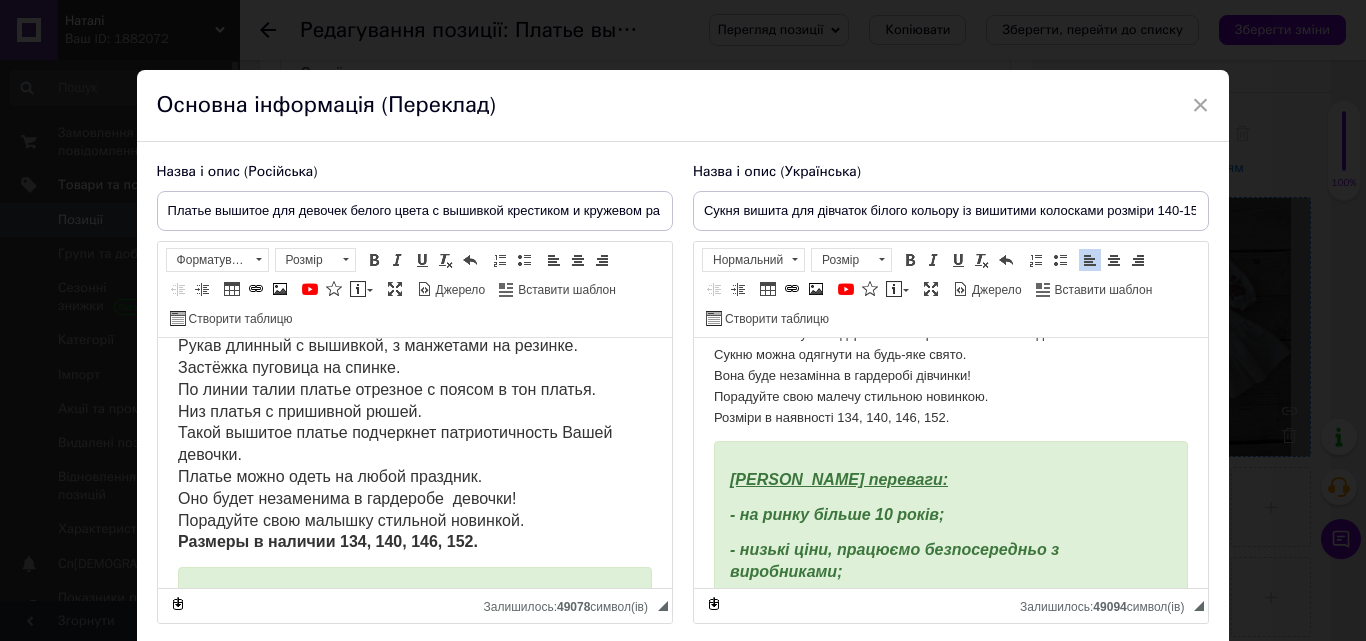 scroll, scrollTop: 200, scrollLeft: 0, axis: vertical 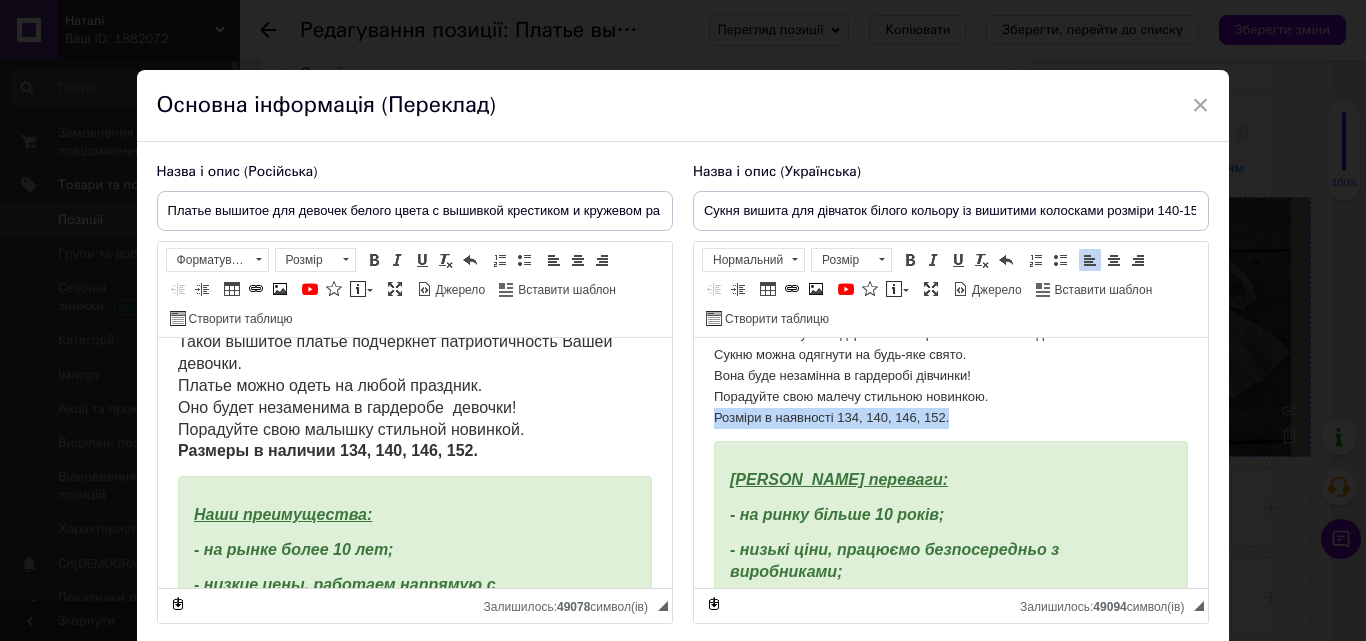 drag, startPoint x: 713, startPoint y: 416, endPoint x: 1022, endPoint y: 424, distance: 309.10355 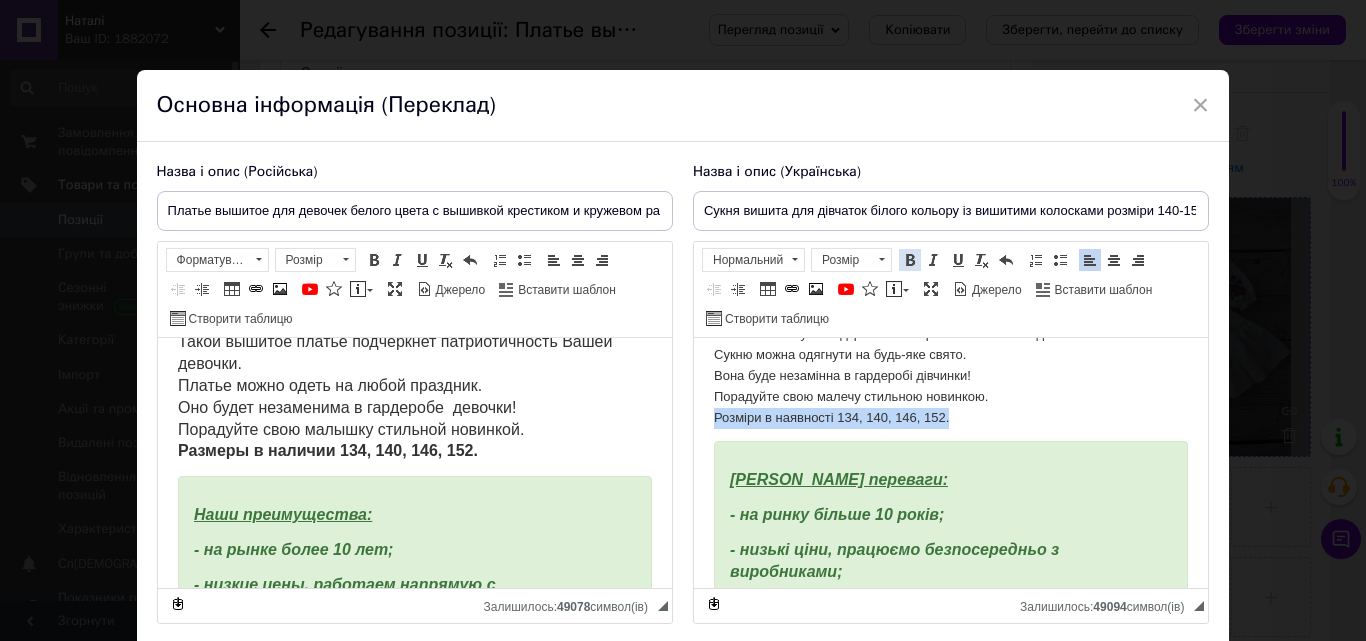 click at bounding box center (910, 260) 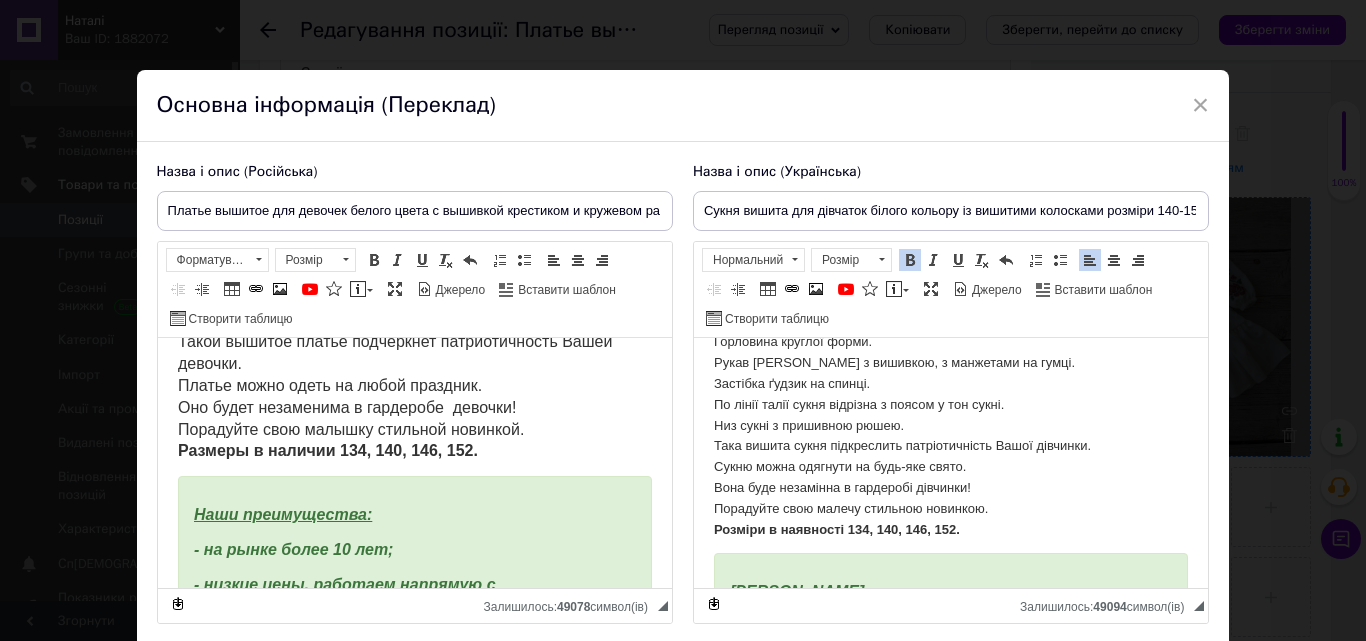 scroll, scrollTop: 0, scrollLeft: 0, axis: both 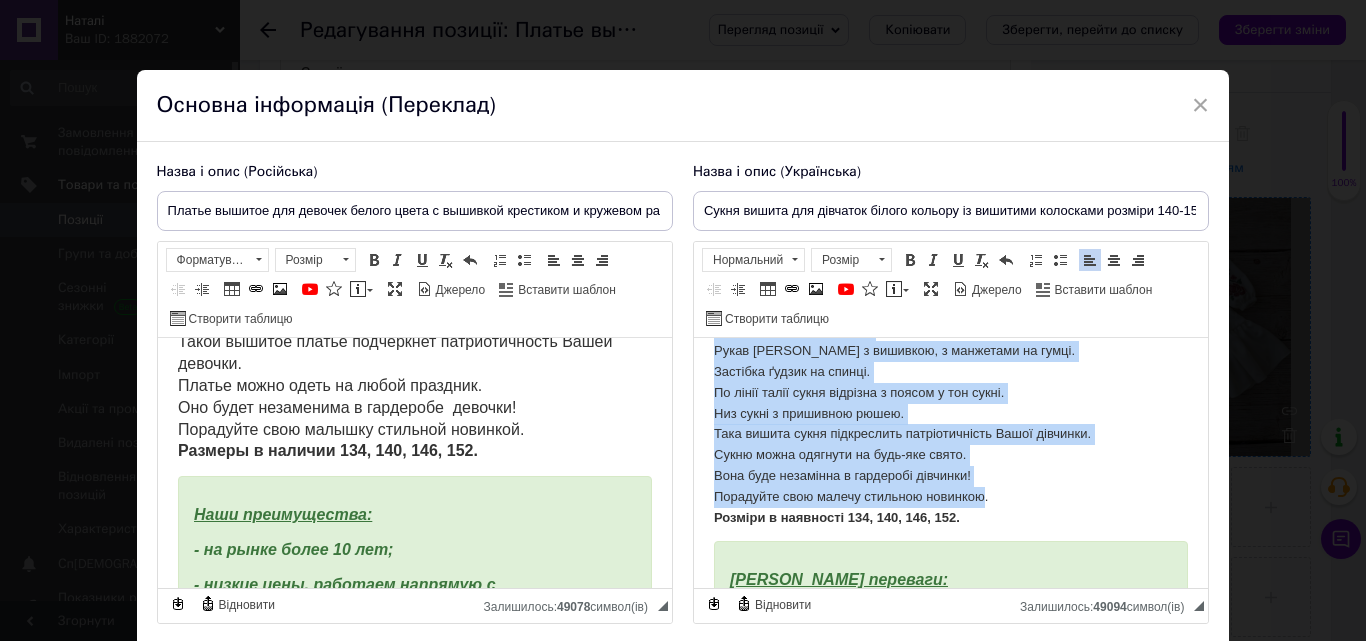 drag, startPoint x: 707, startPoint y: 357, endPoint x: 982, endPoint y: 503, distance: 311.3535 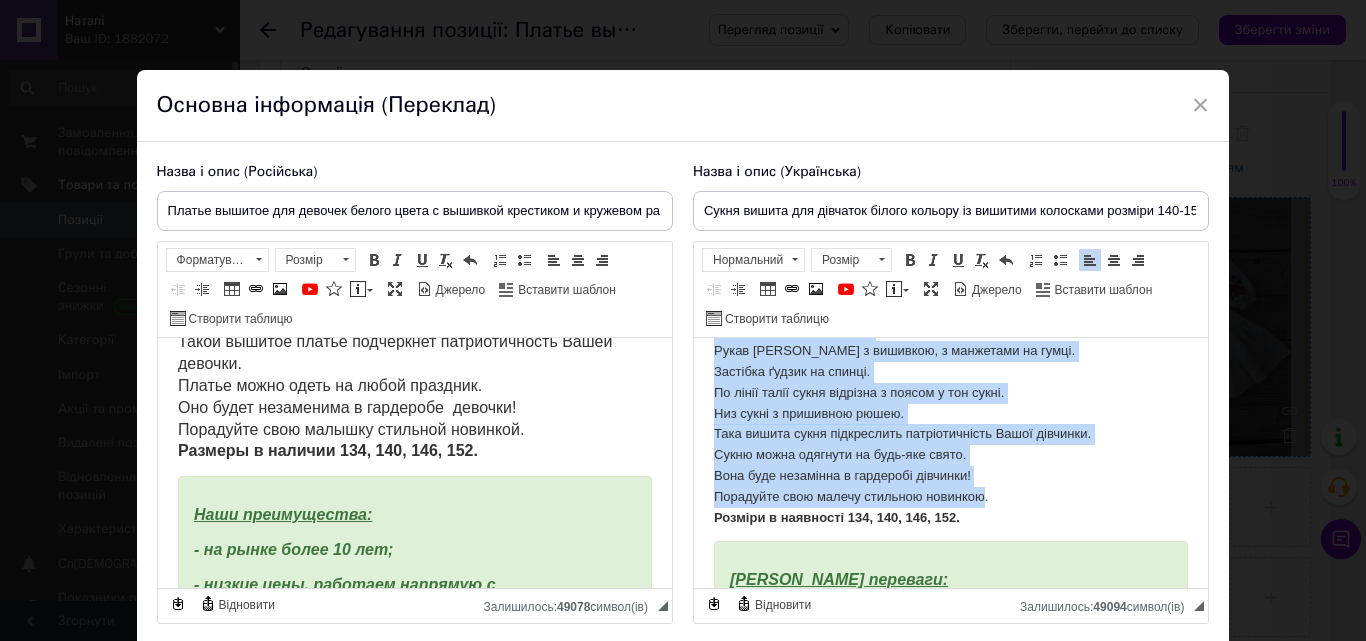 click on "Дитяче ошатне плаття з квітковою вишивкою. Сукня прикрашена мереживом. Сукня зі щільної костюмної тканини. Горловина круглої форми. Рукав [PERSON_NAME] з вишивкою, з манжетами на гумці. Застібка ґудзик на спинці. По лінії талії сукня відрізна з поясом у тон сукні. Низ сукні з пришивною рюшею. Така вишита сукня підкреслить патріотичність Вашої дівчинки. Сукню можна одягнути на будь-яке свято. Вона буде незамінна в гардеробі дівчинки! Порадуйте свою малечу стильною новинкою. Розміри в наявності 134, 140, 146, 152. Наші переваги: - на ринку більше 10 років;" at bounding box center [950, 635] 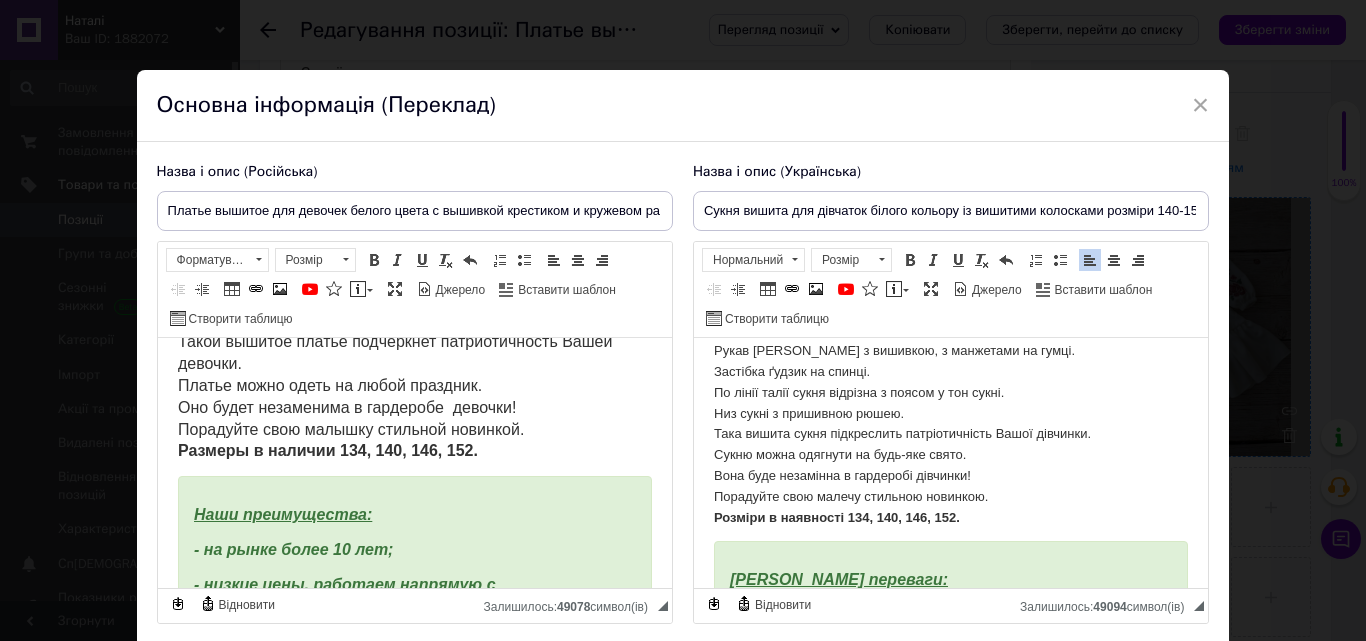 click on "Дитяче ошатне плаття з квітковою вишивкою. Сукня прикрашена мереживом. Сукня зі щільної костюмної тканини. Горловина круглої форми. Рукав [PERSON_NAME] з вишивкою, з манжетами на гумці. Застібка ґудзик на спинці. По лінії талії сукня відрізна з поясом у тон сукні. Низ сукні з пришивною рюшею. Така вишита сукня підкреслить патріотичність Вашої дівчинки. Сукню можна одягнути на будь-яке свято. Вона буде незамінна в гардеробі дівчинки! Порадуйте свою малечу стильною новинкою. Розміри в наявності 134, 140, 146, 152." at bounding box center [950, 393] 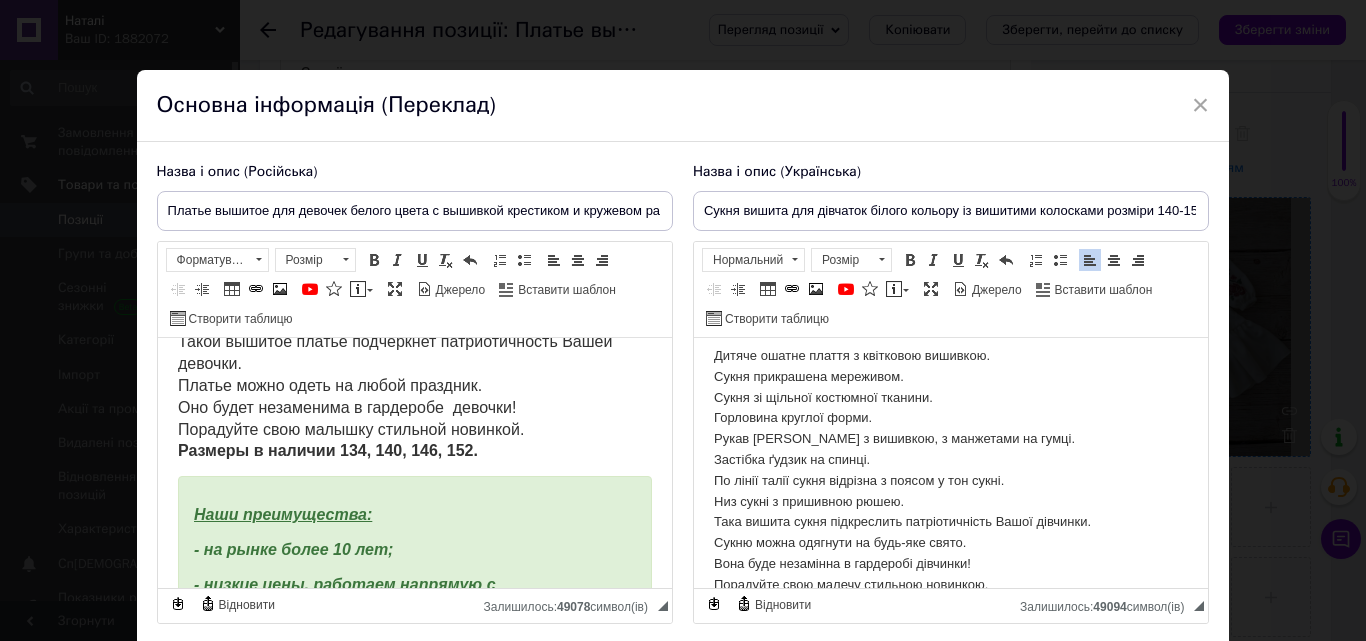 scroll, scrollTop: 0, scrollLeft: 0, axis: both 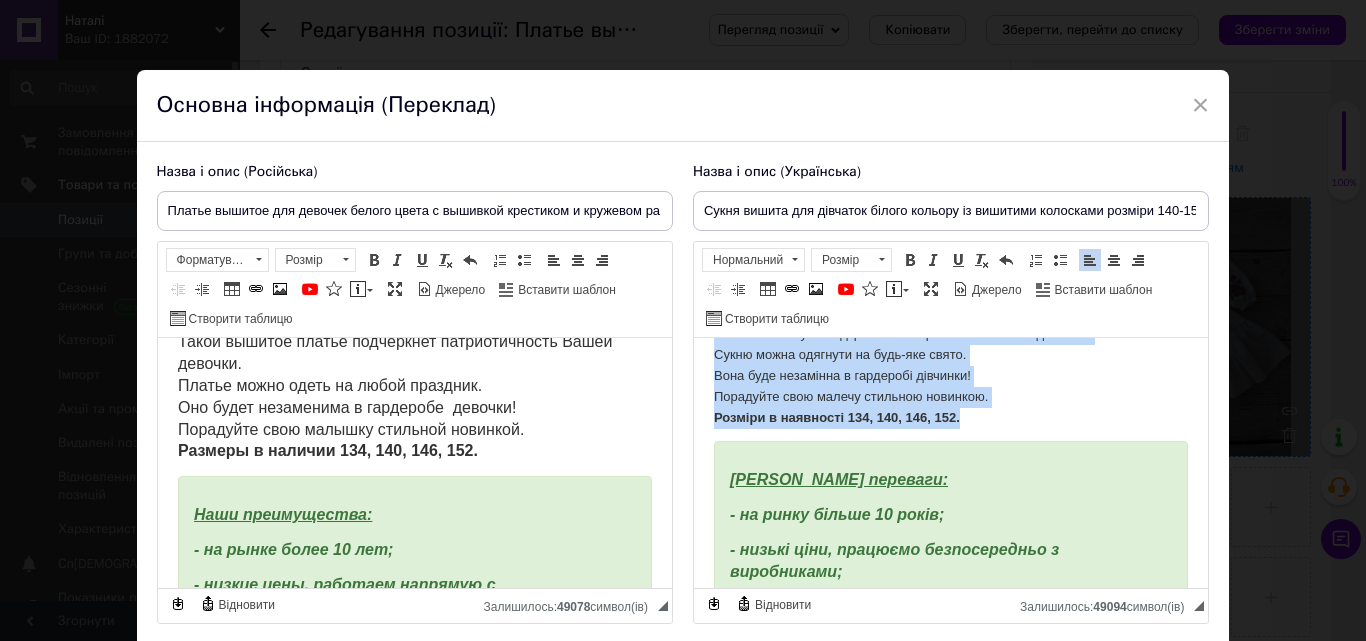 drag, startPoint x: 702, startPoint y: 361, endPoint x: 997, endPoint y: 412, distance: 299.376 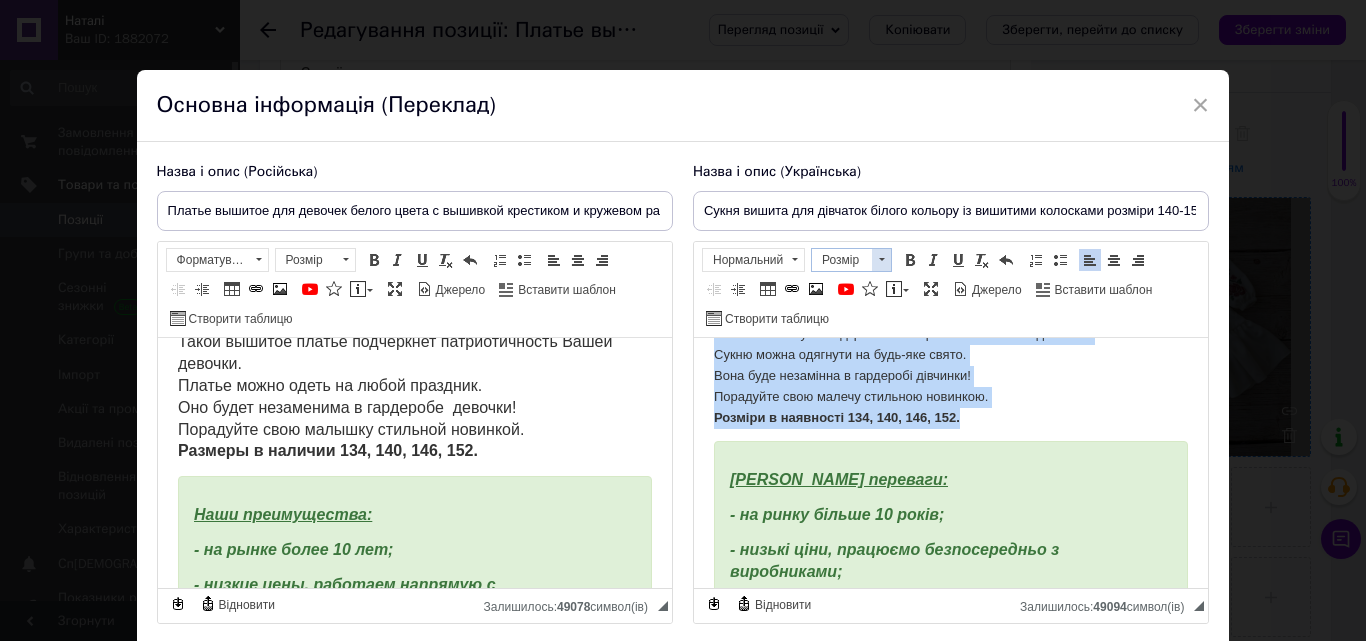 click at bounding box center [881, 260] 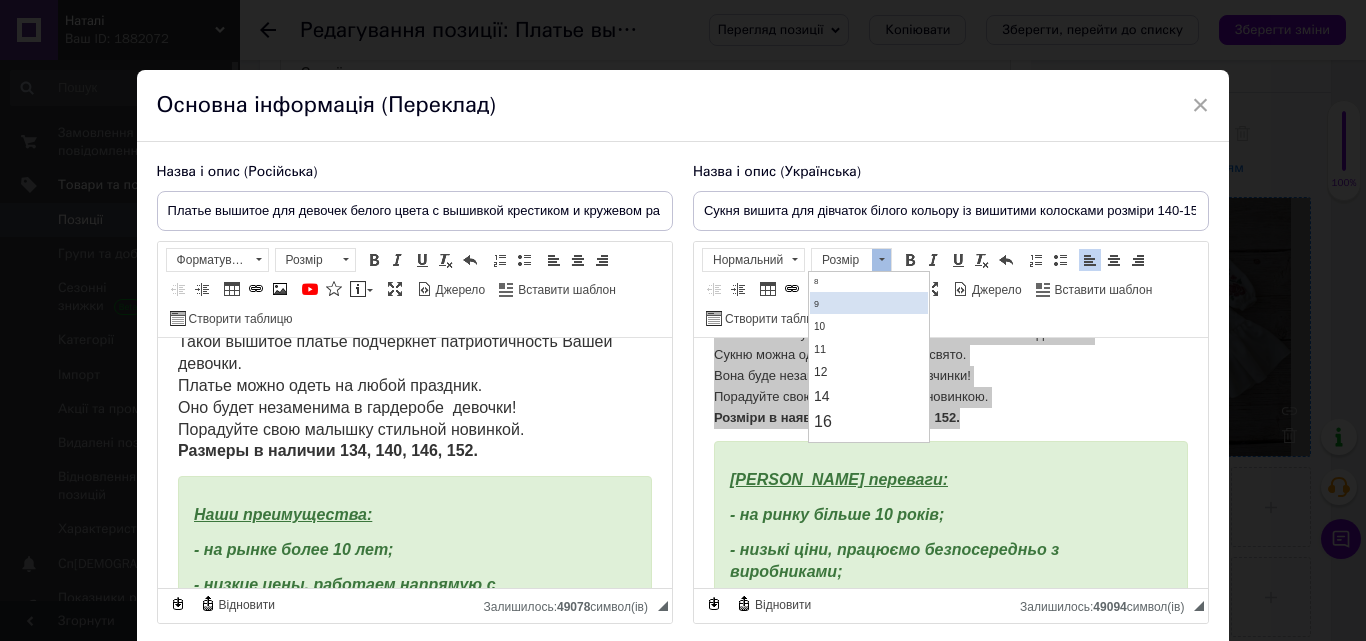 scroll, scrollTop: 100, scrollLeft: 0, axis: vertical 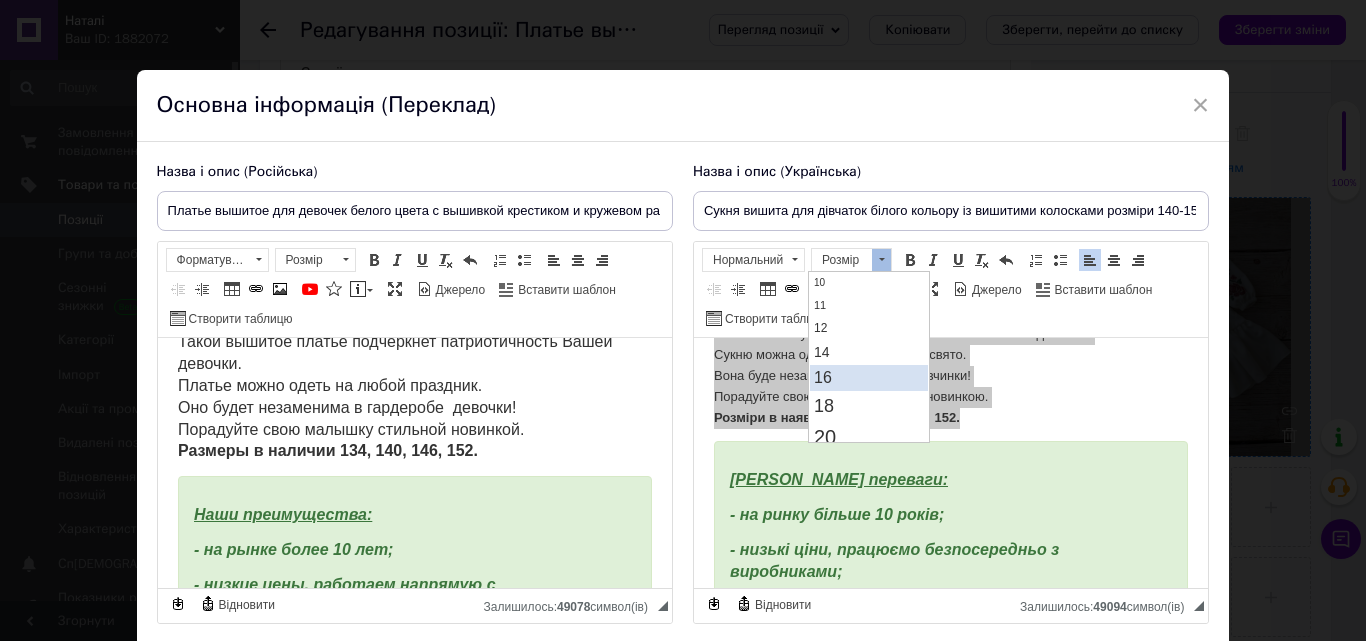 click on "16" at bounding box center (869, 378) 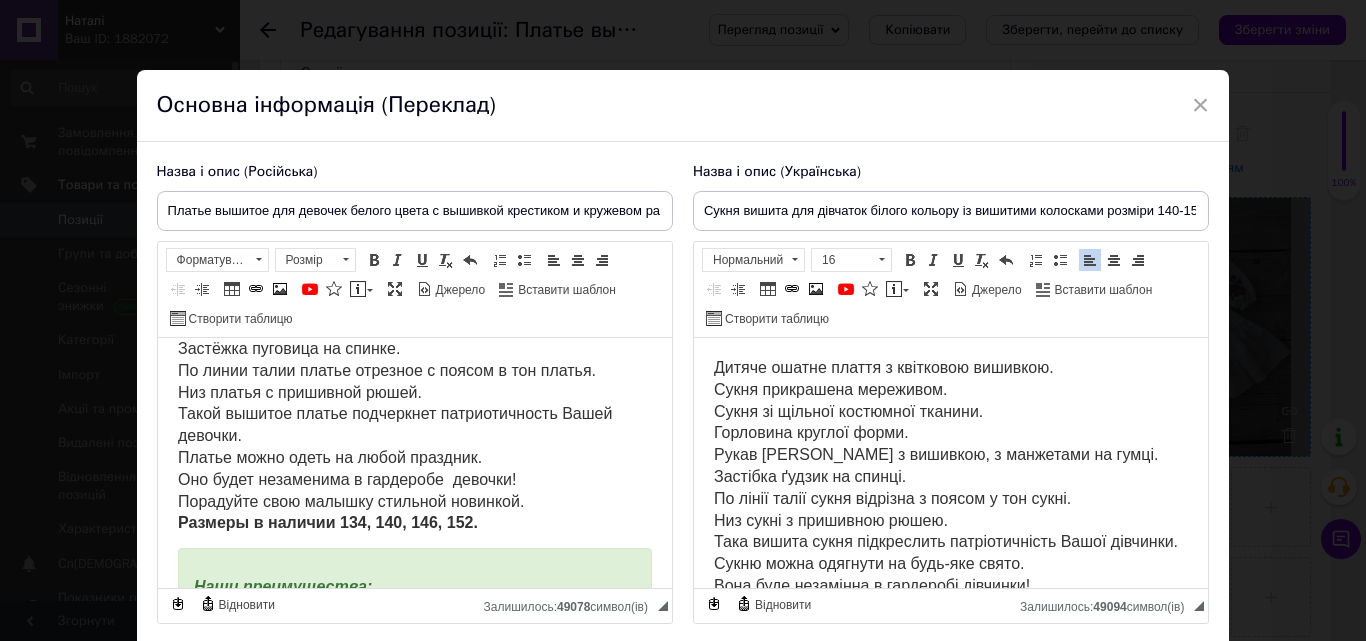 scroll, scrollTop: 0, scrollLeft: 0, axis: both 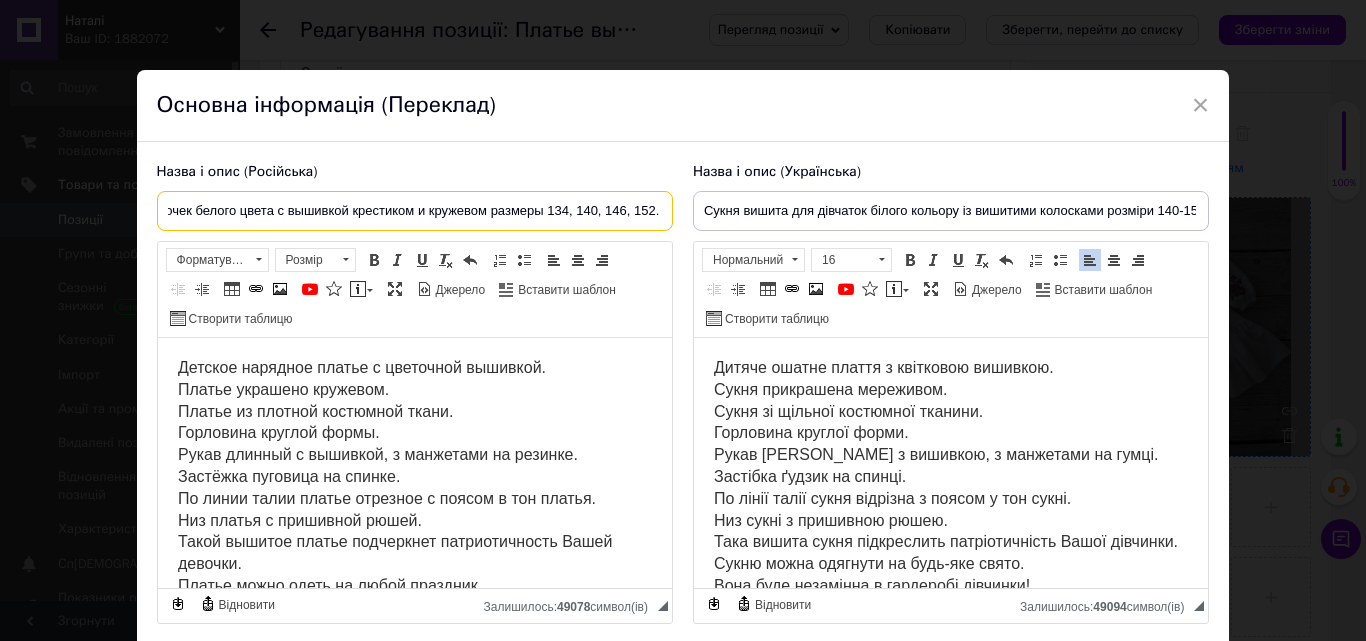 drag, startPoint x: 165, startPoint y: 209, endPoint x: 683, endPoint y: 210, distance: 518.001 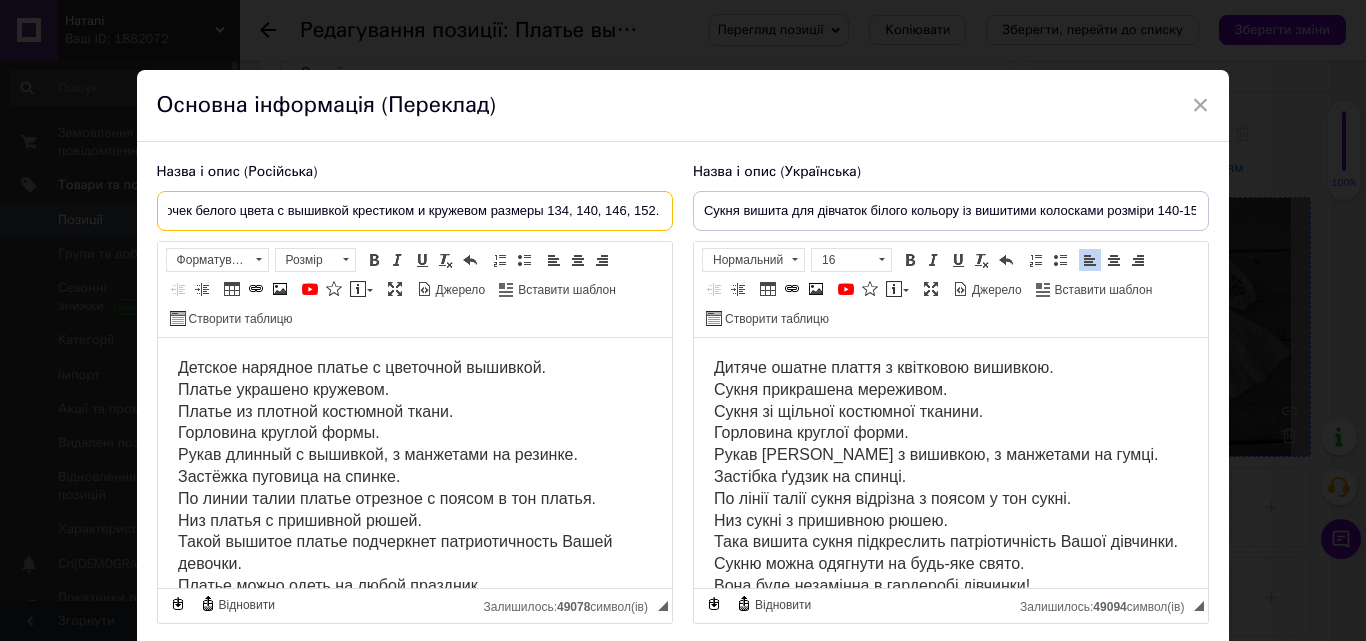 scroll, scrollTop: 0, scrollLeft: 0, axis: both 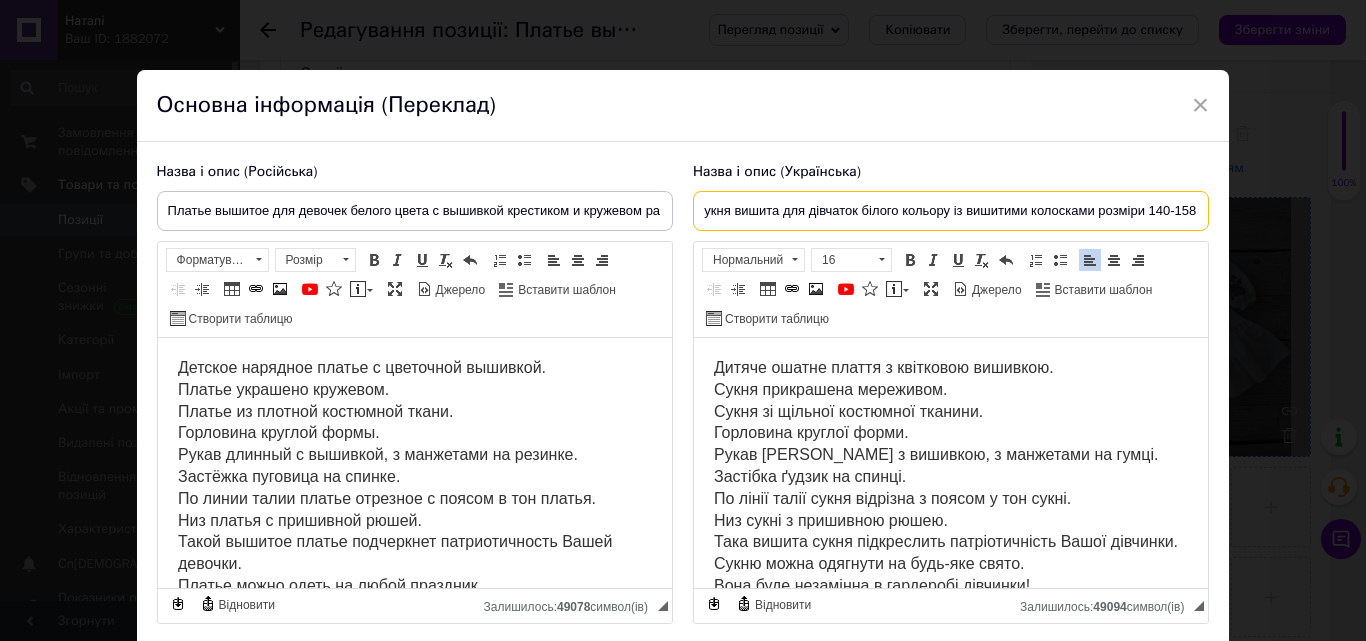drag, startPoint x: 696, startPoint y: 202, endPoint x: 1210, endPoint y: 203, distance: 514.001 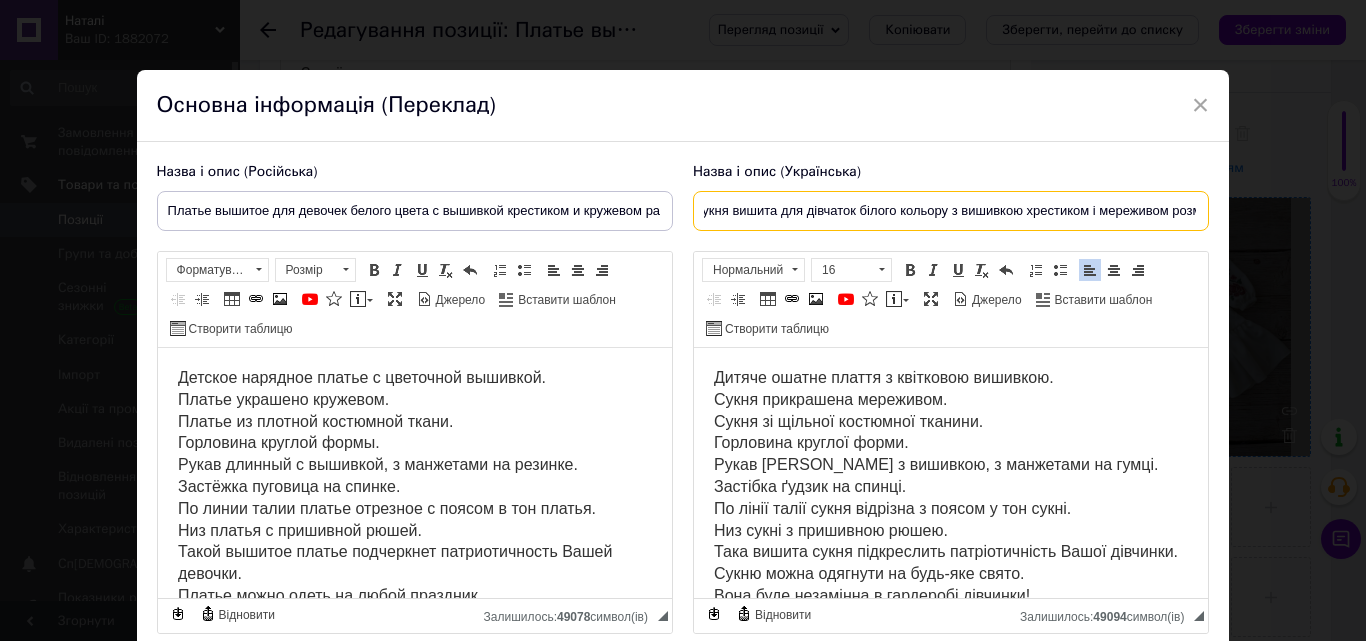 scroll, scrollTop: 0, scrollLeft: 151, axis: horizontal 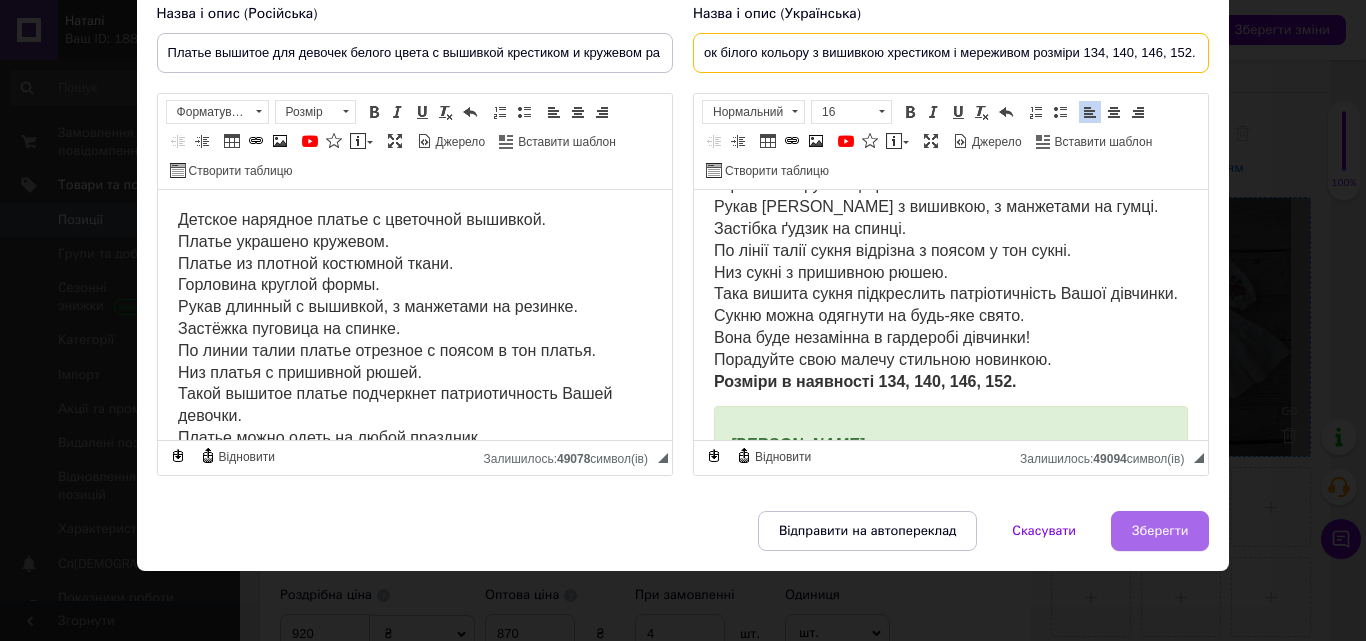 type on "Сукня вишита для дівчаток білого кольору з вишивкою хрестиком і мереживом розміри 134, 140, 146, 152." 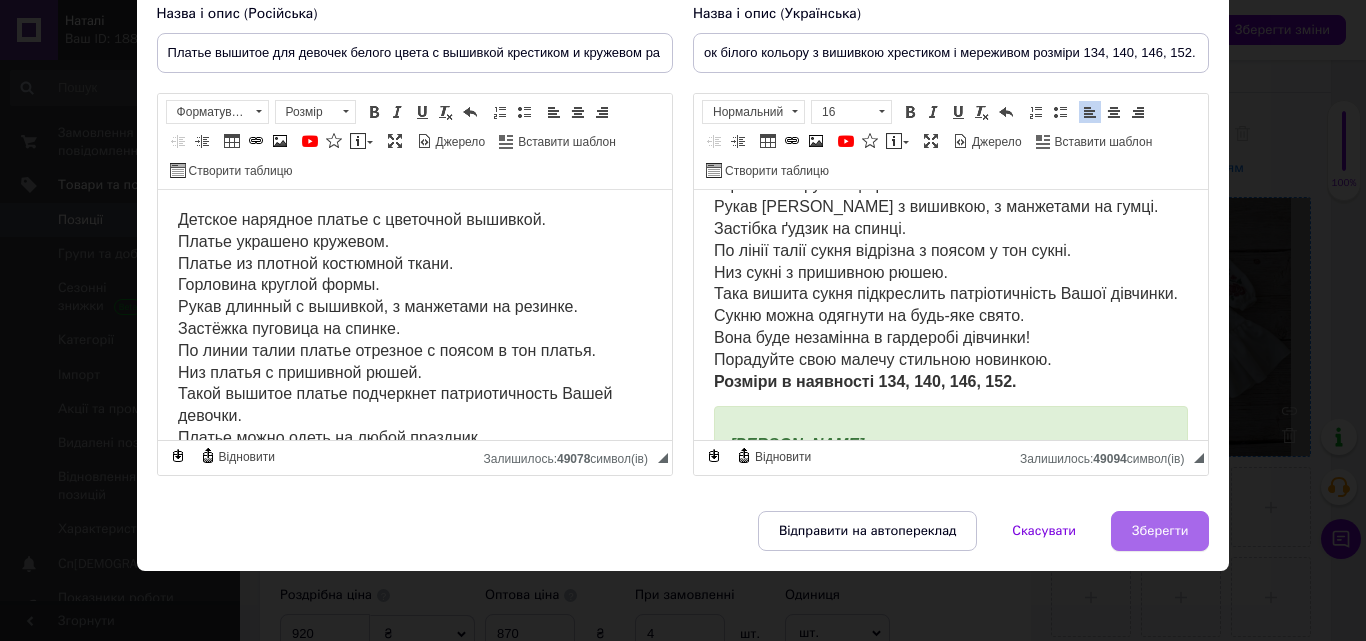 click on "Зберегти" at bounding box center [1160, 531] 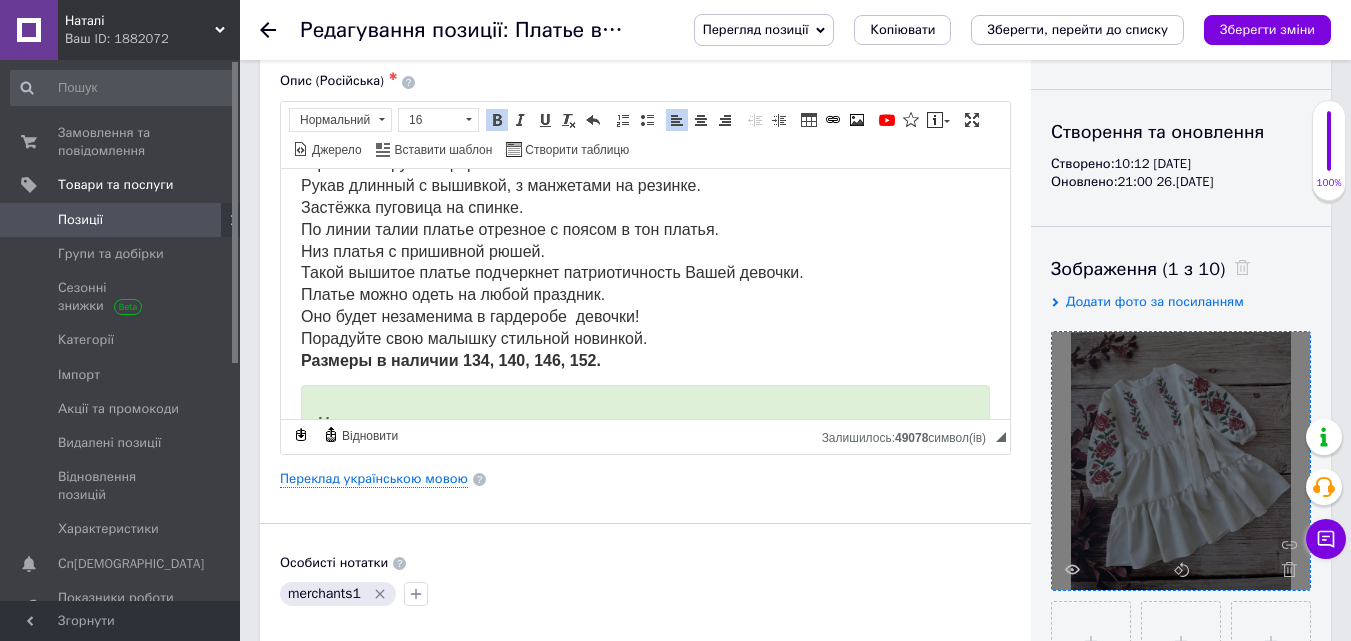 scroll, scrollTop: 100, scrollLeft: 0, axis: vertical 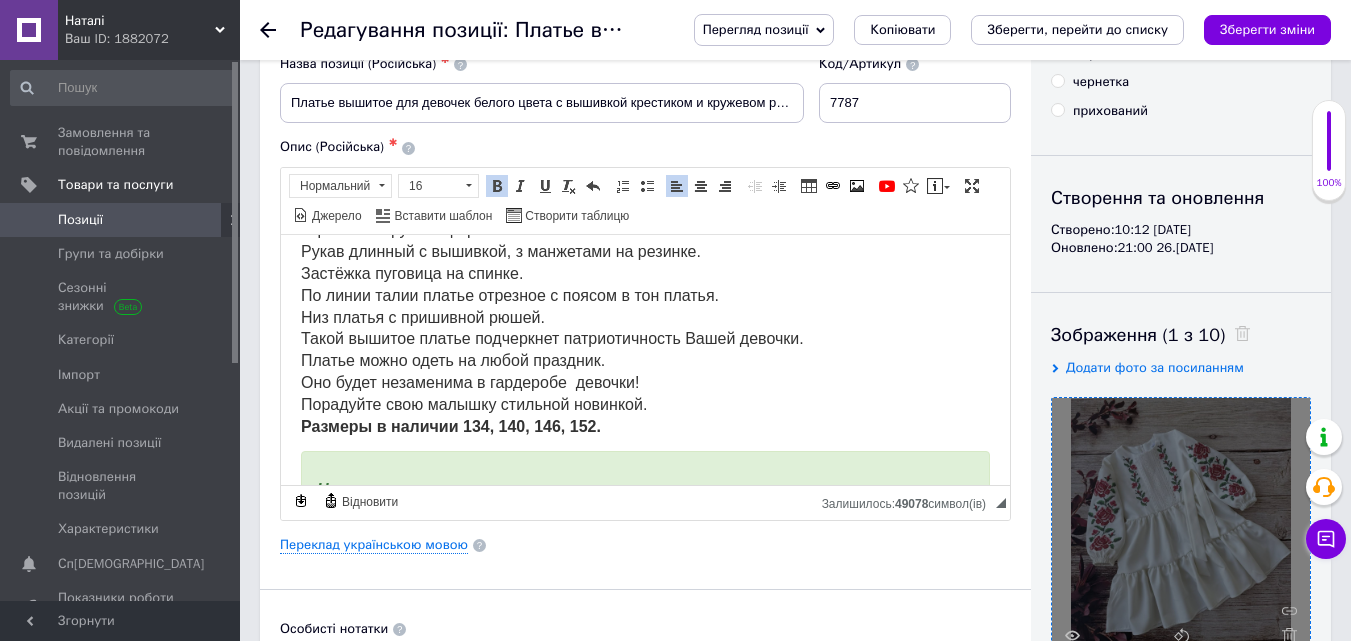 click on "Детское нарядное платье с цветочной вышивкой. Платье украшено кружевом. Платье из плотной костюмной ткани. Горловина круглой формы. Рукав длинный с вышивкой, з манжетами на резинке. Застёжка пуговица на спинке. По линии талии платье отрезное с поясом в тон платья. Низ платья с пришивной рюшей. Такой вышитое платье подчеркнет патриотичность Вашей девочки. Платье можно одеть на любой праздник. Оно будет незаменима в гардеробе  девочки! Порадуйте свою малышку стильной новинкой. Размеры в наличии 134, 140, 146, 152." at bounding box center [552, 294] 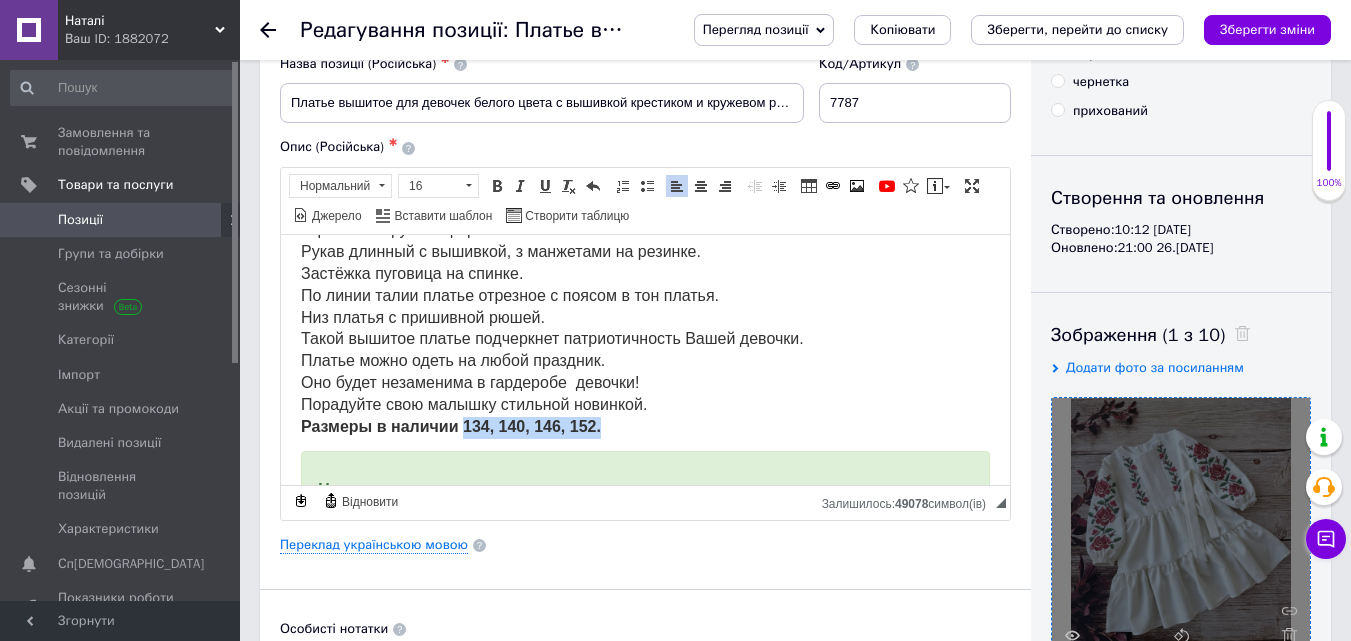 drag, startPoint x: 462, startPoint y: 424, endPoint x: 604, endPoint y: 421, distance: 142.0317 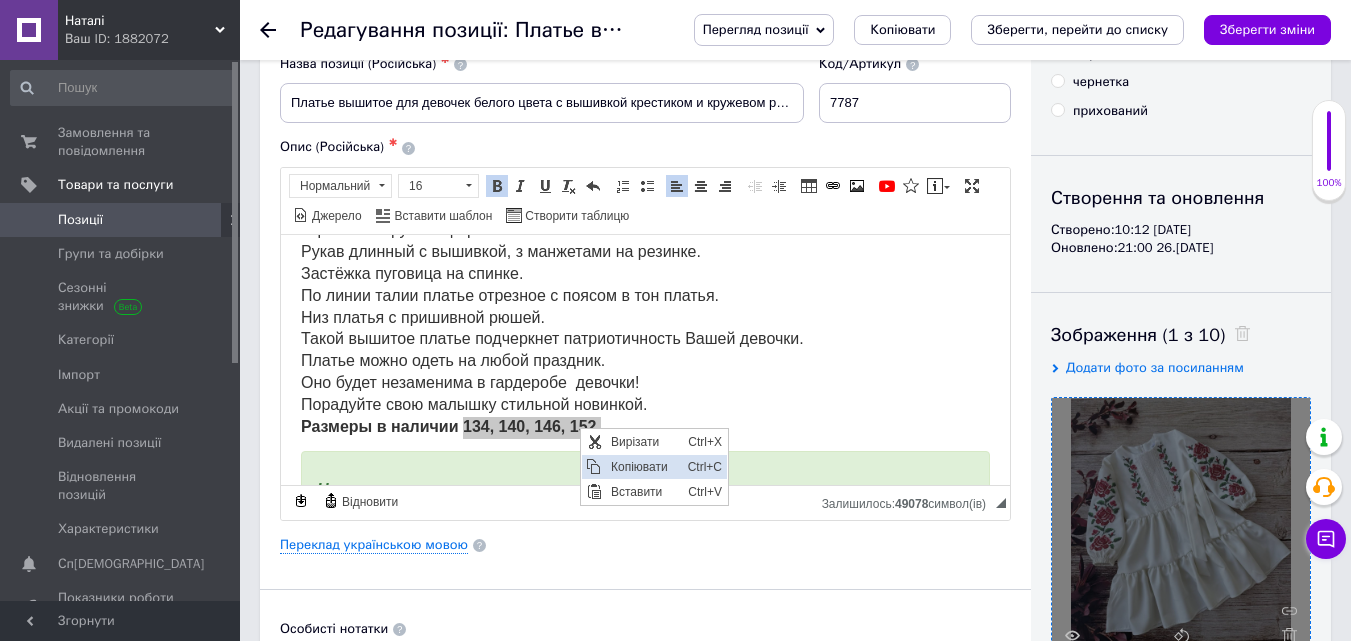 click on "Копіювати" at bounding box center (644, 466) 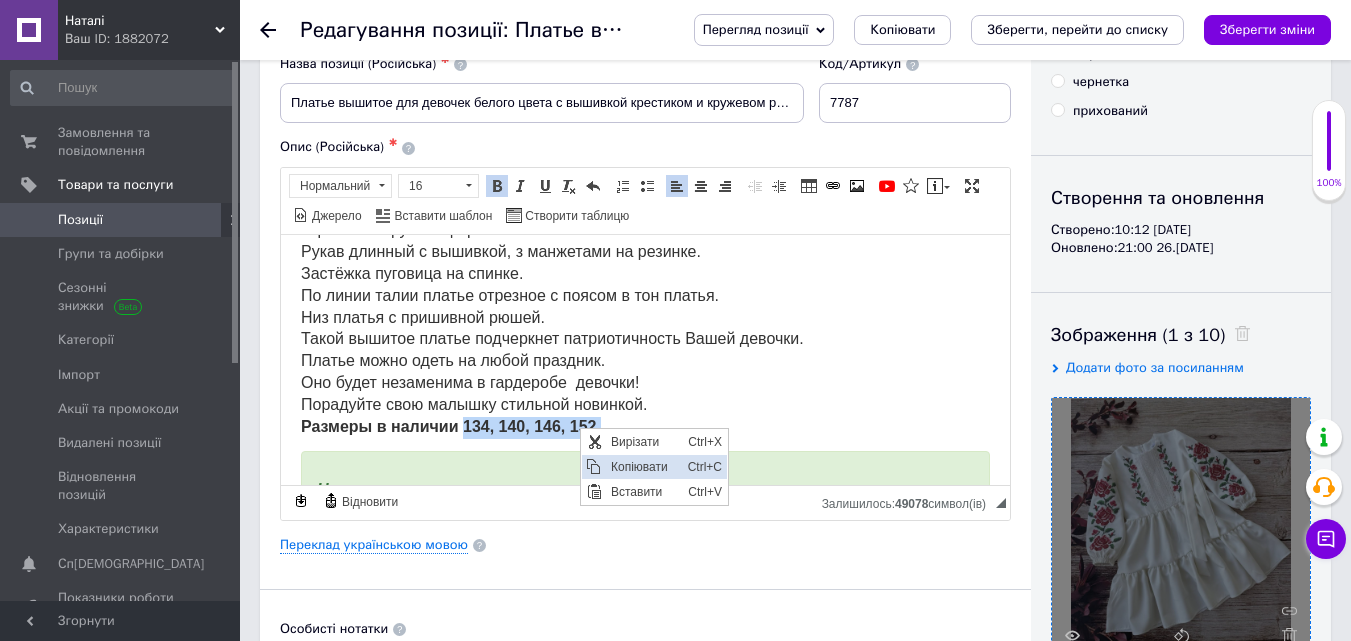copy on "134, 140, 146, 152." 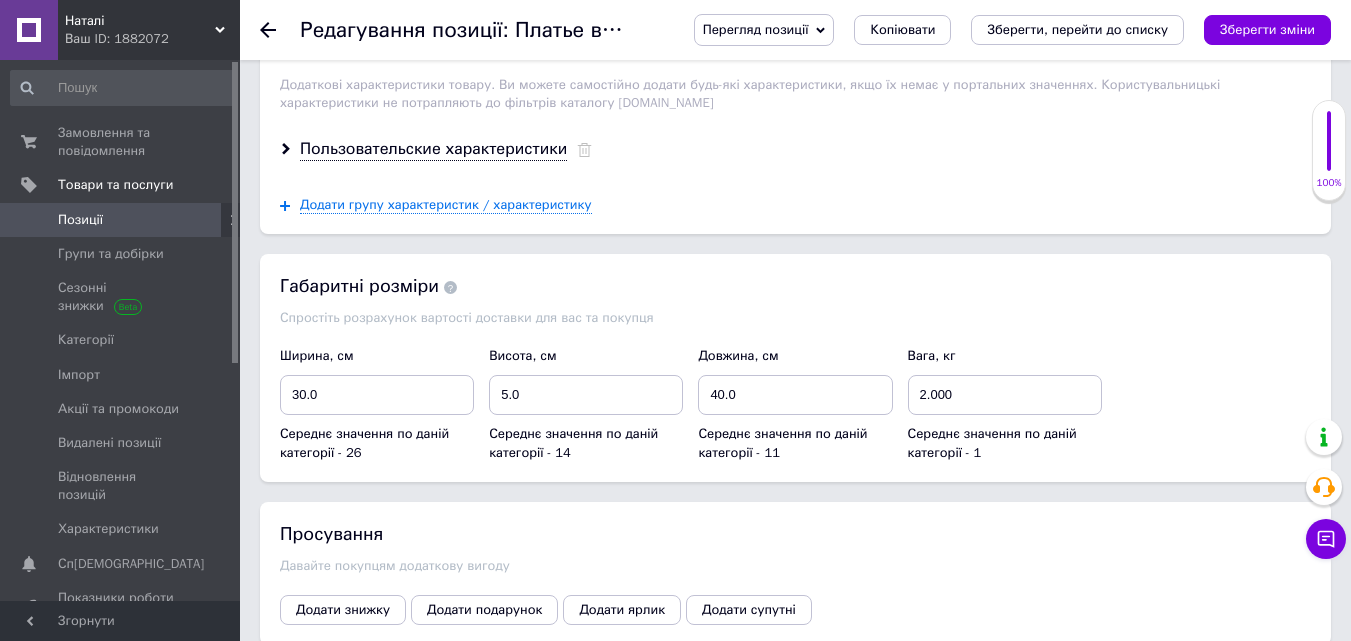 scroll, scrollTop: 2100, scrollLeft: 0, axis: vertical 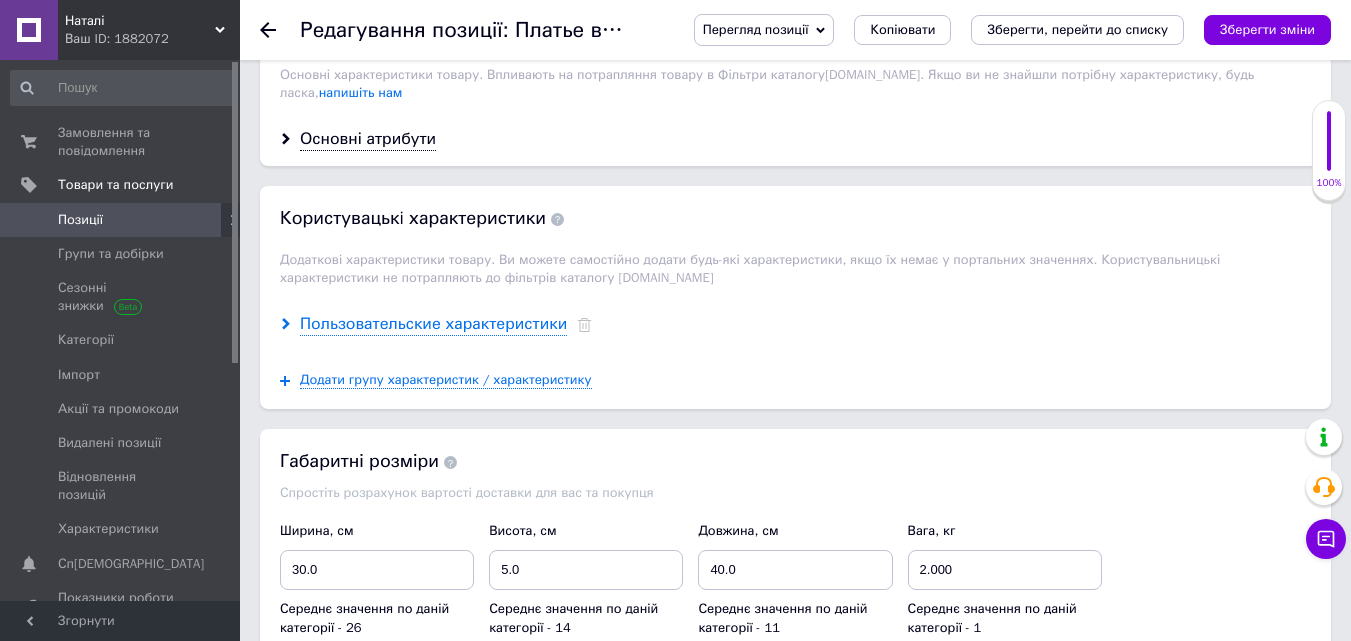 click on "Пользовательские характеристики" at bounding box center (433, 324) 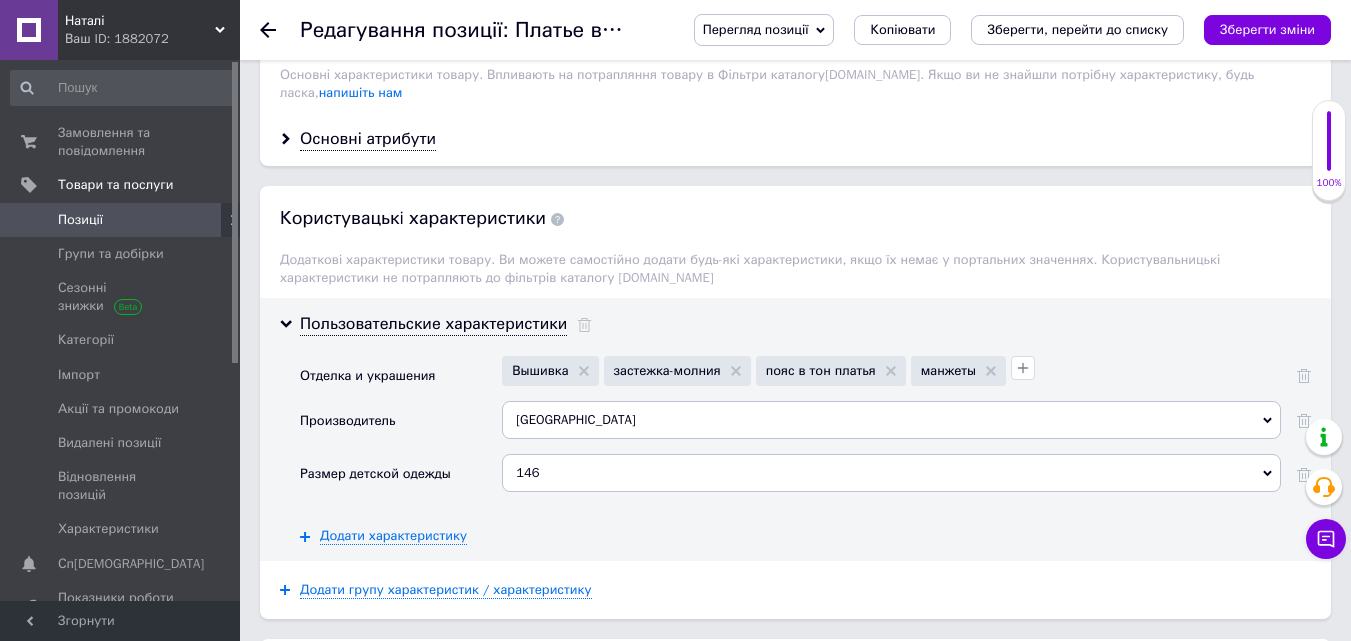 click on "146" at bounding box center [891, 473] 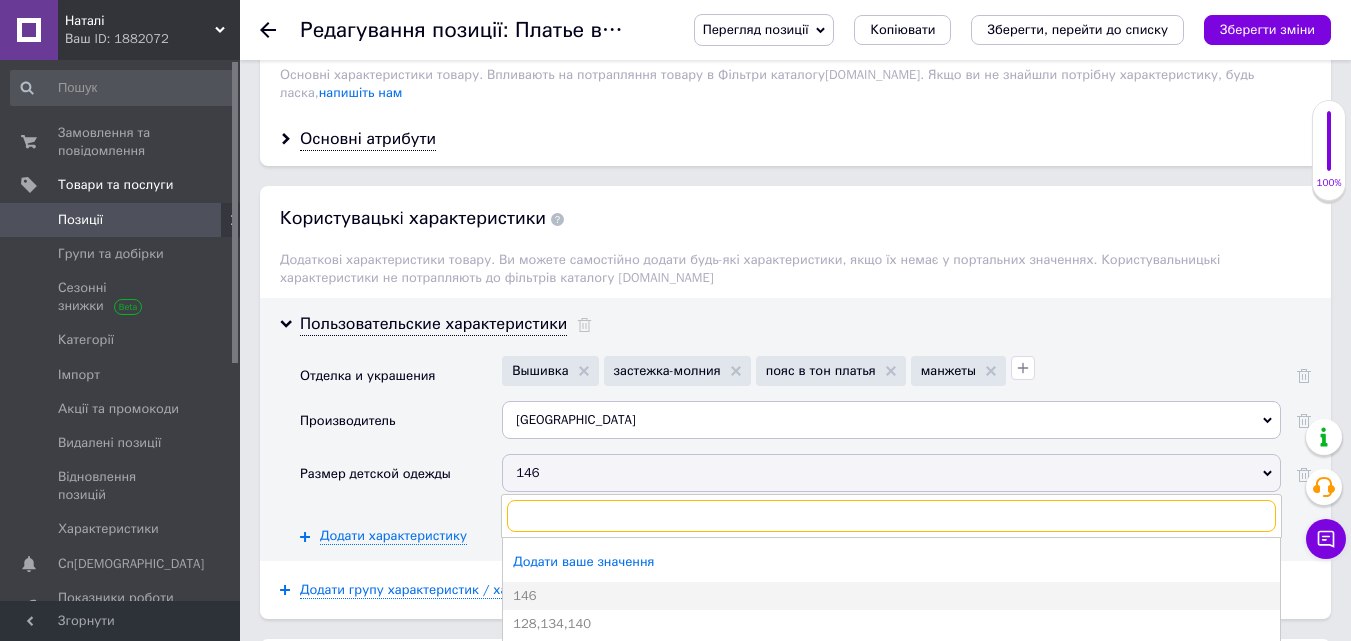 paste on "134, 140, 146, 152." 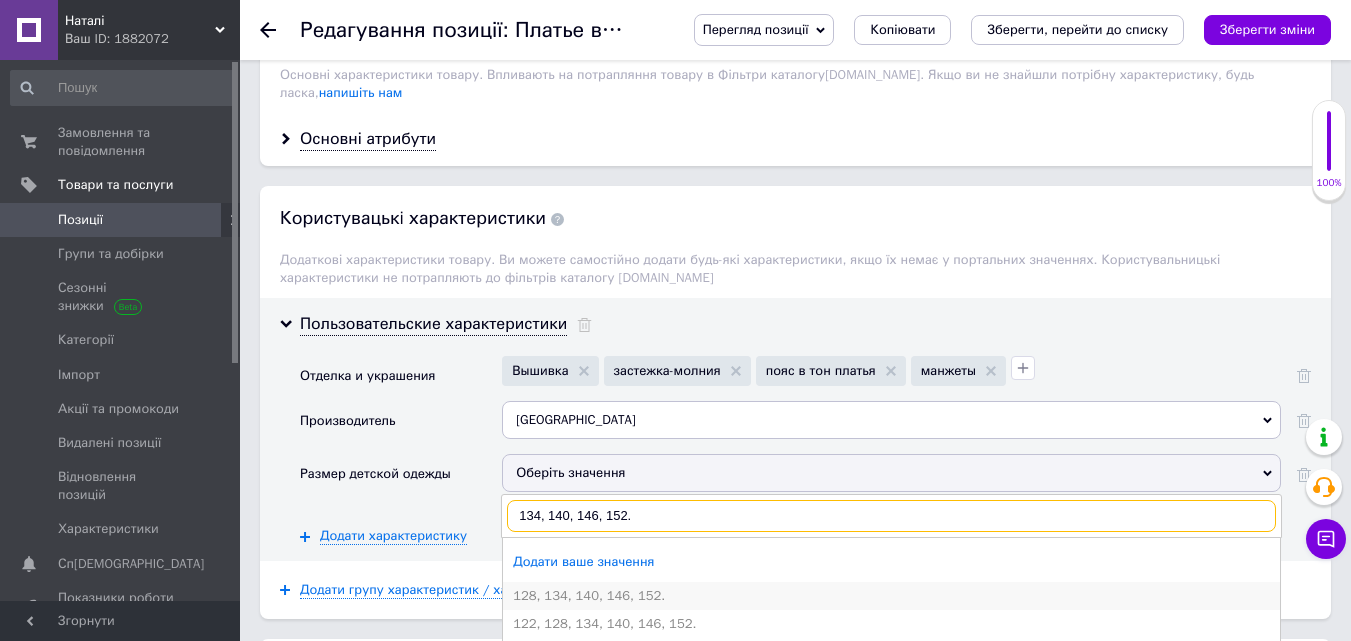 type on "134, 140, 146, 152." 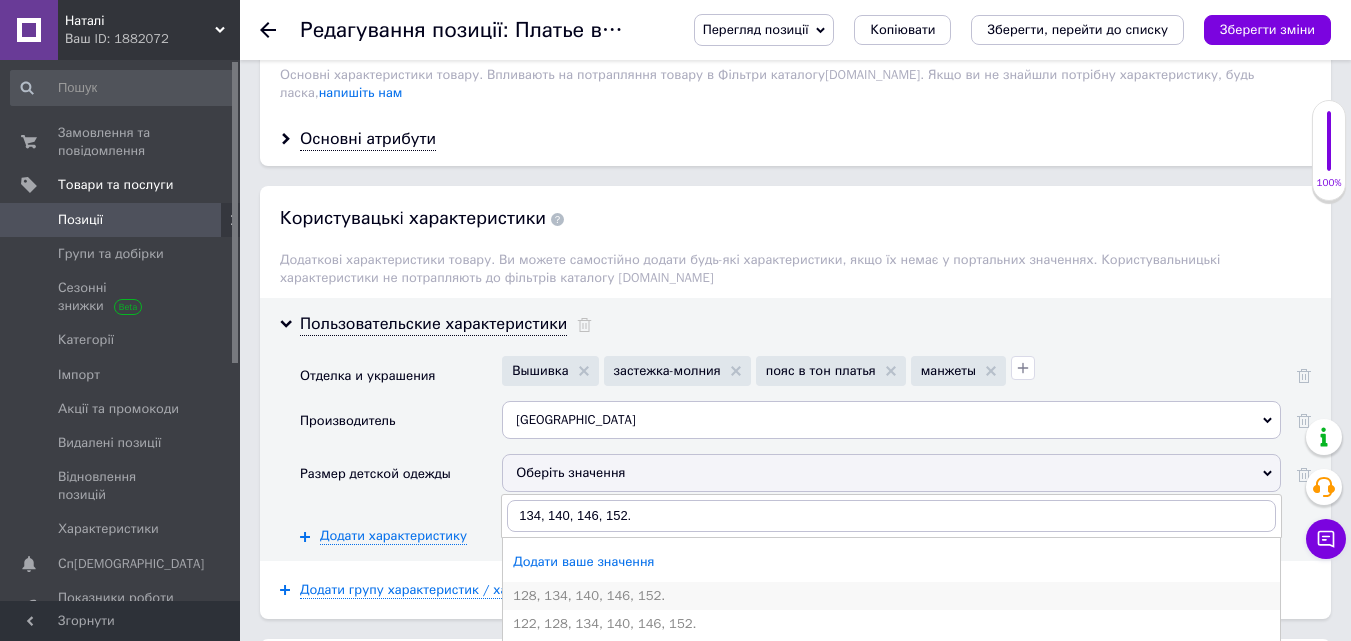 click on "128, 134, 140, 146, 152." at bounding box center [891, 596] 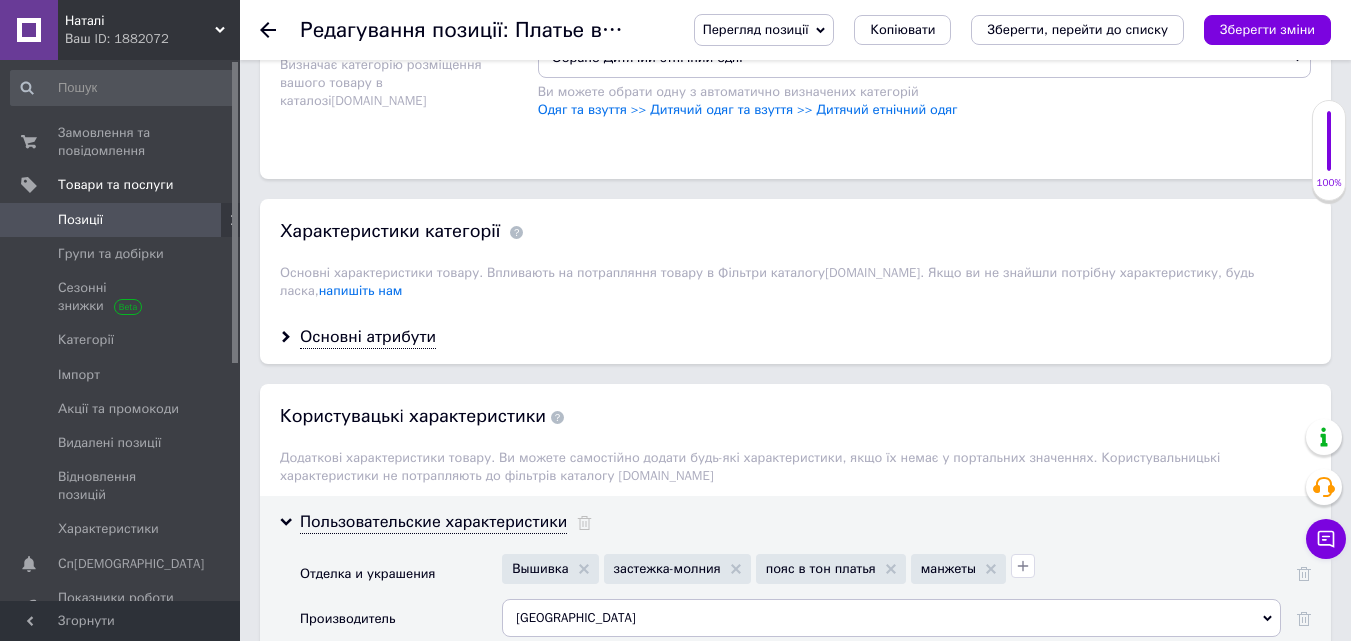 scroll, scrollTop: 1900, scrollLeft: 0, axis: vertical 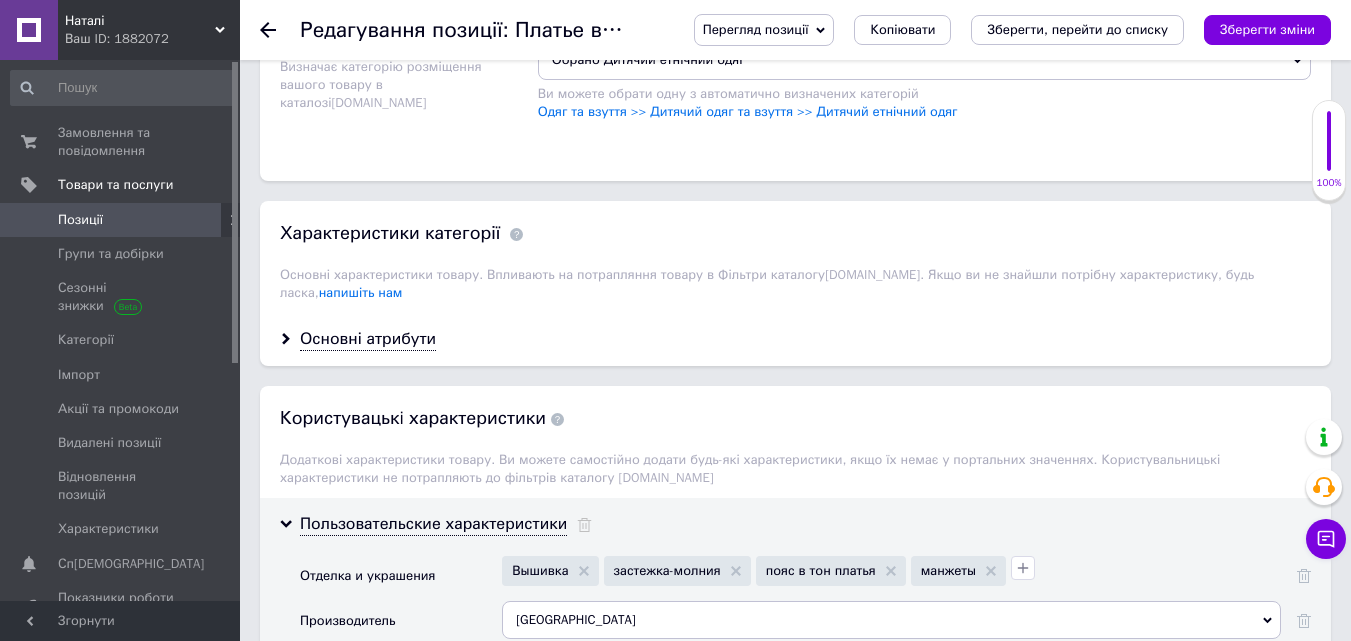 drag, startPoint x: 341, startPoint y: 287, endPoint x: 636, endPoint y: 307, distance: 295.6772 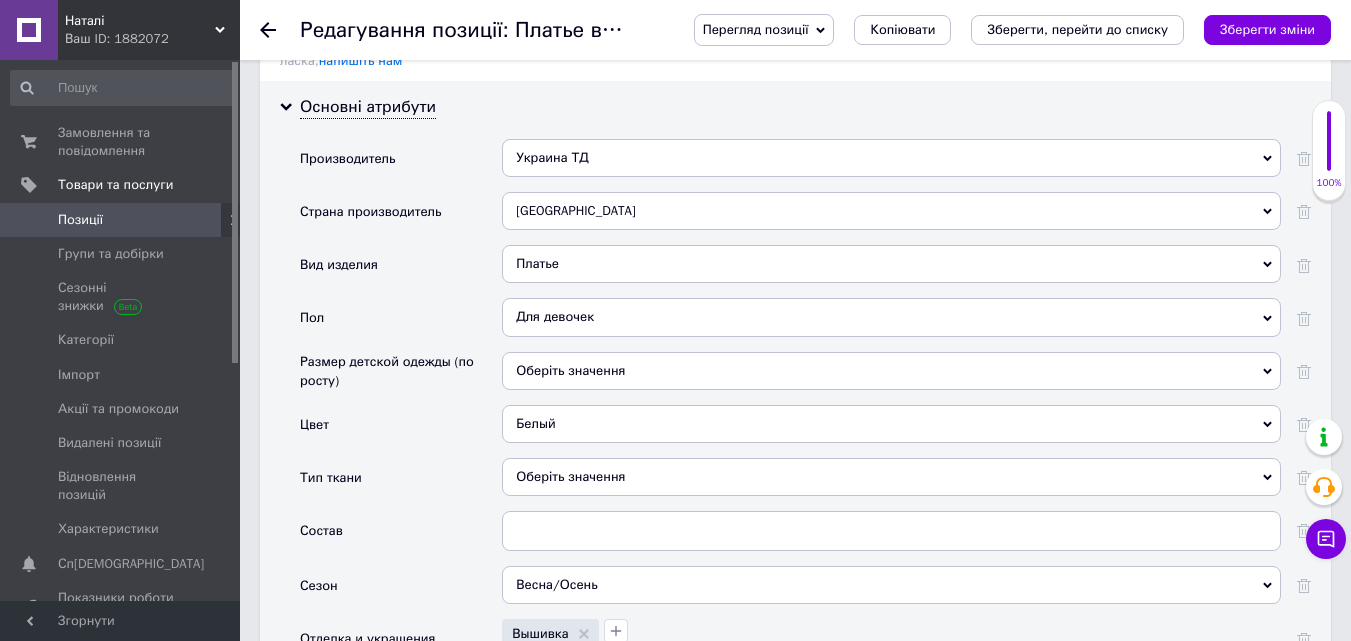 scroll, scrollTop: 1900, scrollLeft: 0, axis: vertical 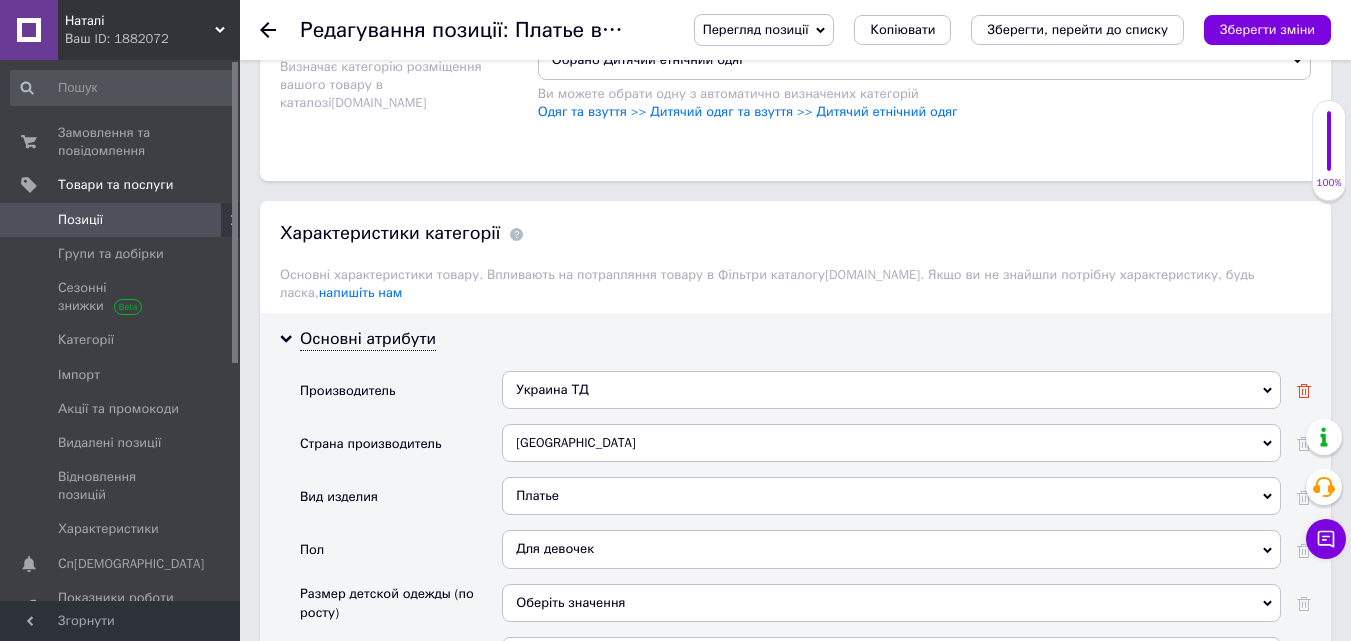 click at bounding box center [1304, 390] 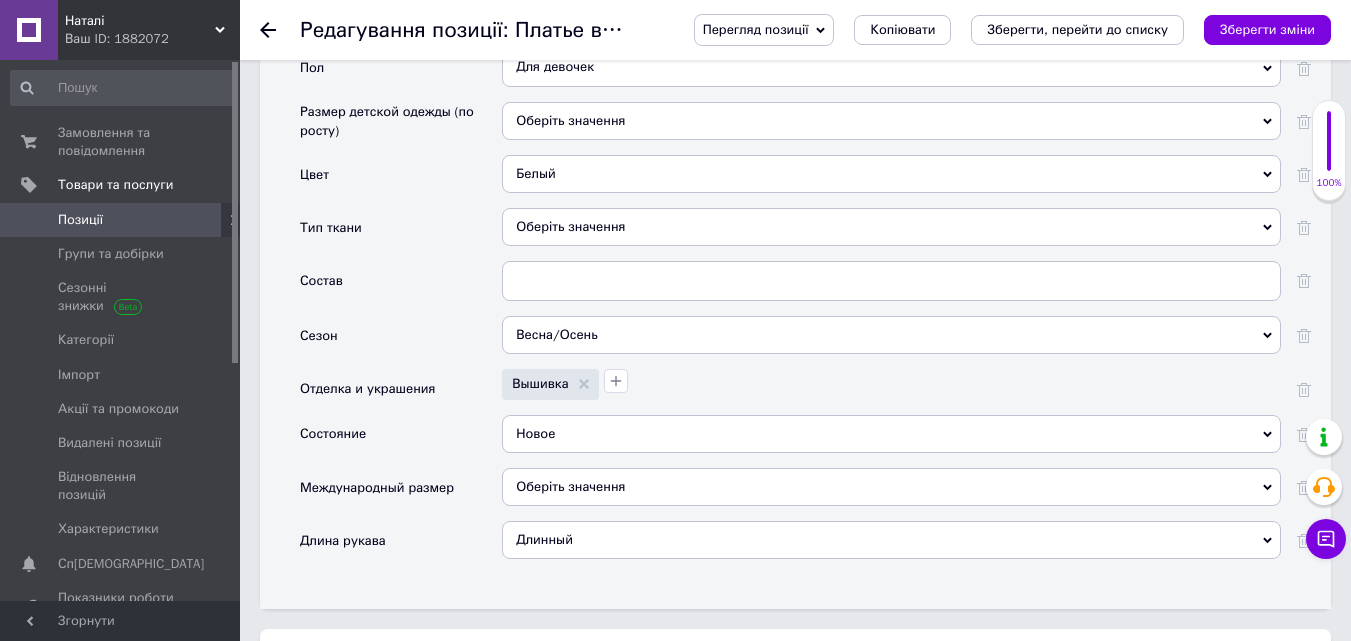 scroll, scrollTop: 2400, scrollLeft: 0, axis: vertical 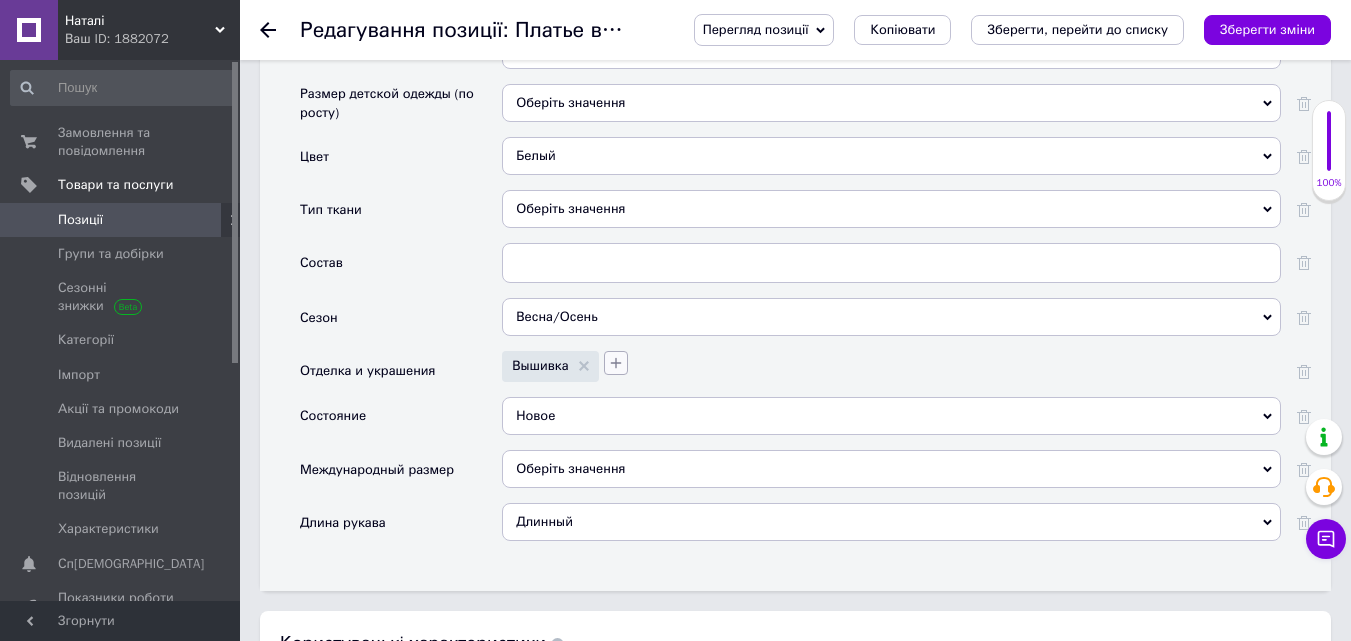 click 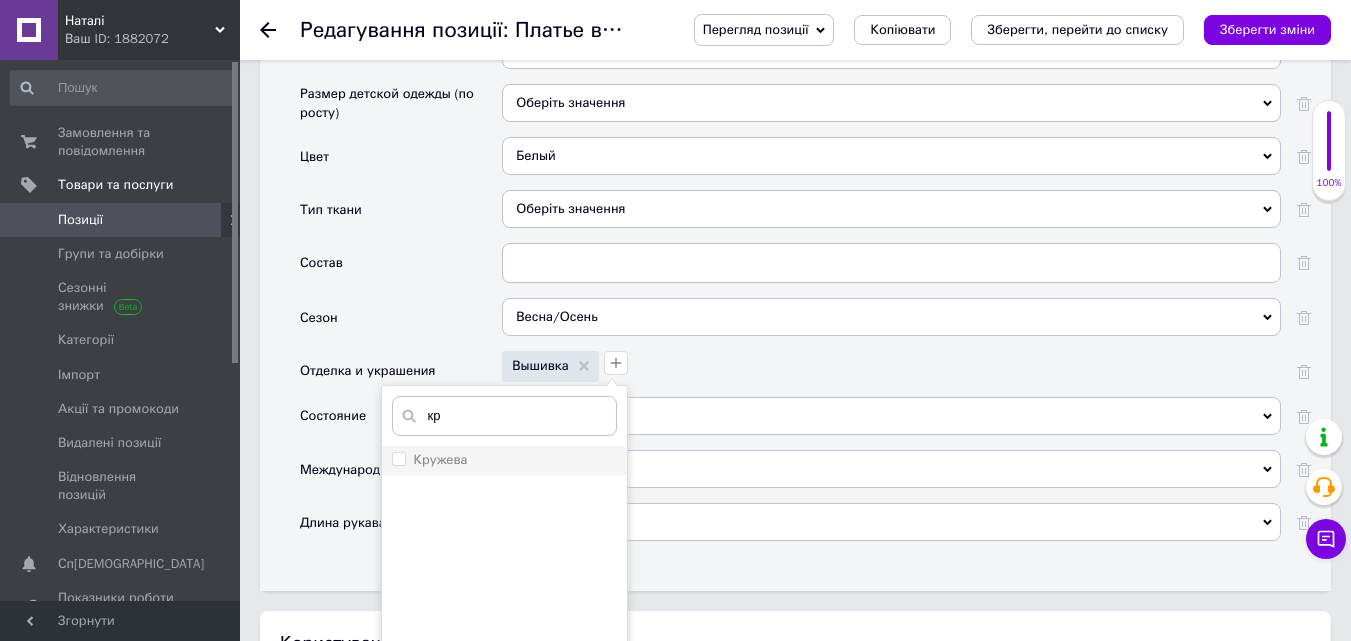 type on "кр" 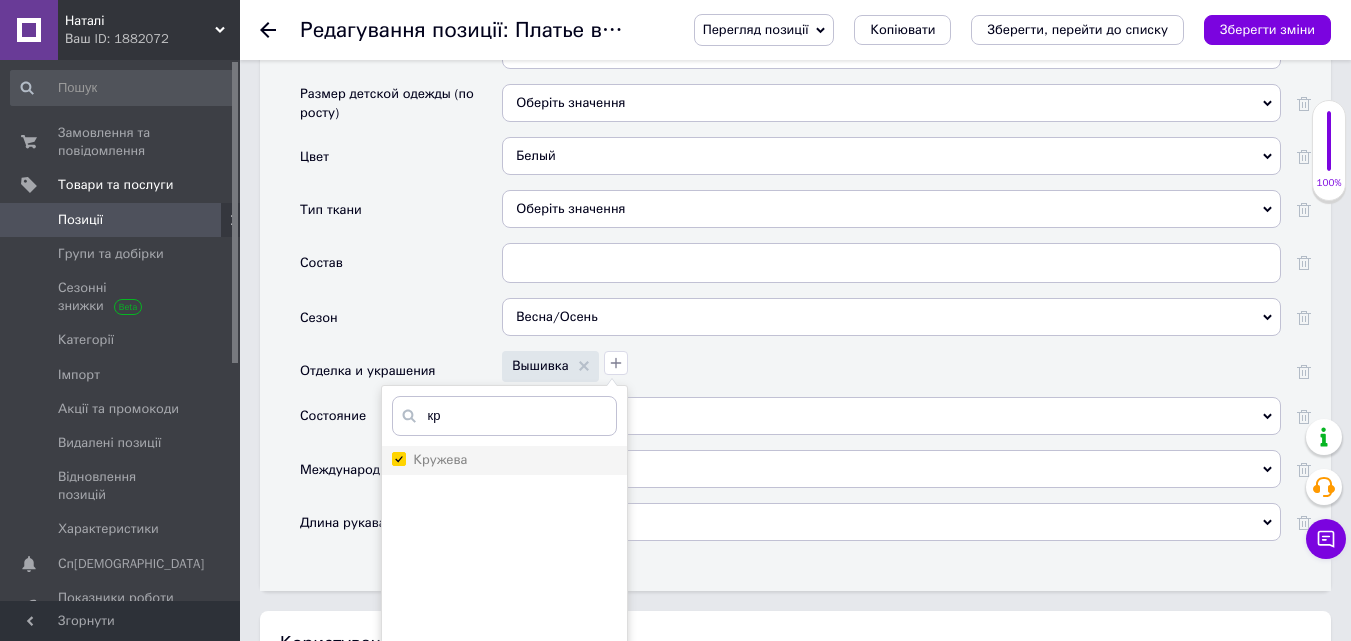 checkbox on "true" 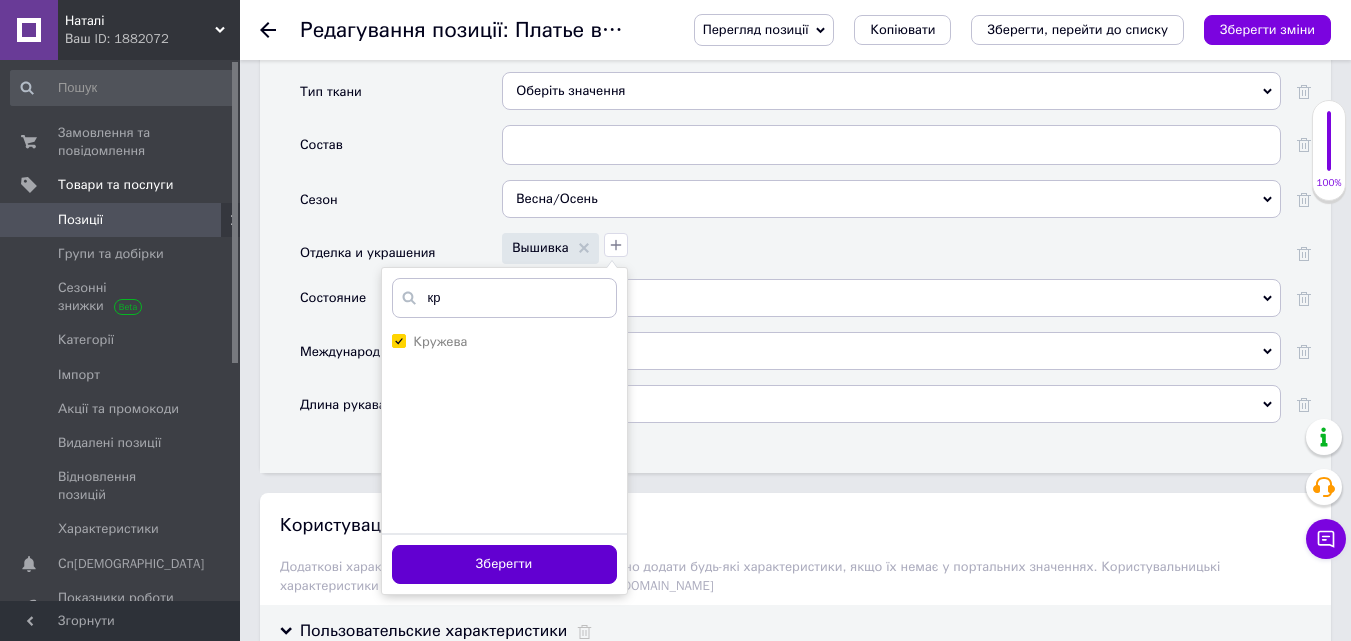 scroll, scrollTop: 2600, scrollLeft: 0, axis: vertical 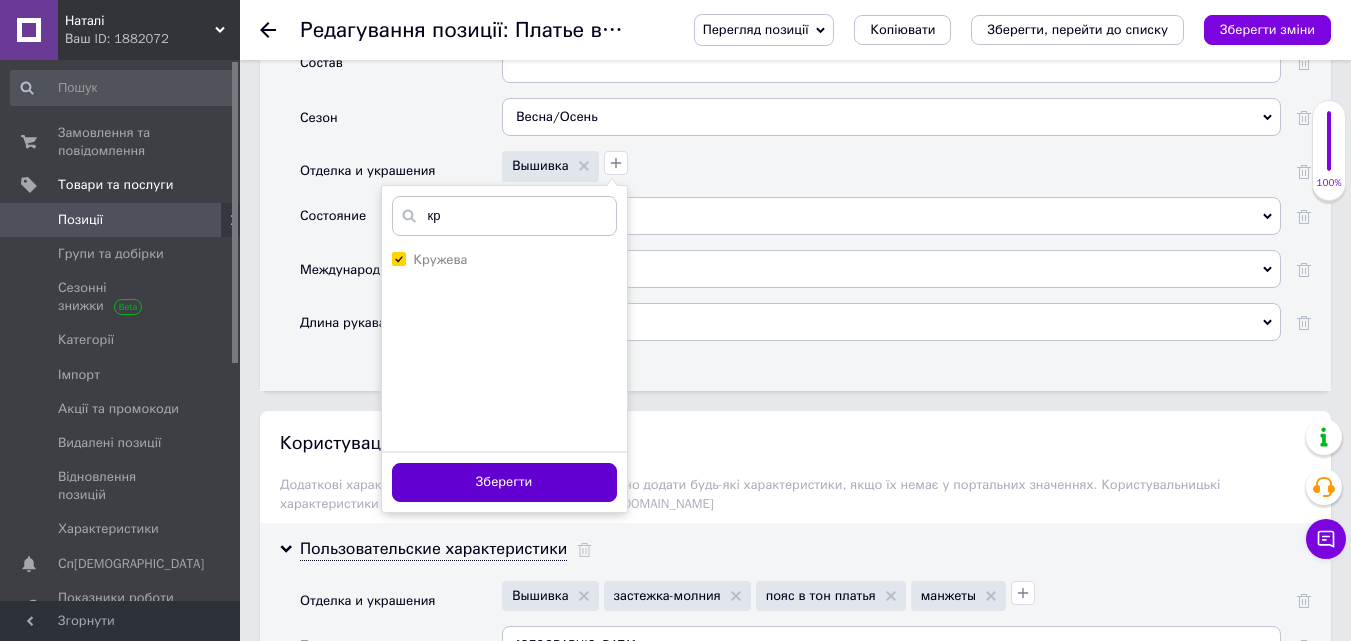 click on "Зберегти" at bounding box center [504, 482] 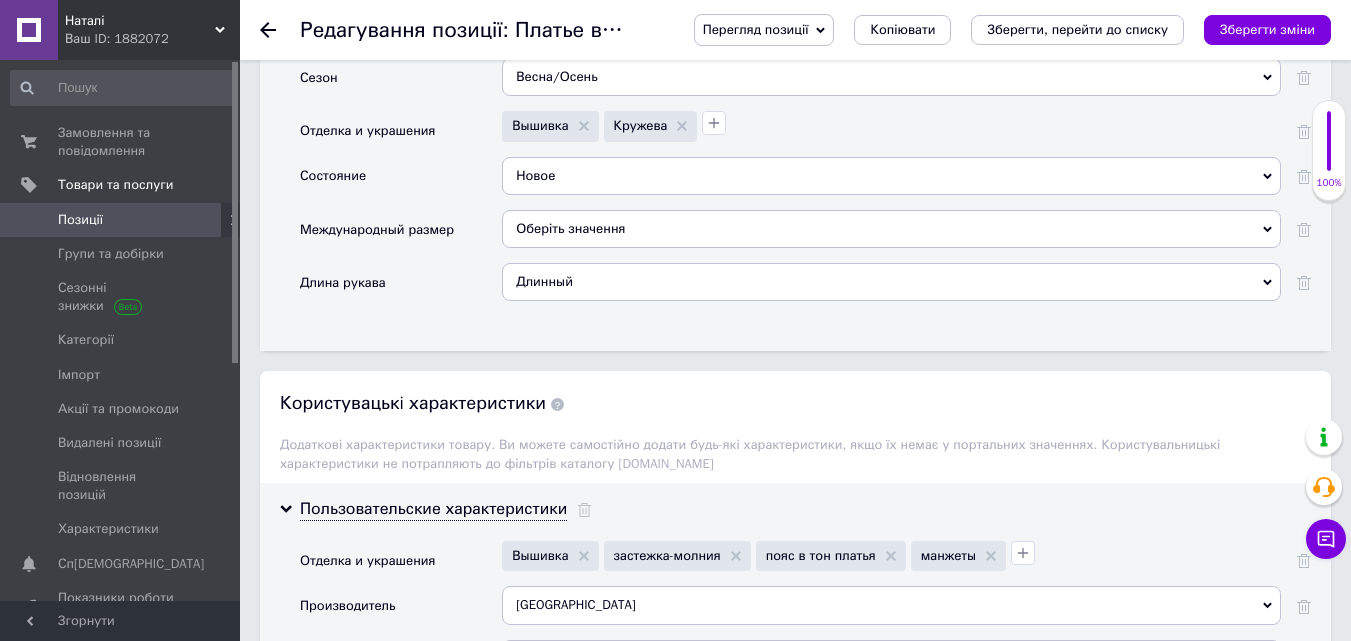 scroll, scrollTop: 2800, scrollLeft: 0, axis: vertical 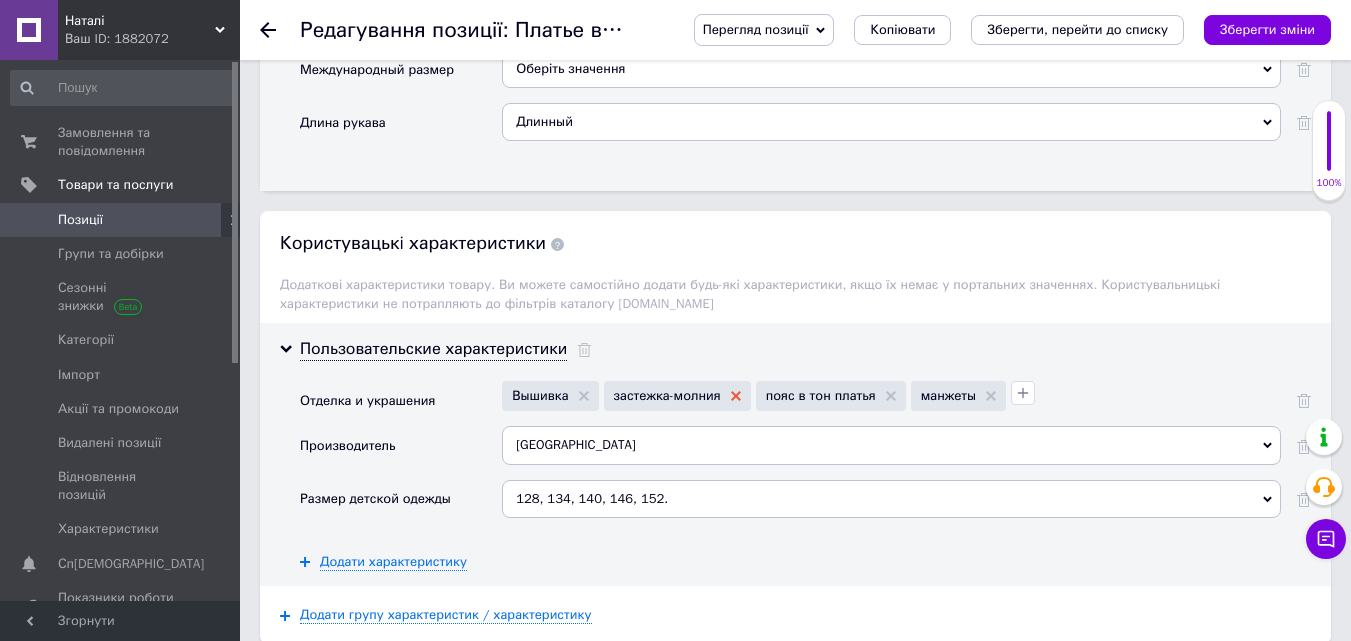 click 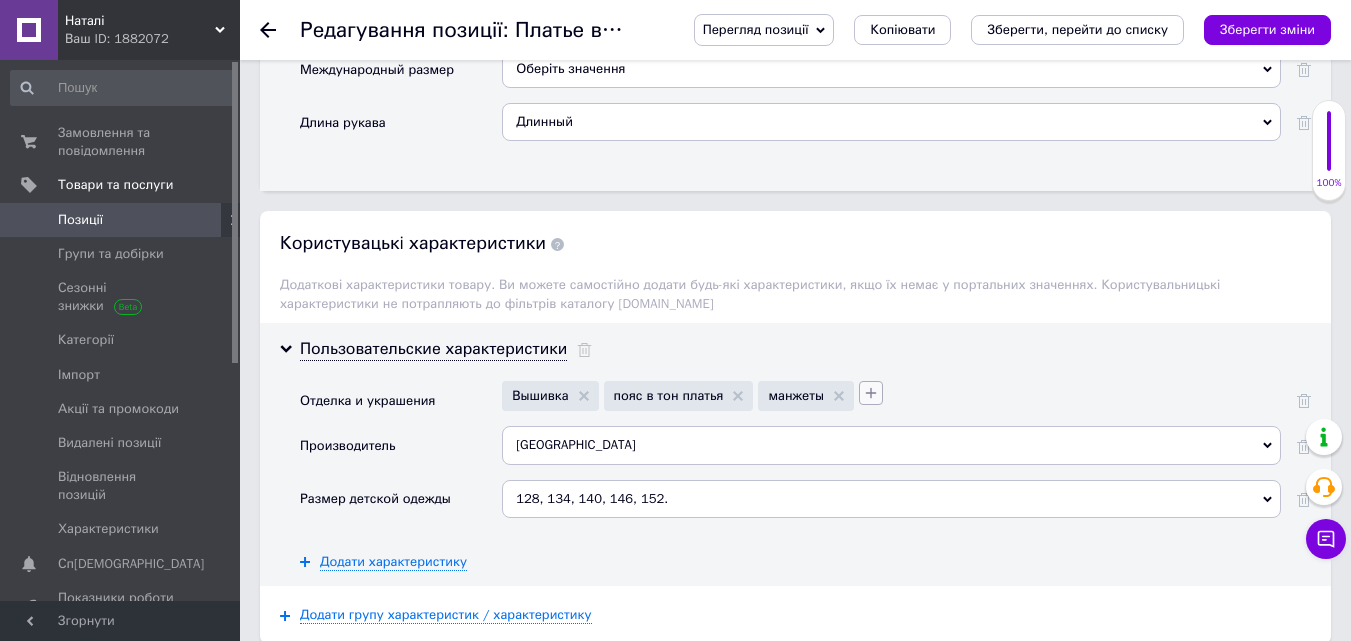 click 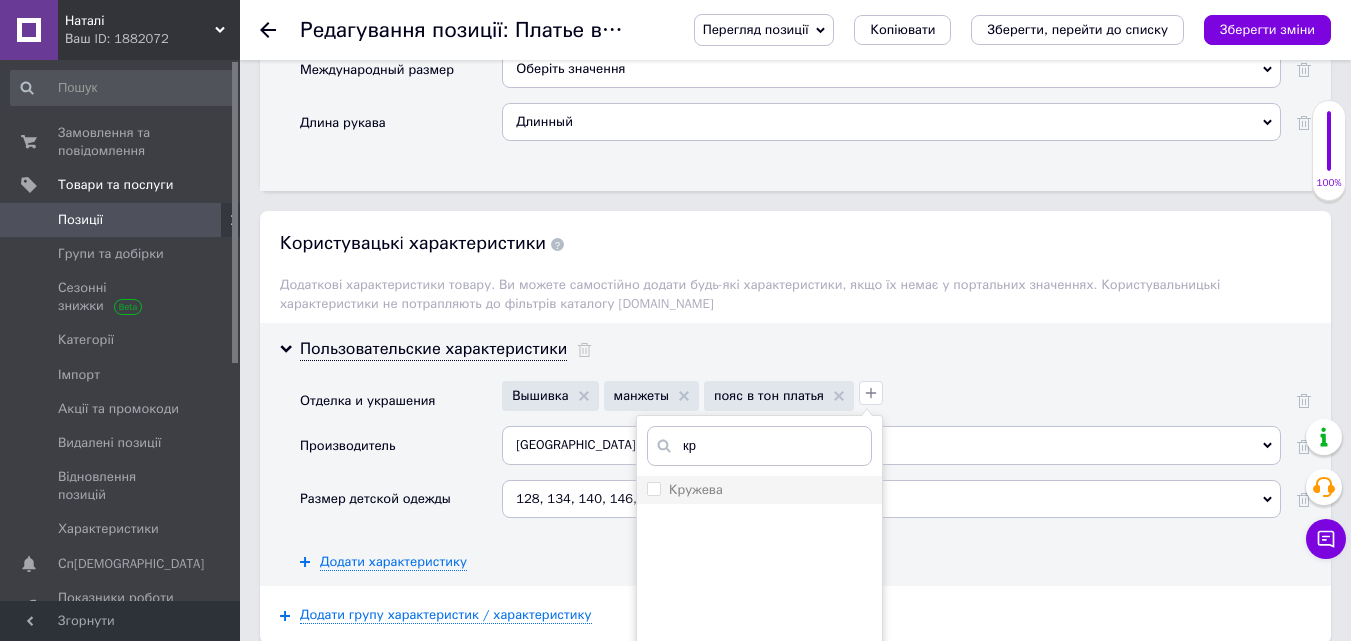 type on "кр" 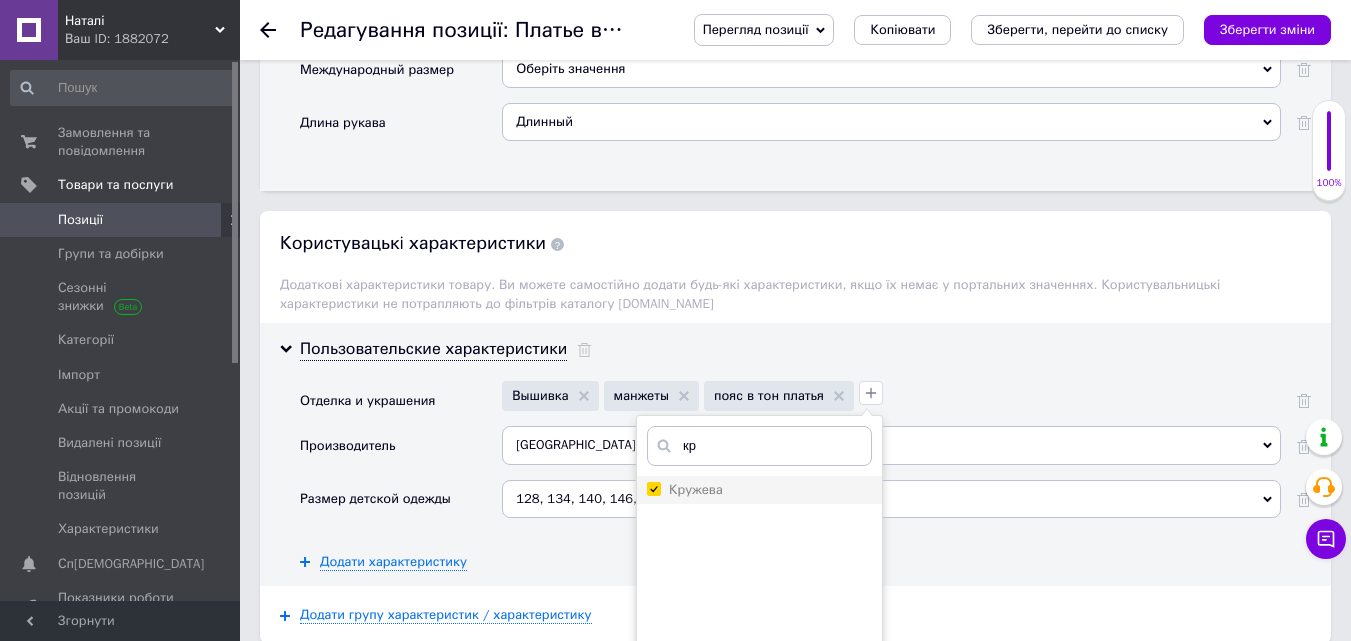 checkbox on "true" 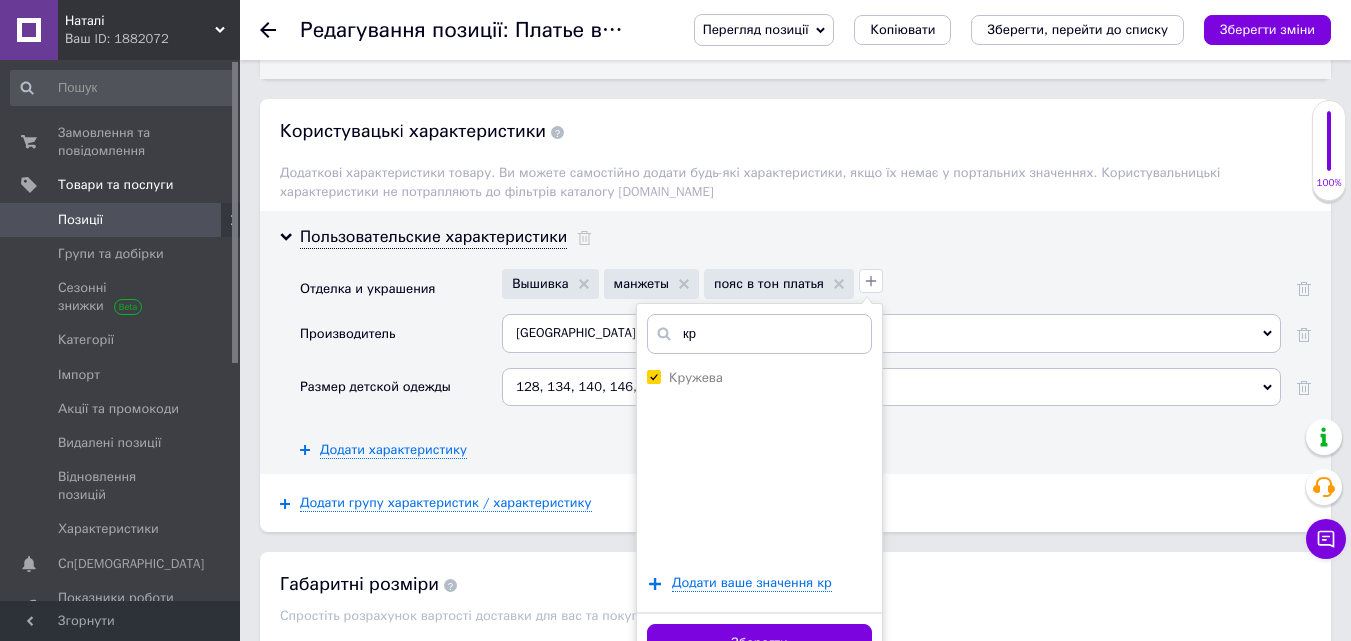 scroll, scrollTop: 3000, scrollLeft: 0, axis: vertical 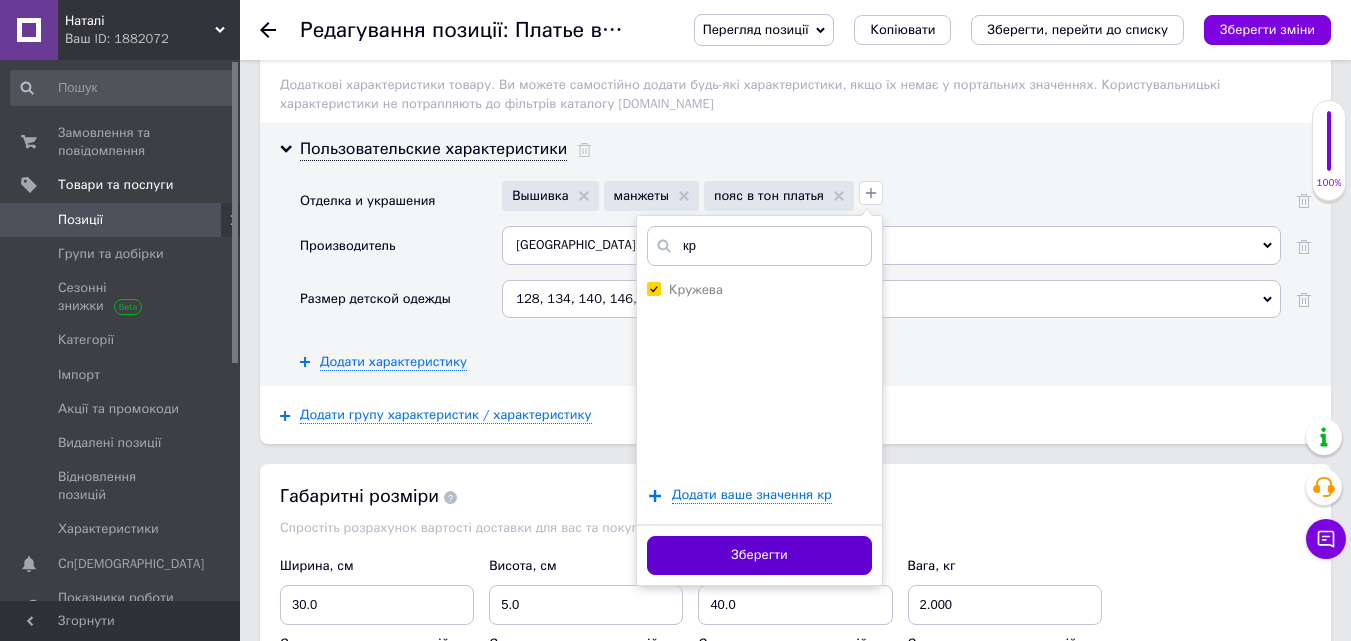 click on "Зберегти" at bounding box center (759, 555) 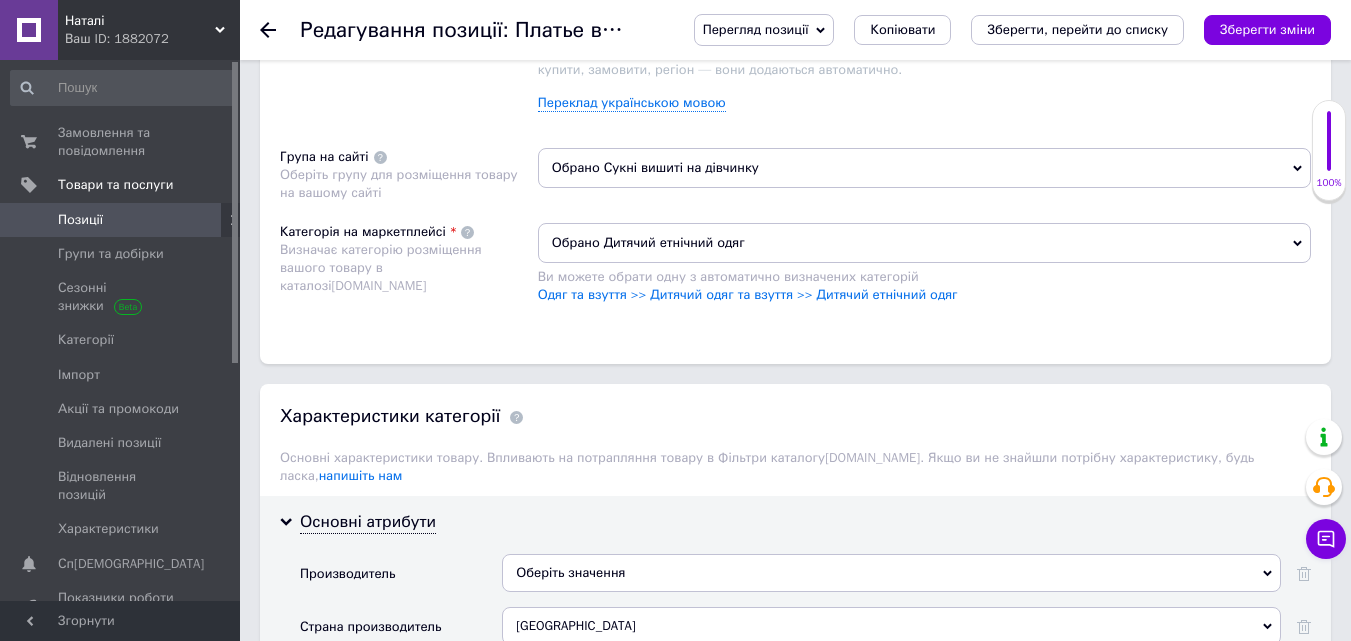 scroll, scrollTop: 1600, scrollLeft: 0, axis: vertical 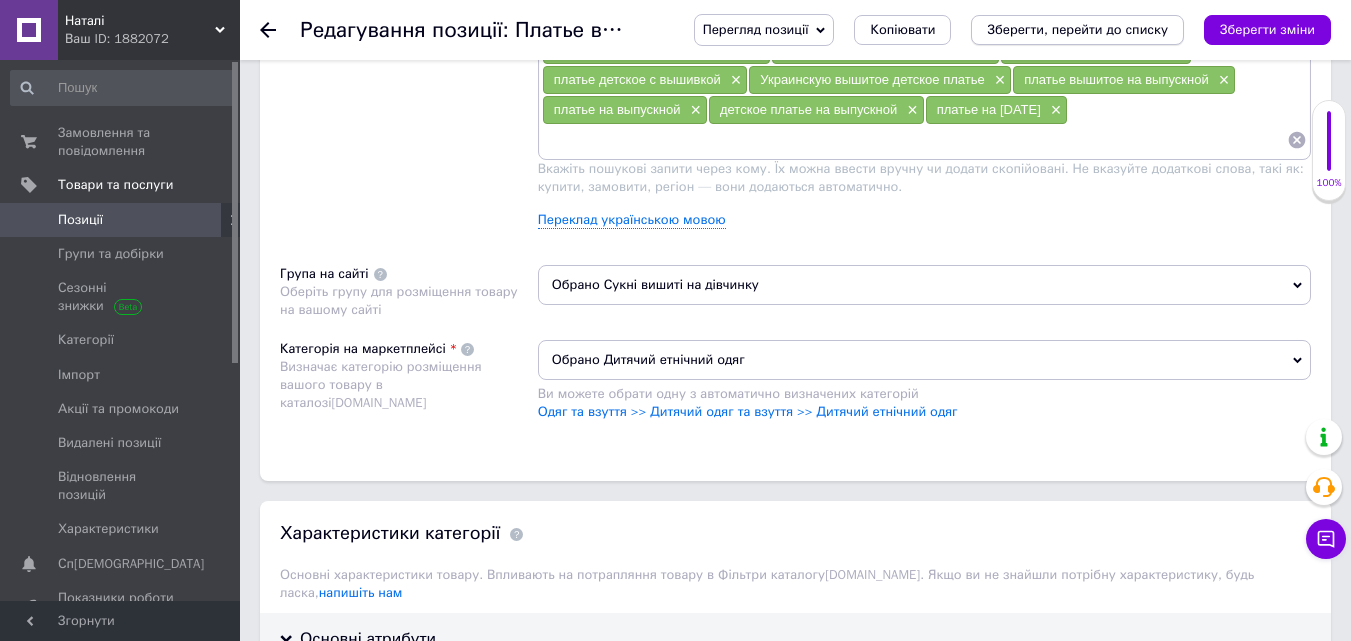 click on "Зберегти, перейти до списку" at bounding box center (1077, 29) 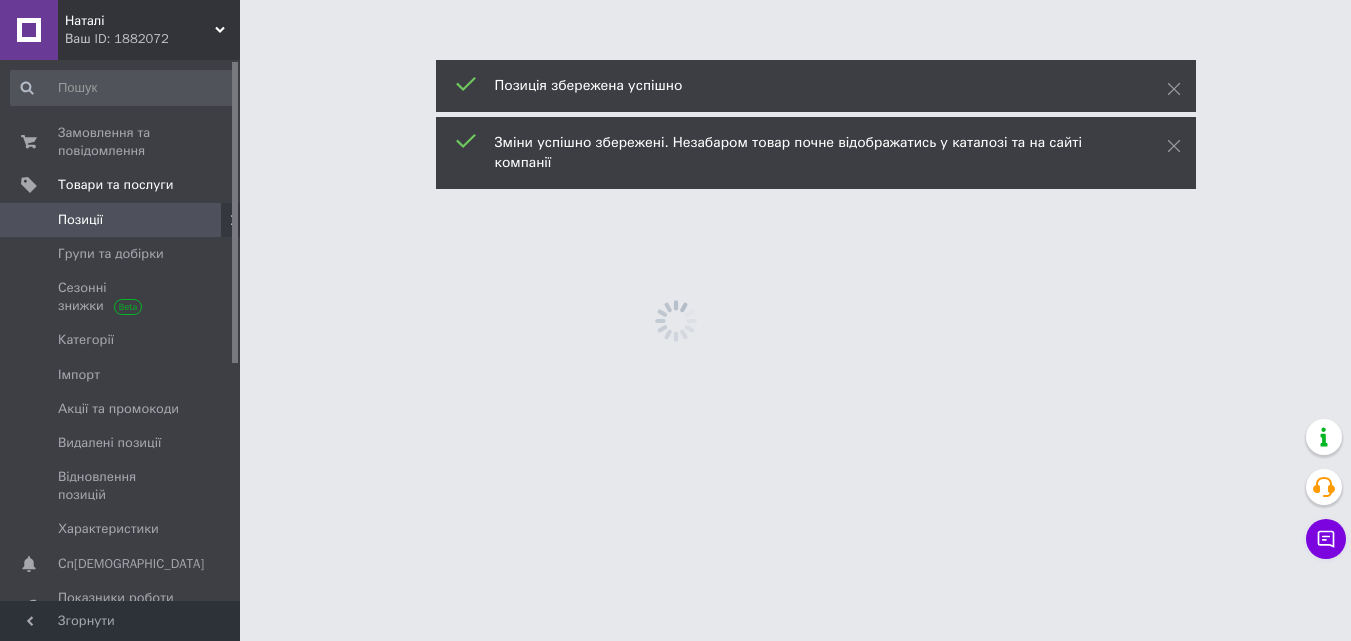 scroll, scrollTop: 0, scrollLeft: 0, axis: both 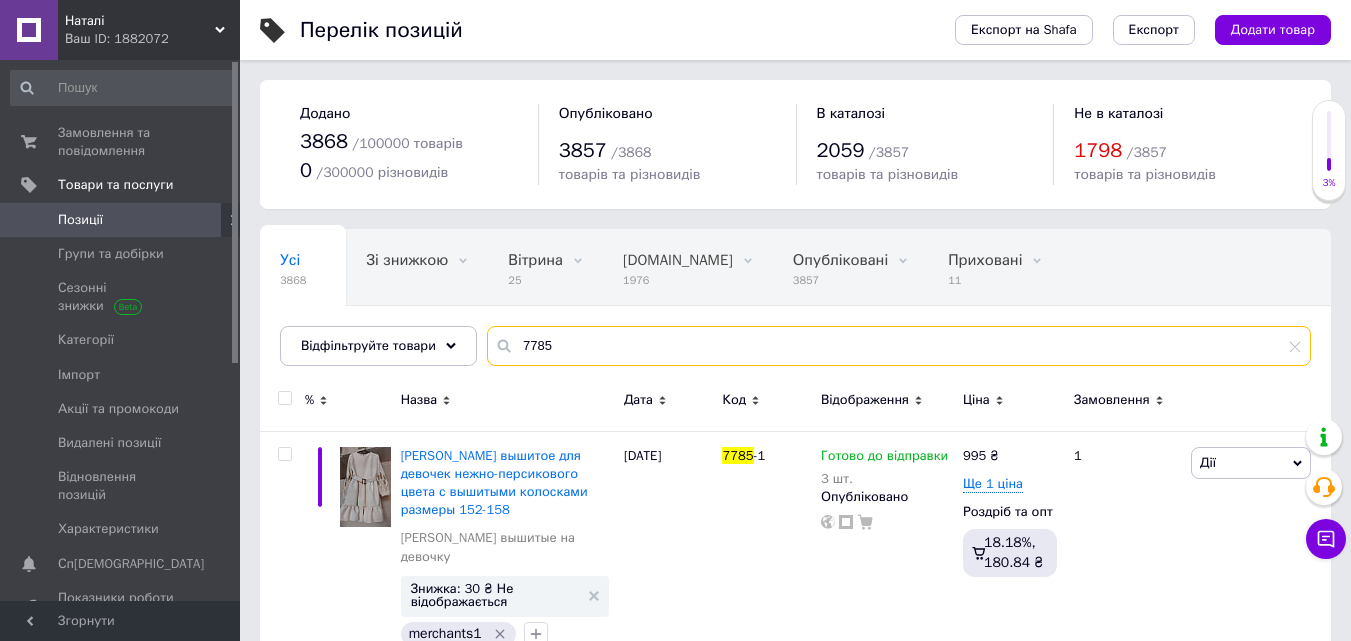 click on "7785" at bounding box center [899, 346] 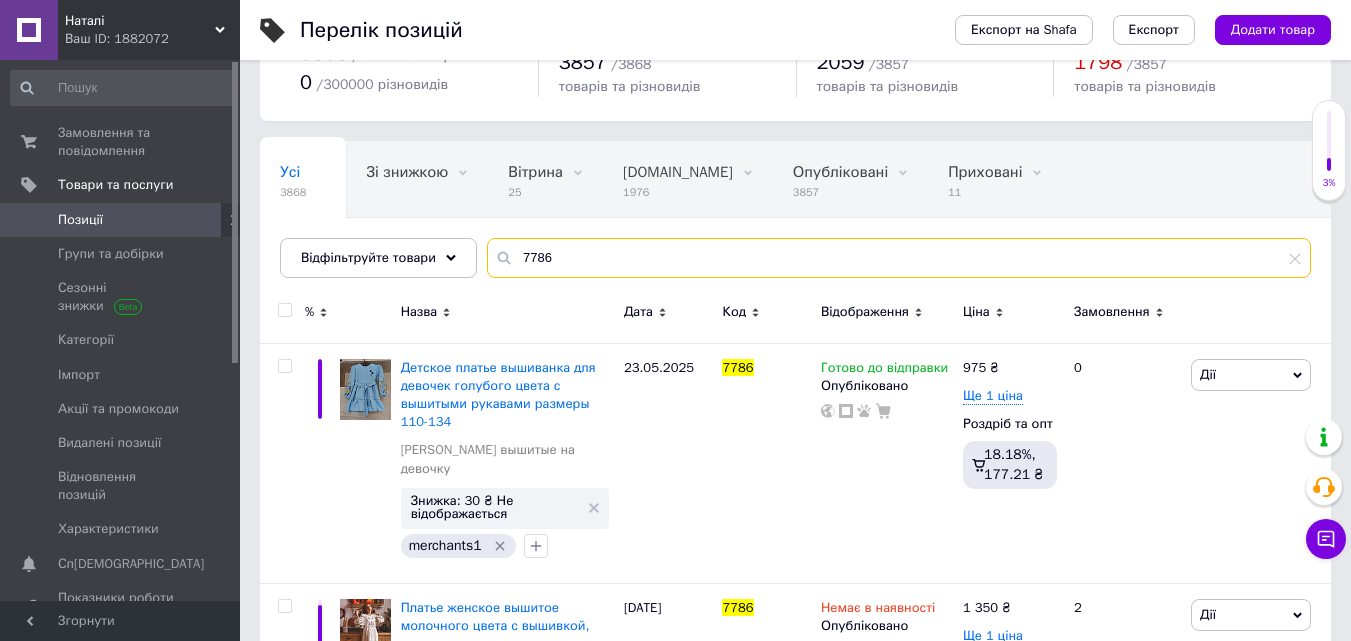 scroll, scrollTop: 100, scrollLeft: 0, axis: vertical 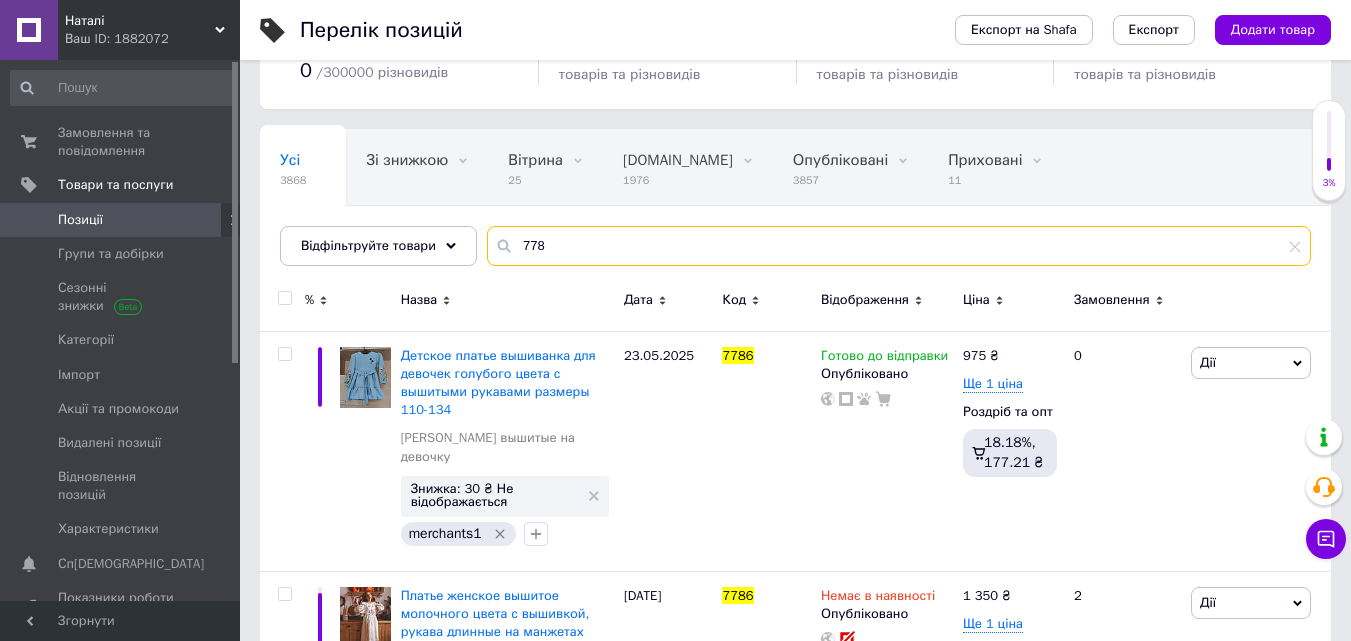 type on "7787" 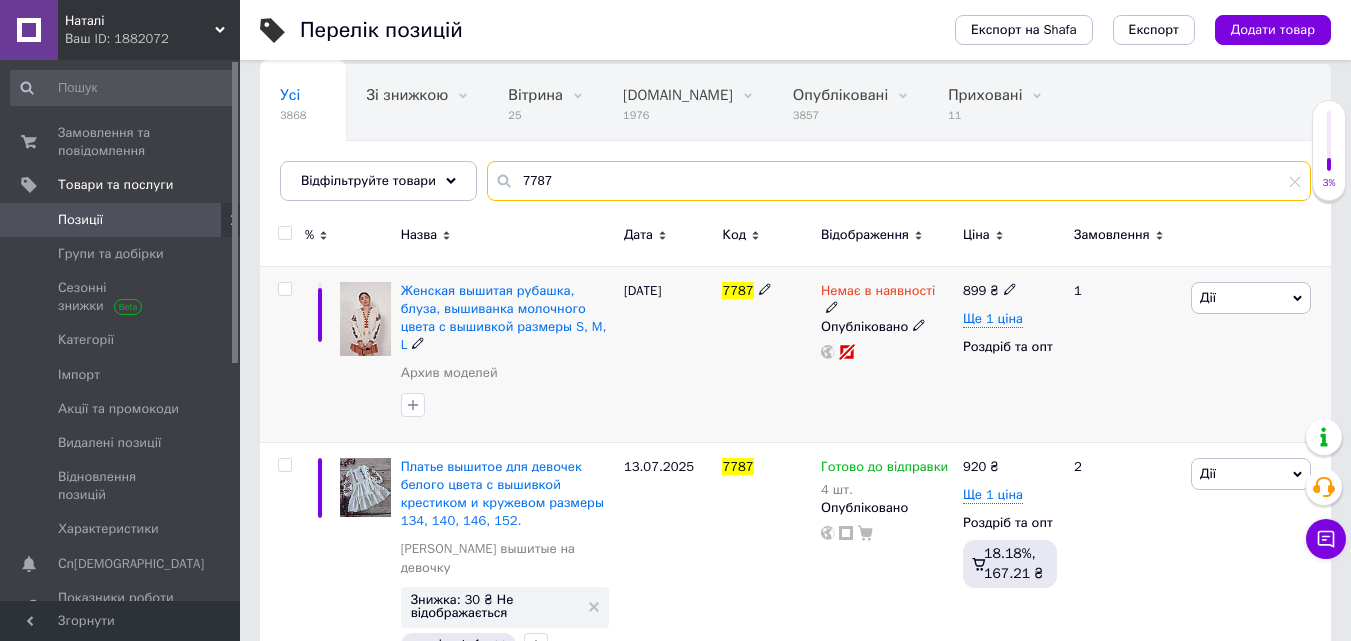 scroll, scrollTop: 190, scrollLeft: 0, axis: vertical 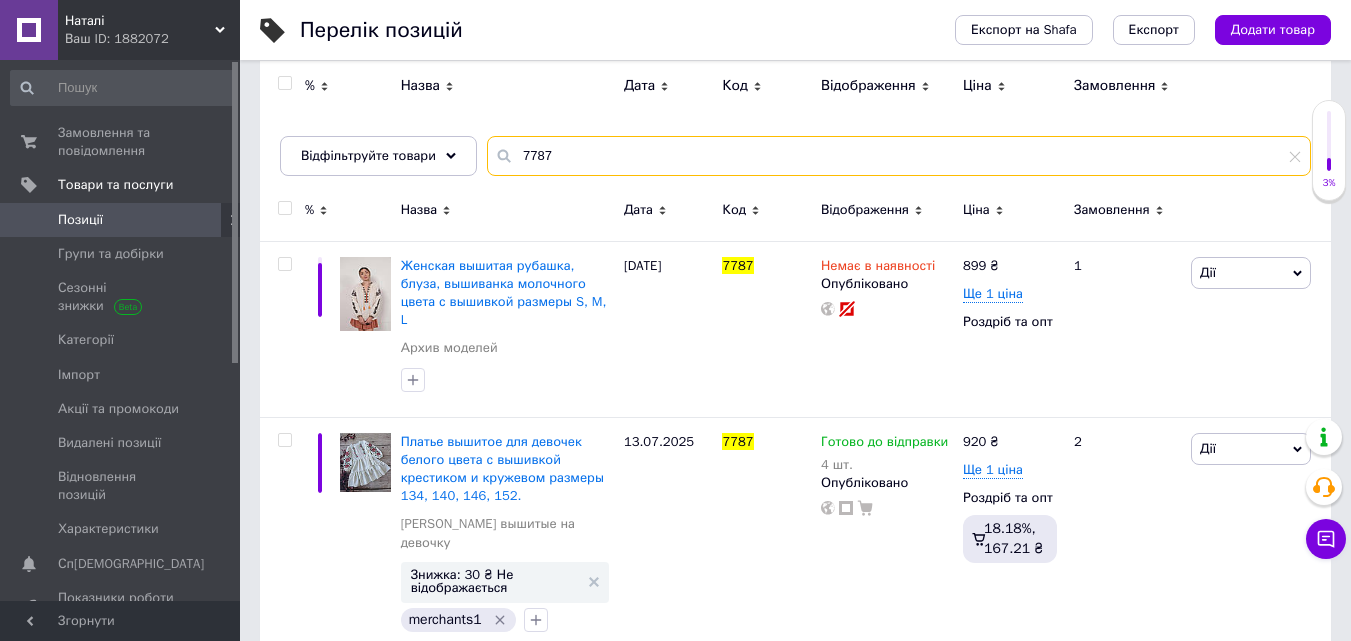 drag, startPoint x: 517, startPoint y: 157, endPoint x: 605, endPoint y: 152, distance: 88.14193 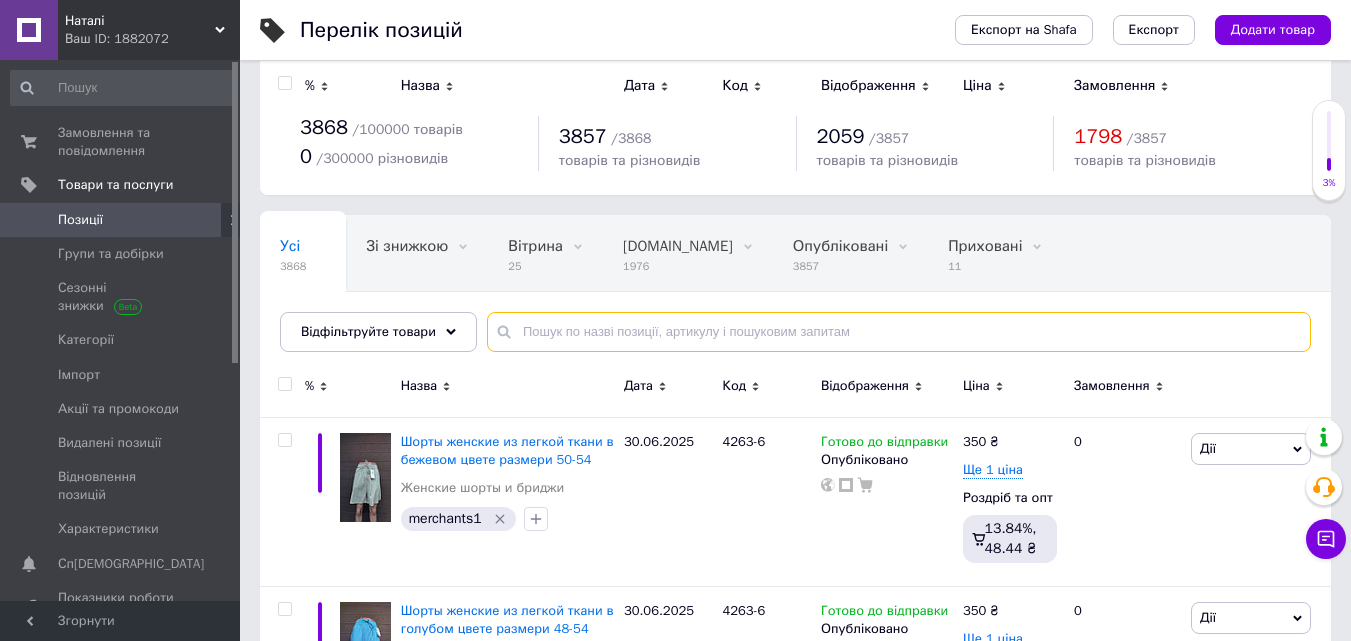 scroll, scrollTop: 0, scrollLeft: 0, axis: both 